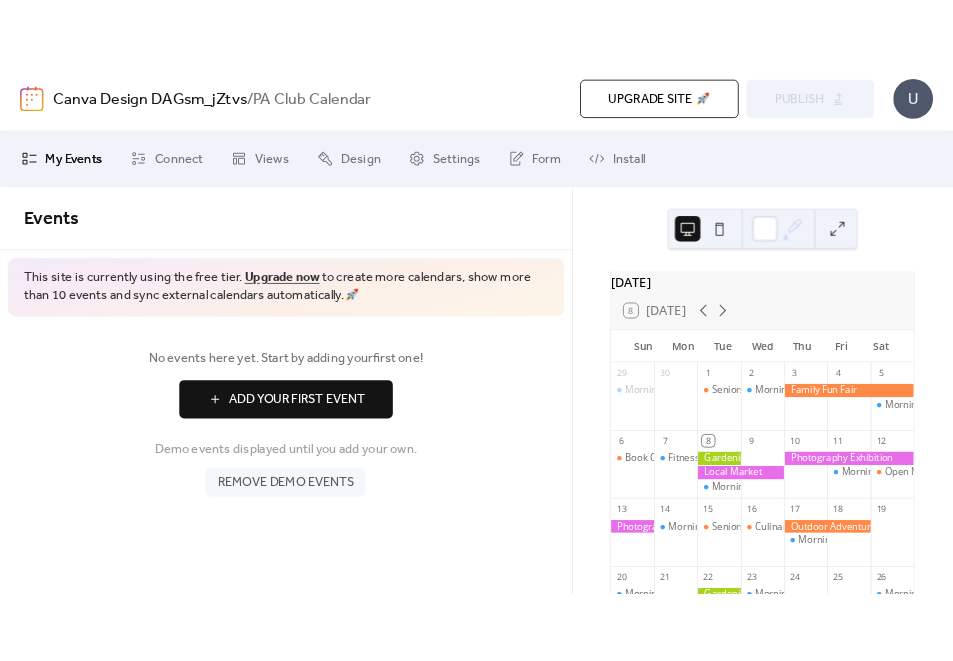 scroll, scrollTop: 0, scrollLeft: 0, axis: both 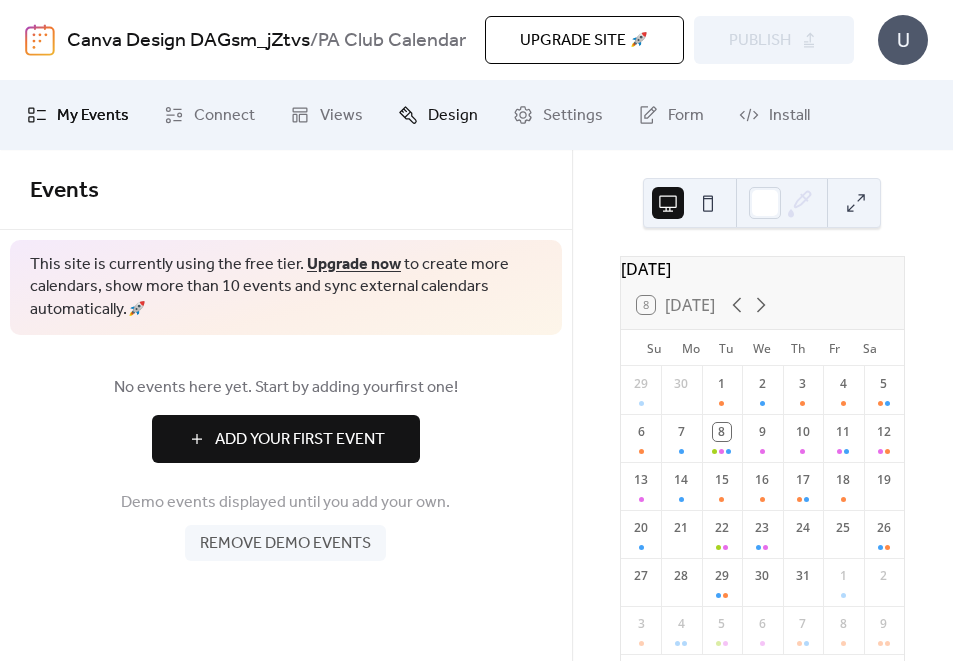 click on "Design" at bounding box center (438, 115) 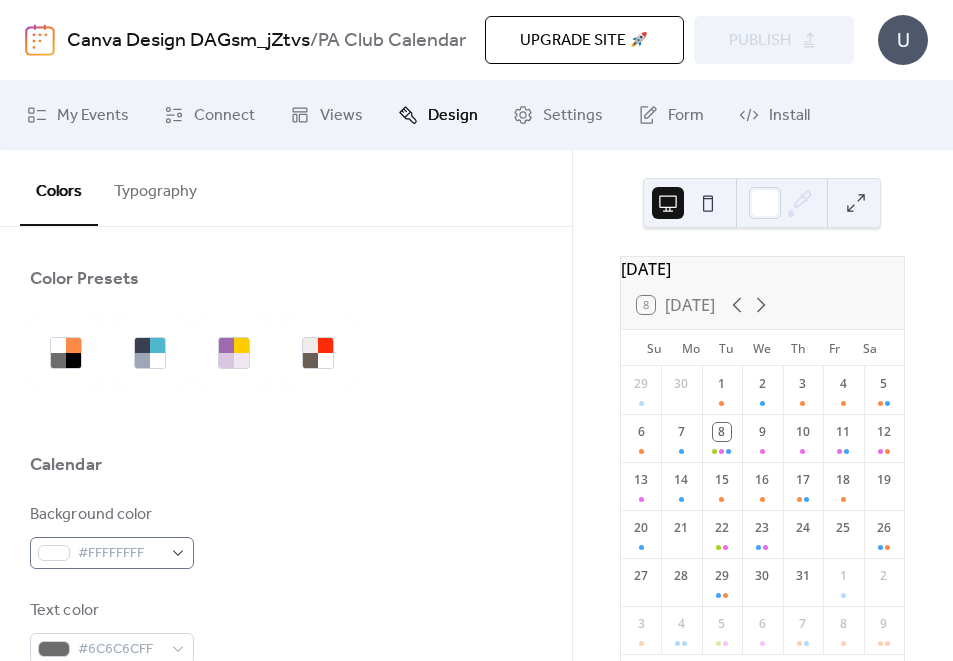 scroll, scrollTop: 127, scrollLeft: 0, axis: vertical 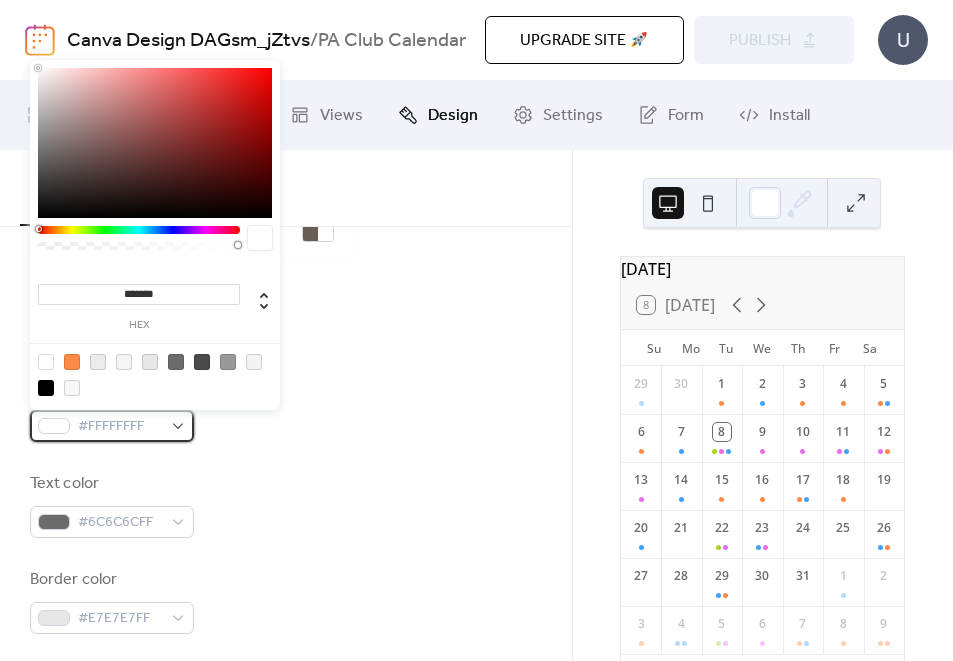 click on "#FFFFFFFF" at bounding box center [120, 427] 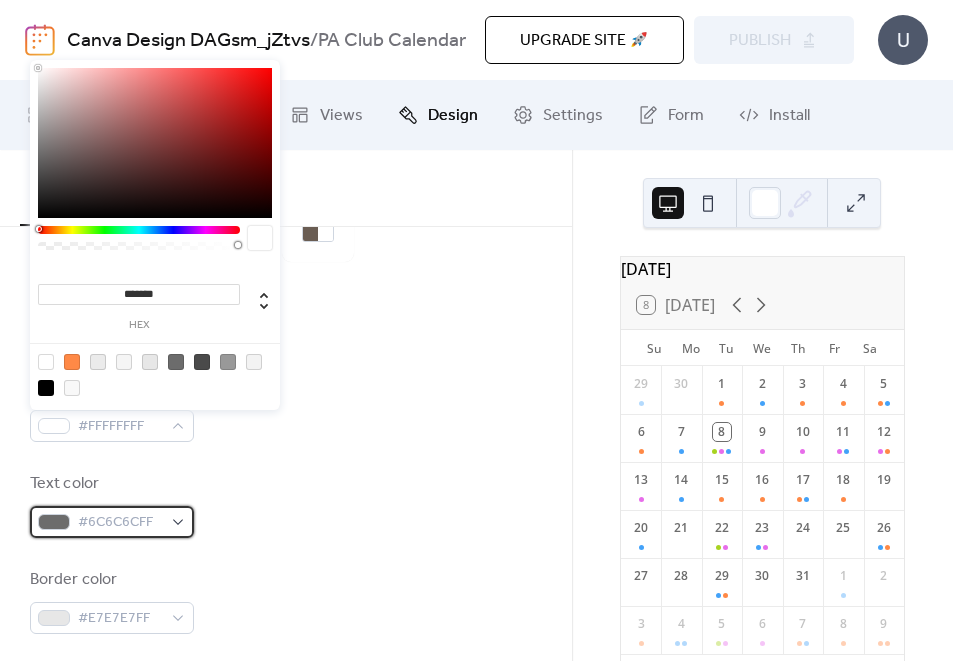 click on "#6C6C6CFF" at bounding box center (120, 523) 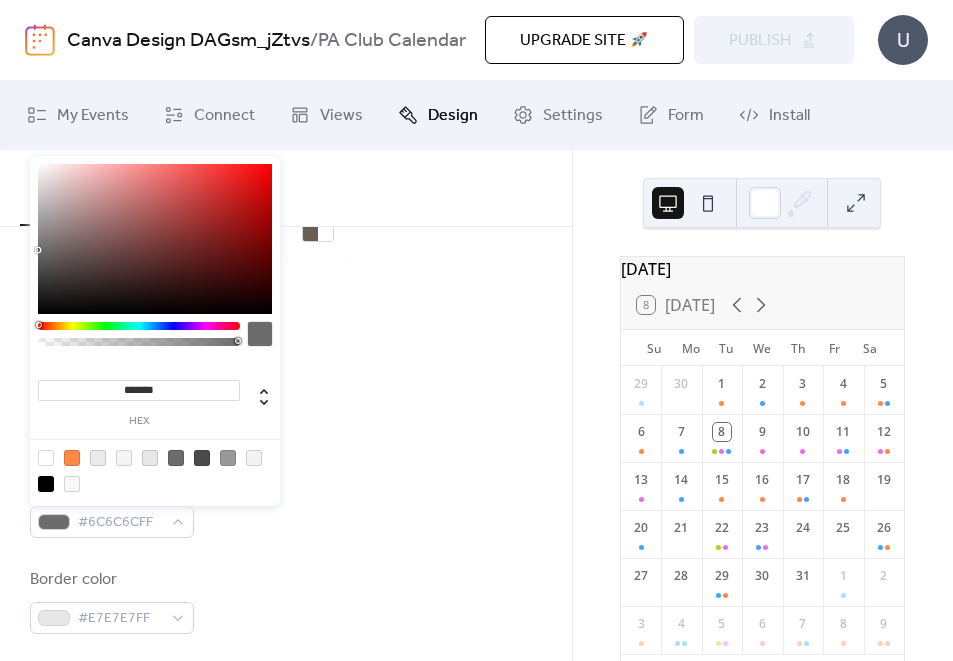 click on "Background color #FFFFFFFF" at bounding box center [286, 409] 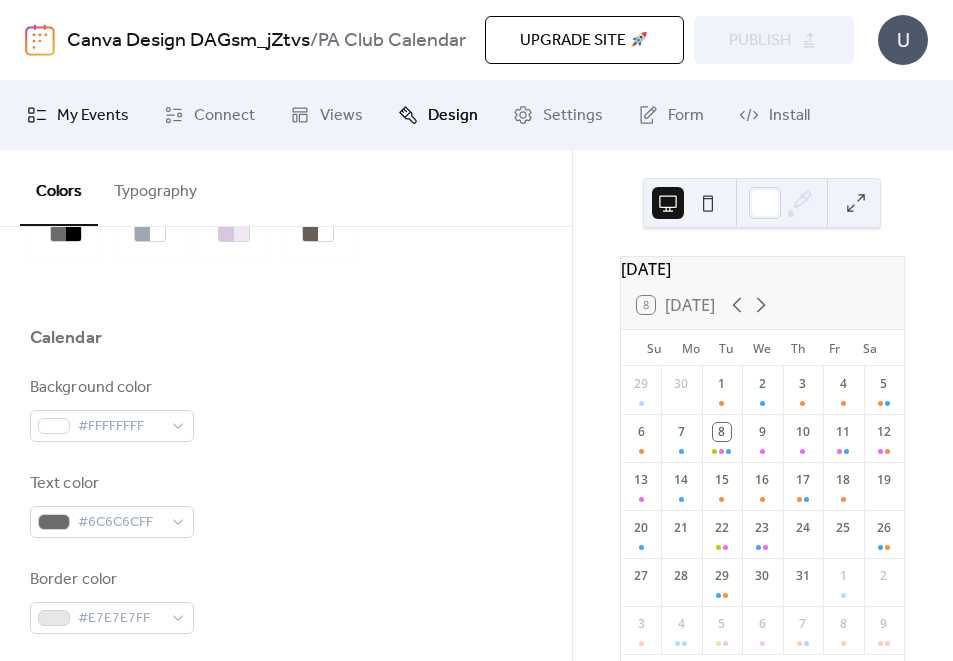 click on "My Events" at bounding box center (78, 115) 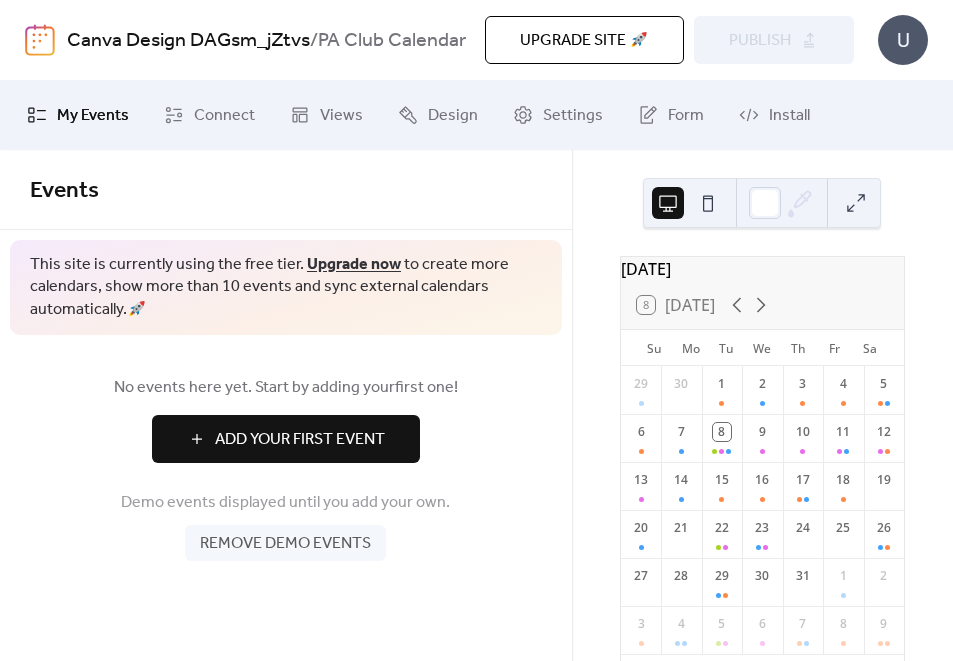 click on "Remove demo events" at bounding box center (285, 543) 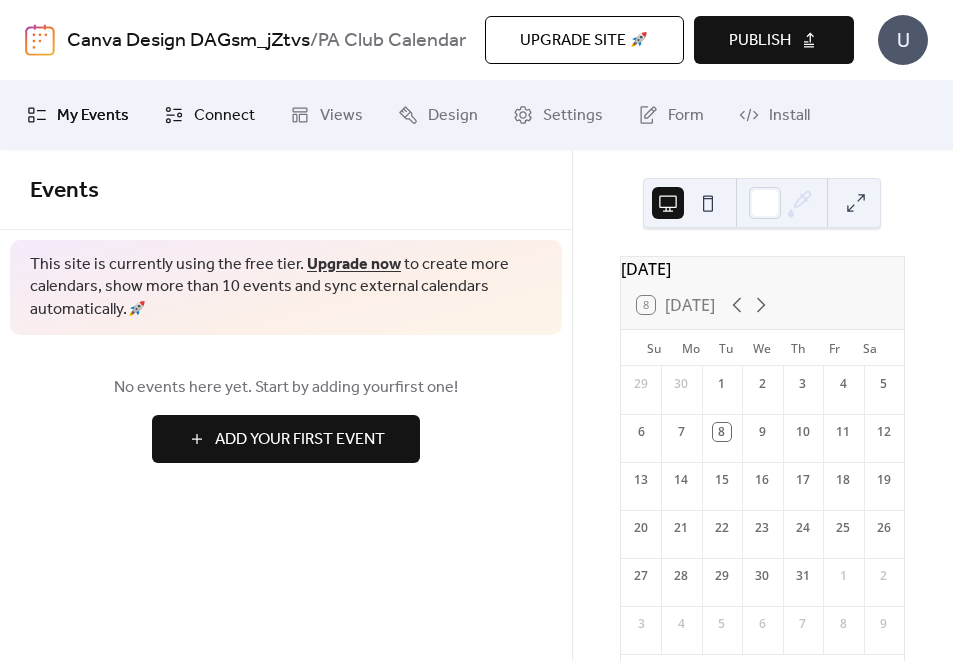 click on "Connect" at bounding box center [224, 116] 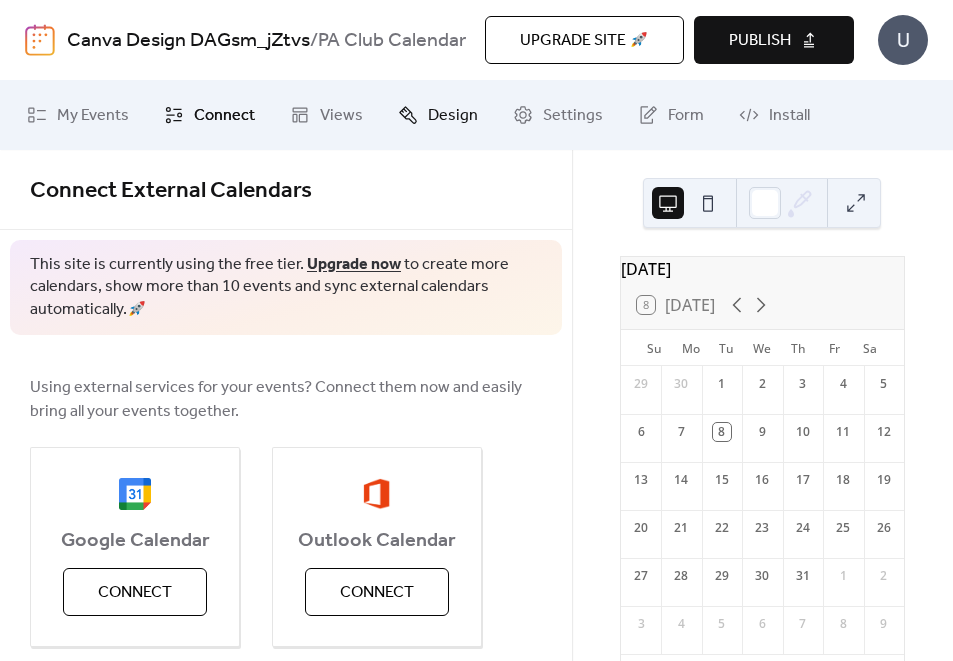 click on "Design" at bounding box center (453, 116) 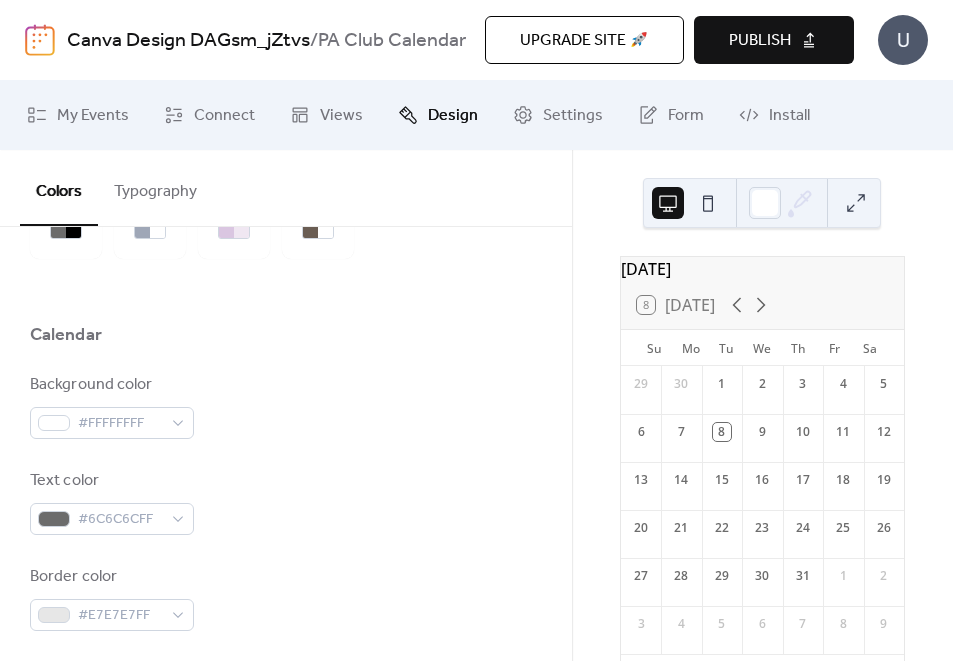 scroll, scrollTop: 165, scrollLeft: 0, axis: vertical 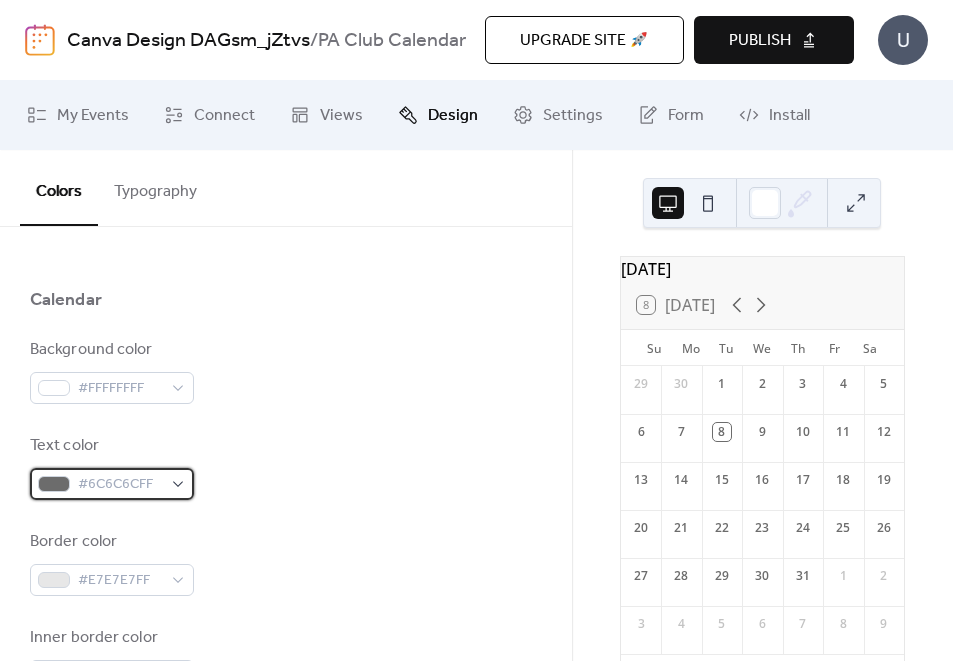 click on "#6C6C6CFF" at bounding box center [112, 484] 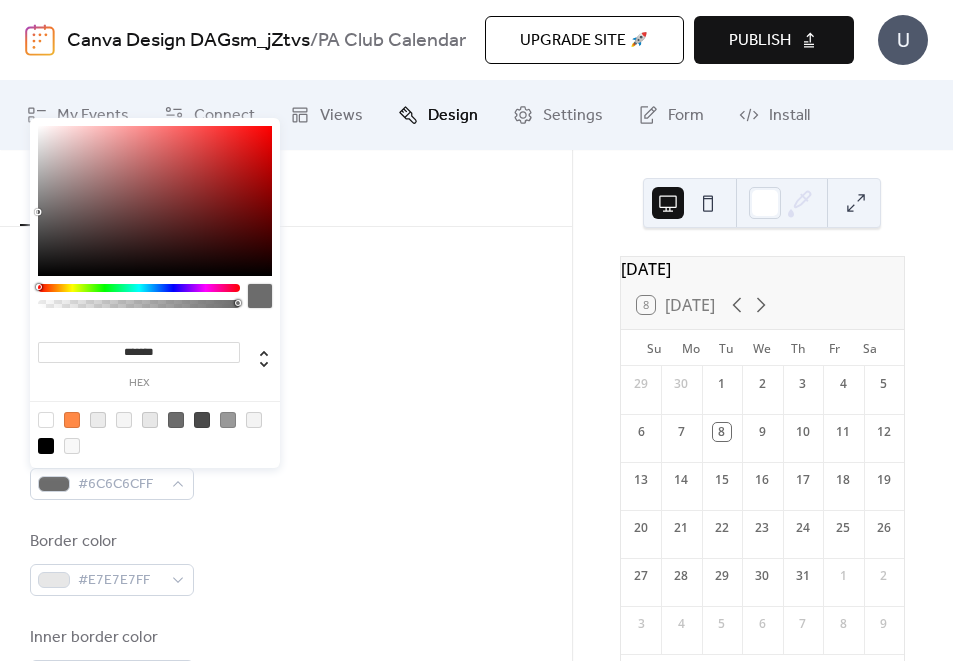 click on "Text color #6C6C6CFF" at bounding box center (286, 467) 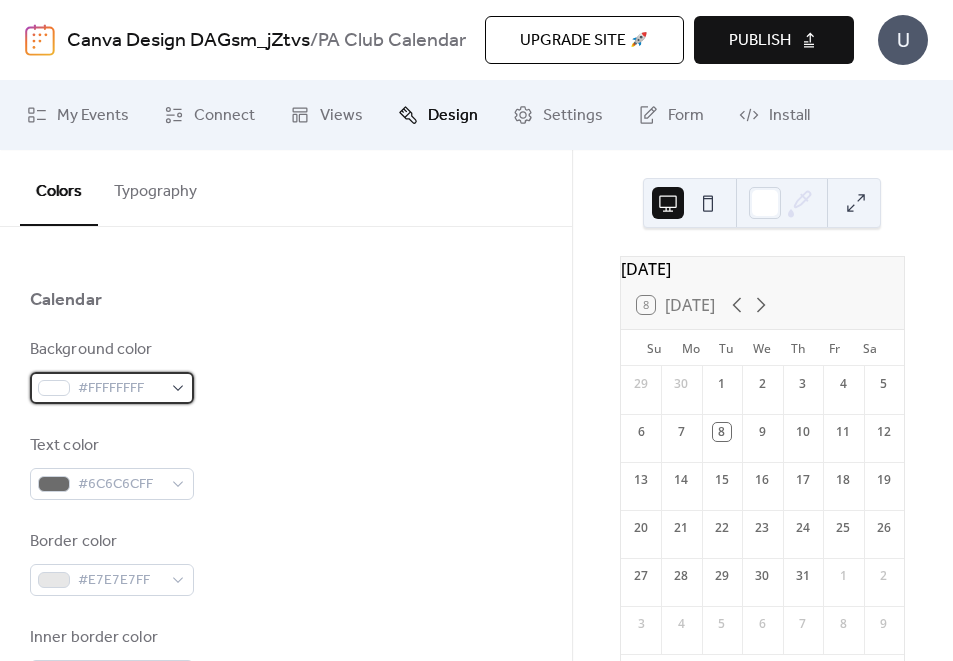 click on "#FFFFFFFF" at bounding box center (112, 388) 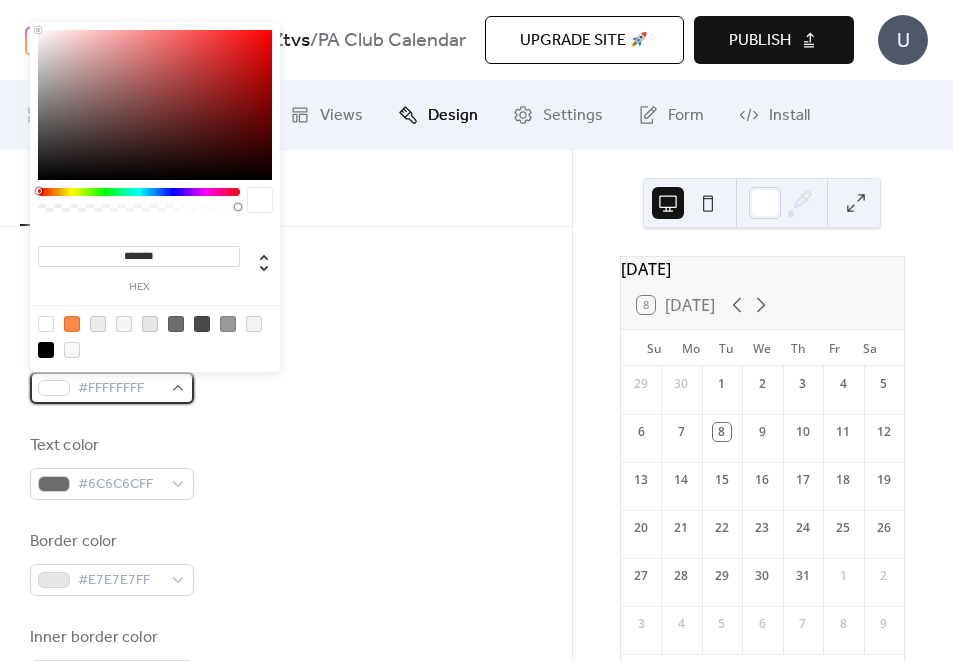 click on "#FFFFFFFF" at bounding box center (112, 388) 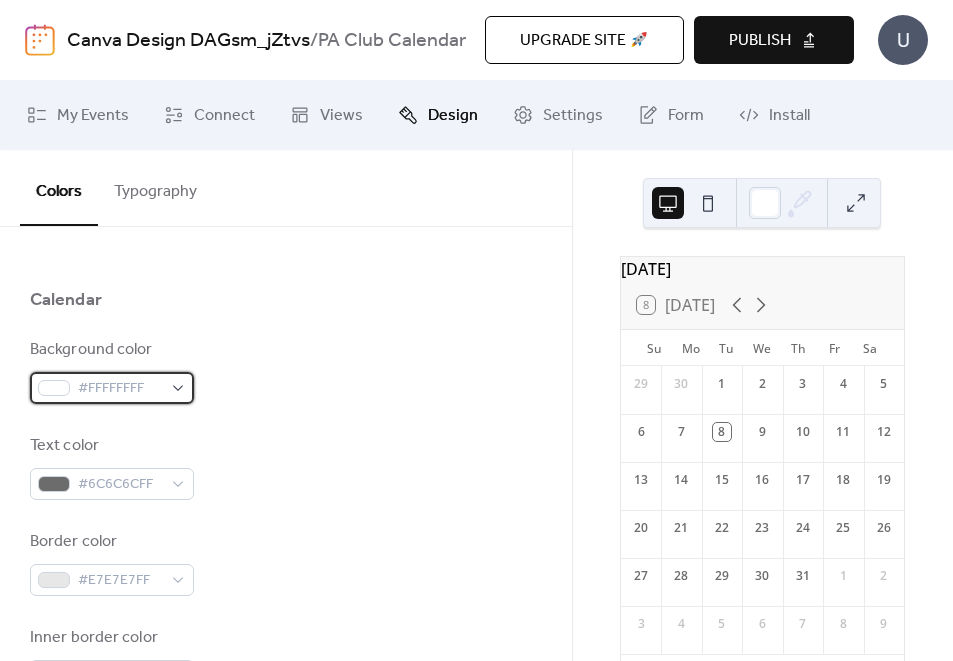 click on "#FFFFFFFF" at bounding box center [112, 388] 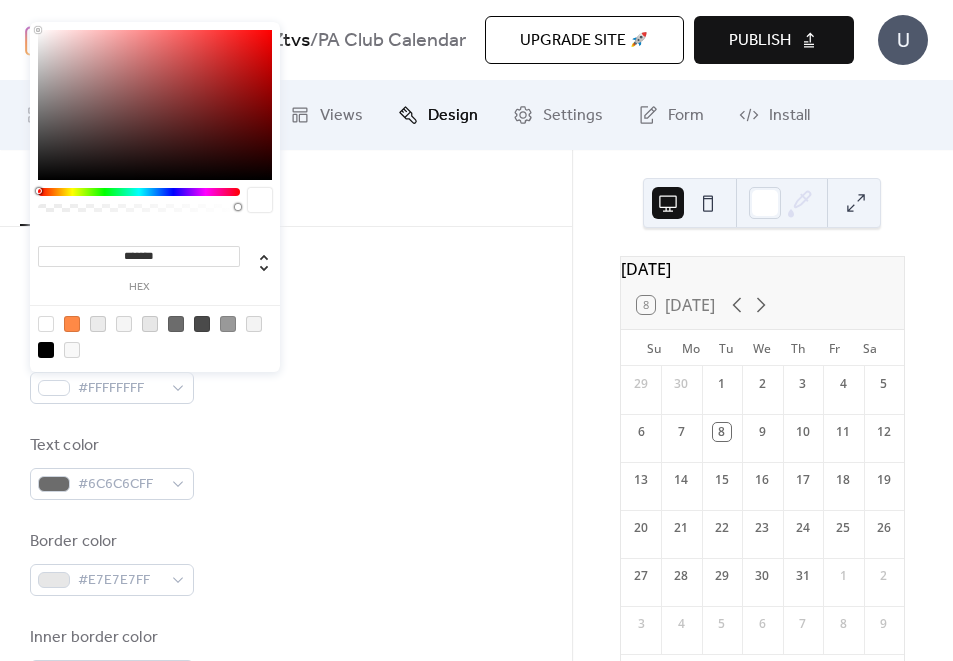 click on "******* hex" at bounding box center (139, 266) 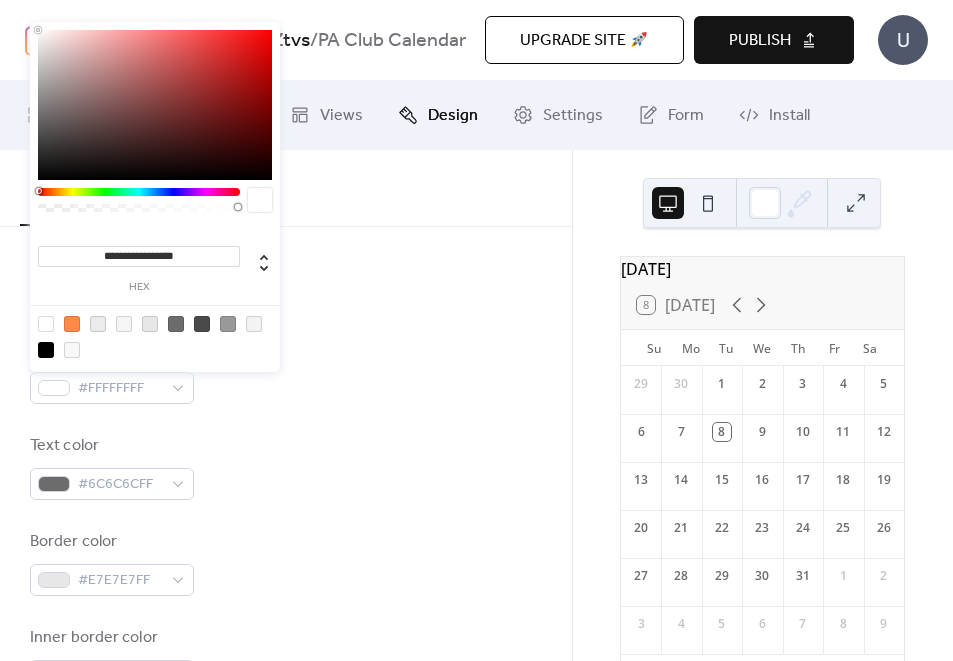 click on "**********" at bounding box center (139, 256) 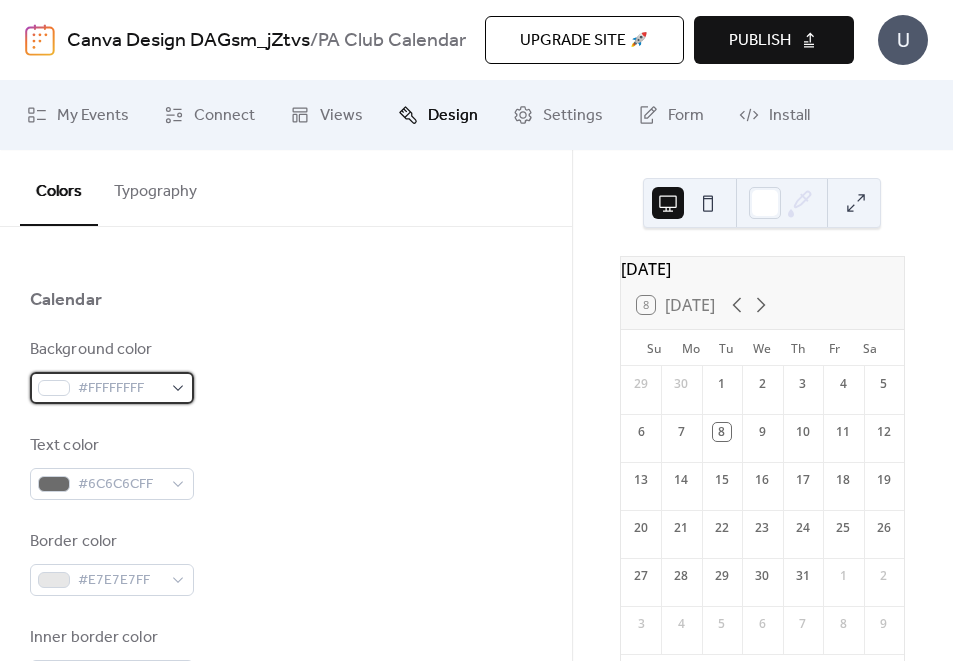 click on "#FFFFFFFF" at bounding box center [120, 389] 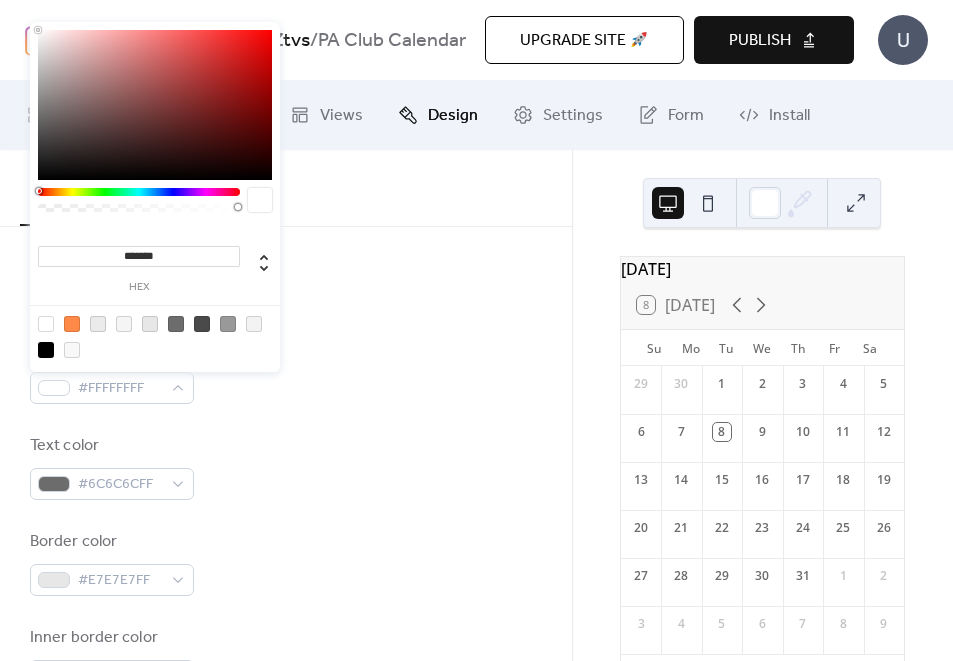 click on "*******" at bounding box center (139, 256) 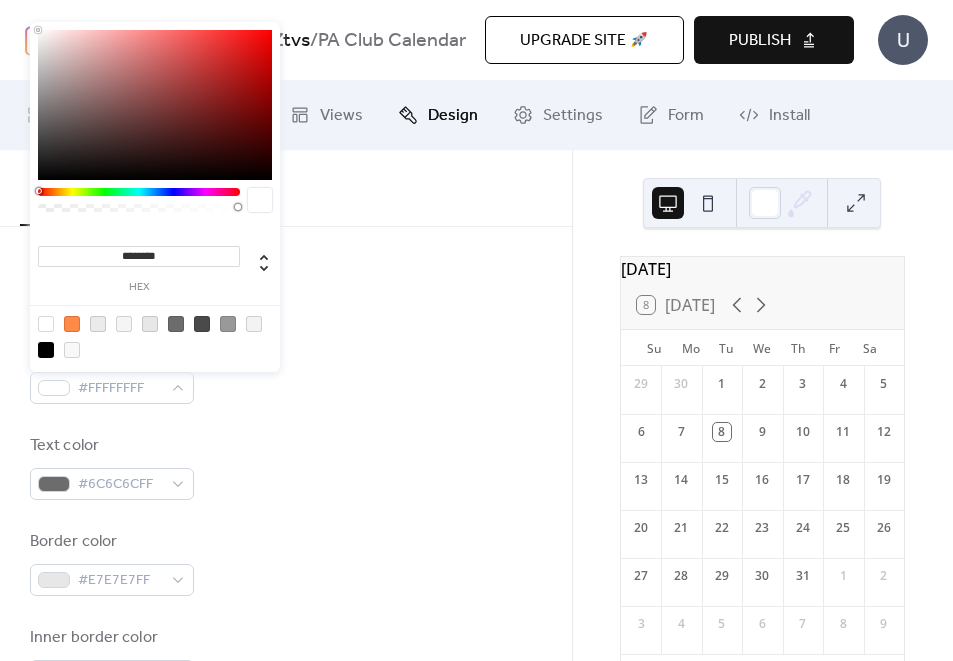 type on "********" 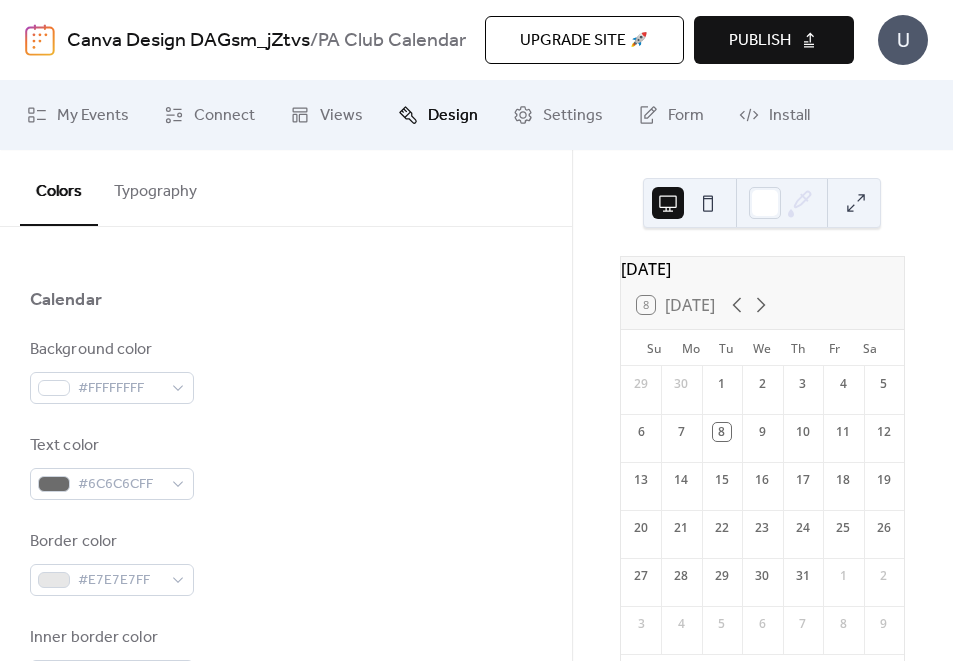 click on "Background color #FFFFFFFF" at bounding box center [286, 371] 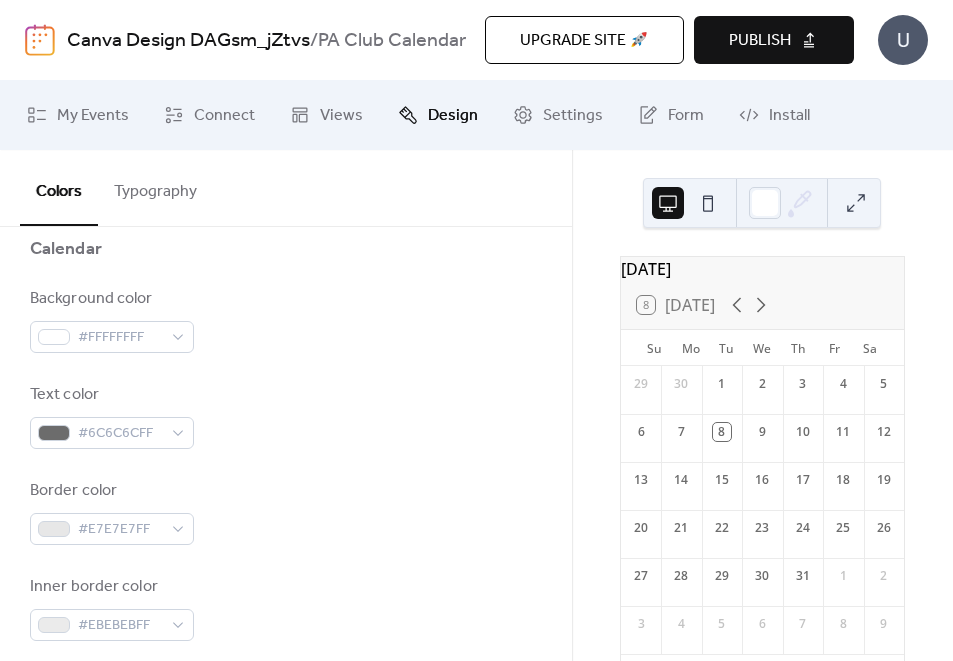 scroll, scrollTop: 214, scrollLeft: 0, axis: vertical 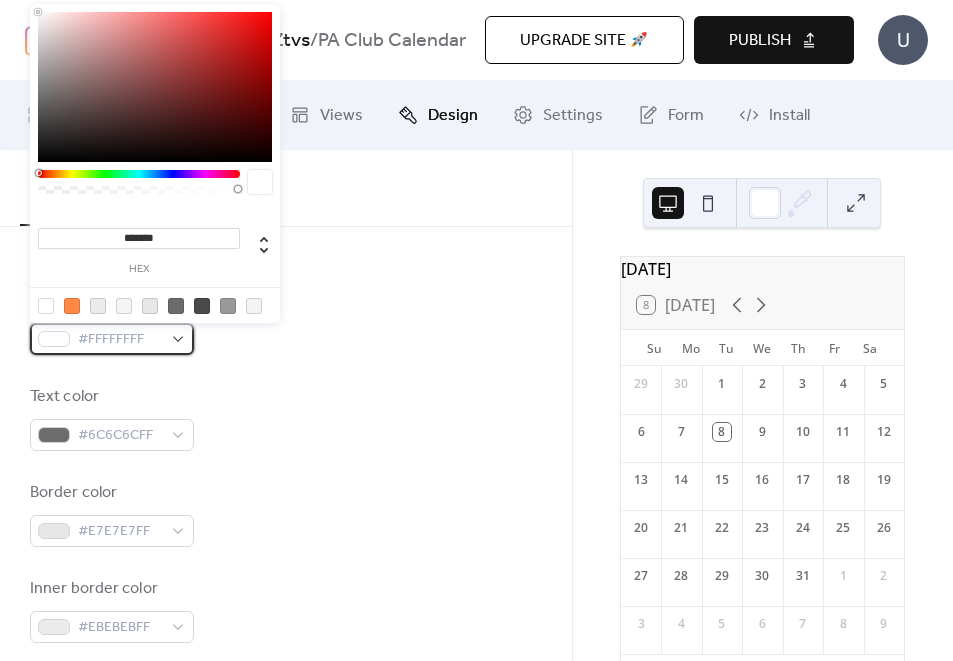click on "#FFFFFFFF" at bounding box center [120, 340] 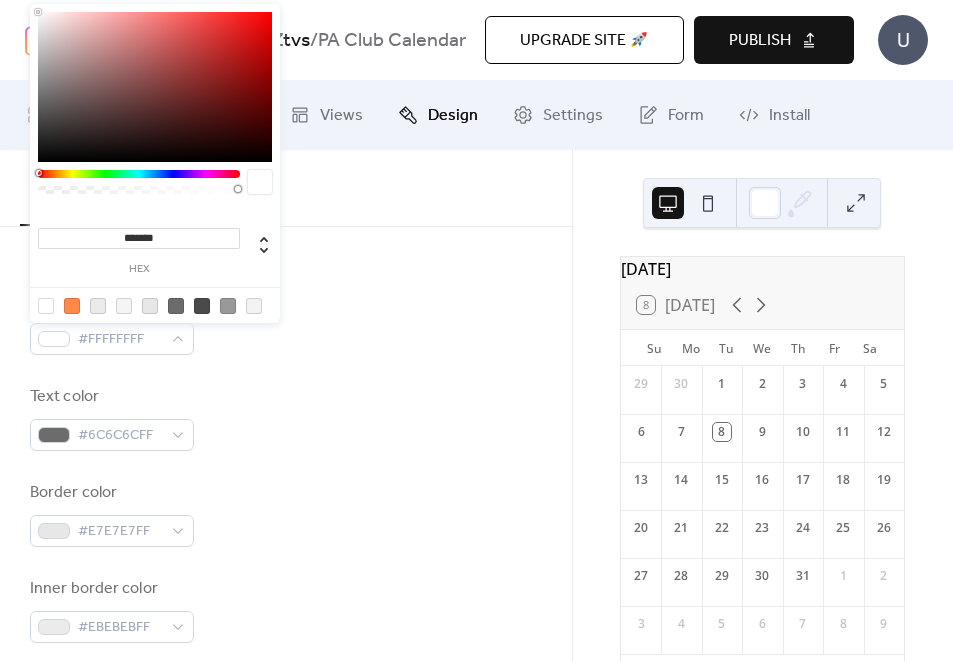 click on "******* hex" at bounding box center (155, 240) 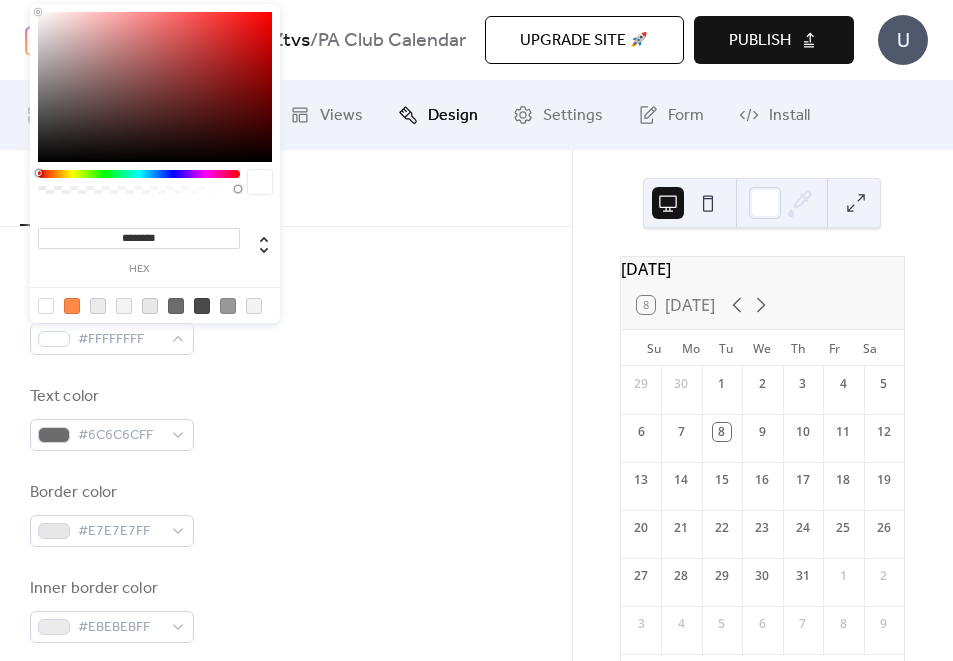 type on "********" 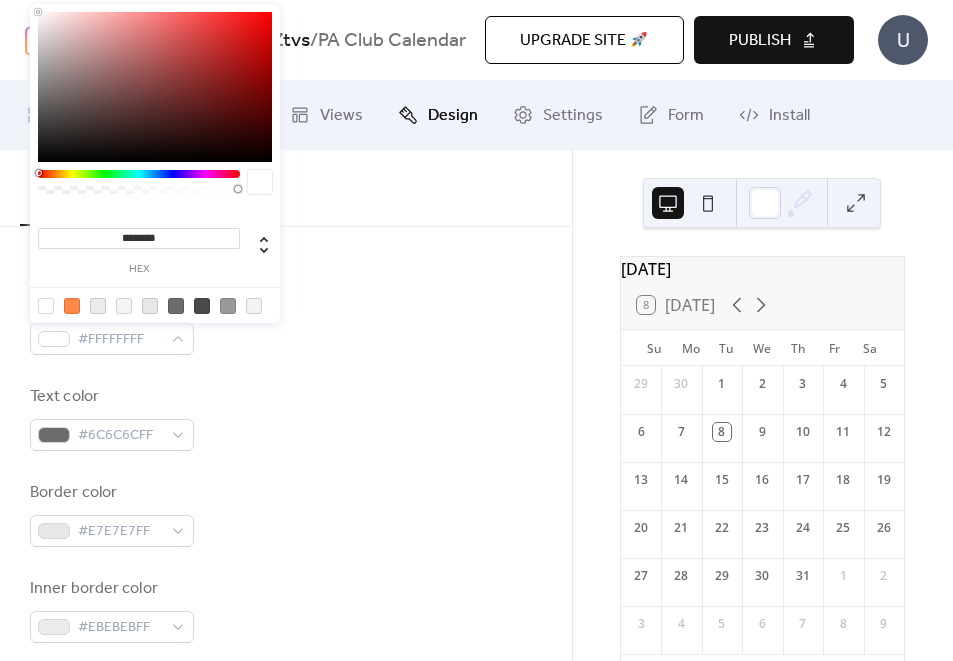 click on "Text color #6C6C6CFF" at bounding box center [286, 418] 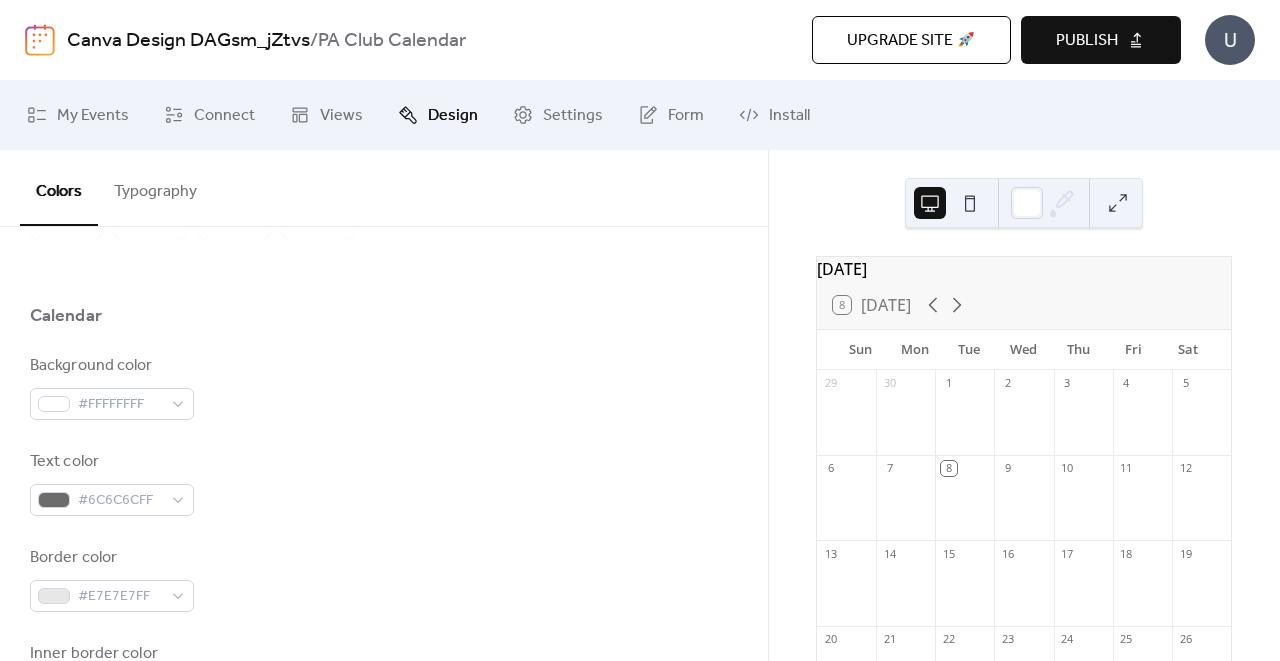 scroll, scrollTop: 148, scrollLeft: 0, axis: vertical 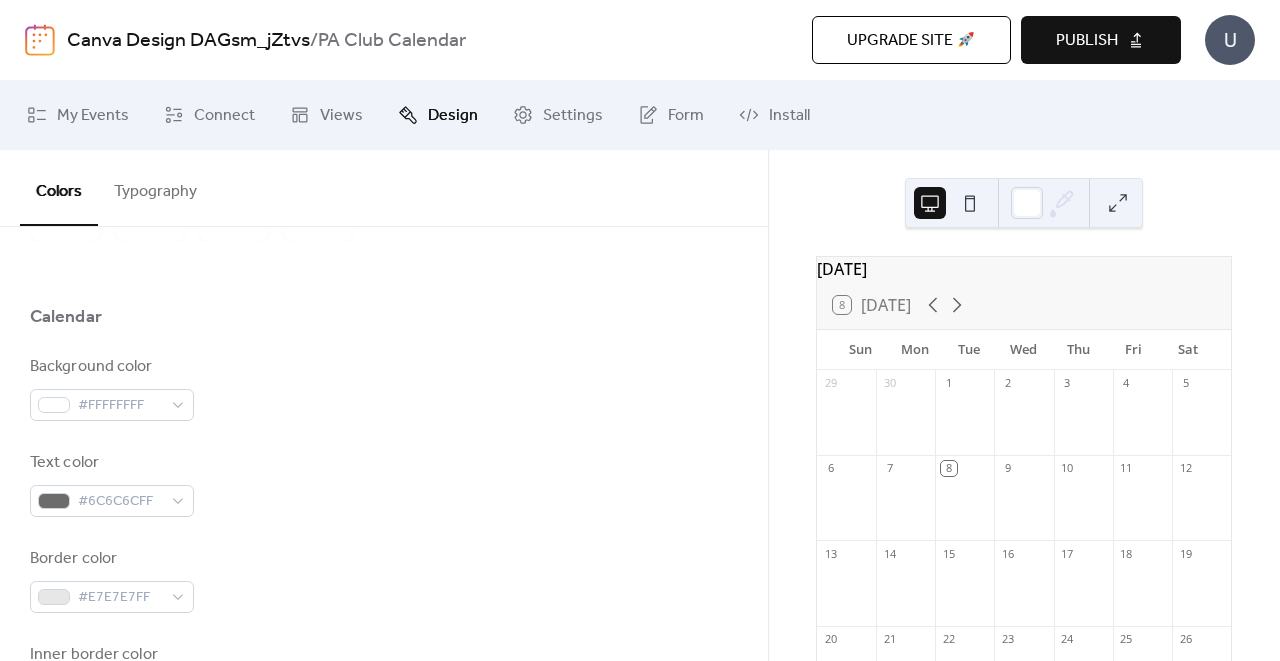 click on "Background color #FFFFFFFF Text color #6C6C6CFF Border color #E7E7E7FF Inner border color #EBEBEBFF Inner background color #FFFFFFFF Default event color #FF8946FF" at bounding box center [384, 628] 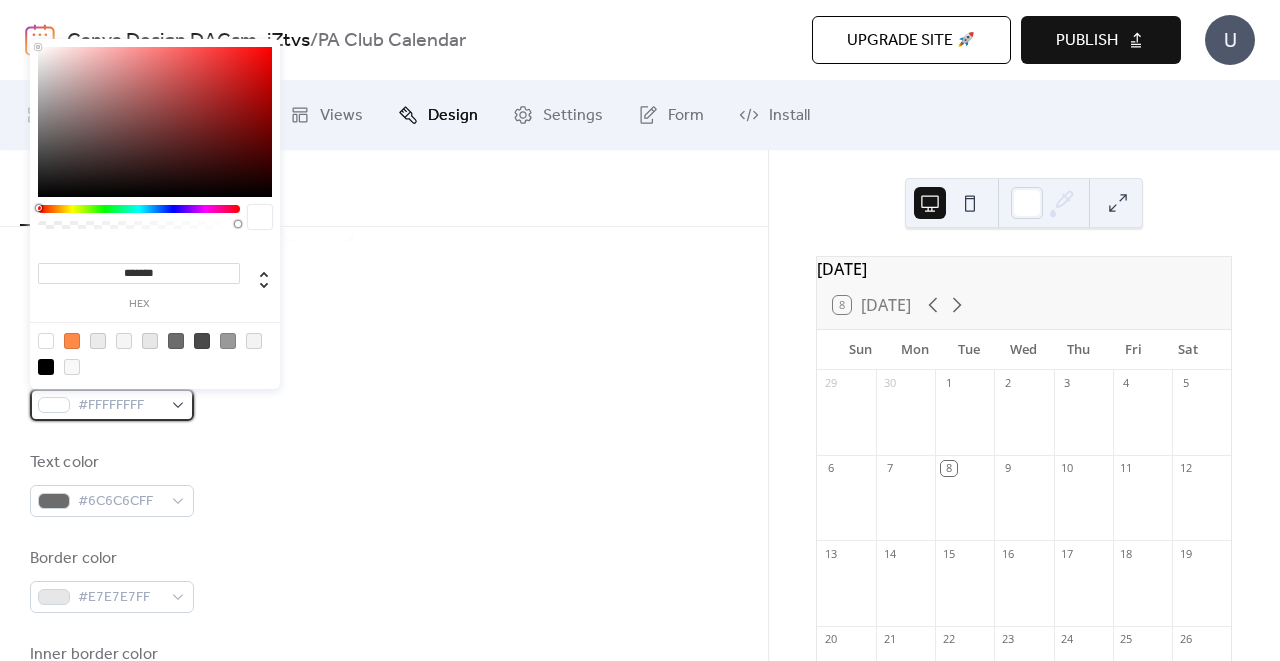 click on "#FFFFFFFF" at bounding box center (112, 405) 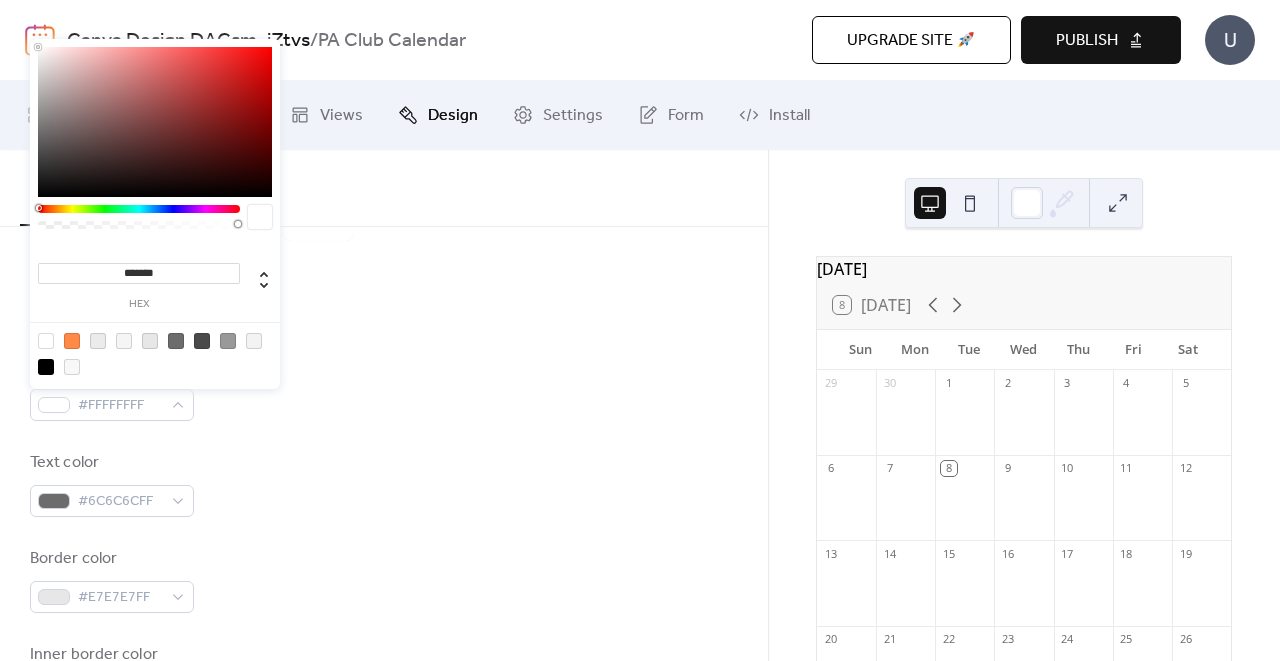 click on "*******" at bounding box center [139, 273] 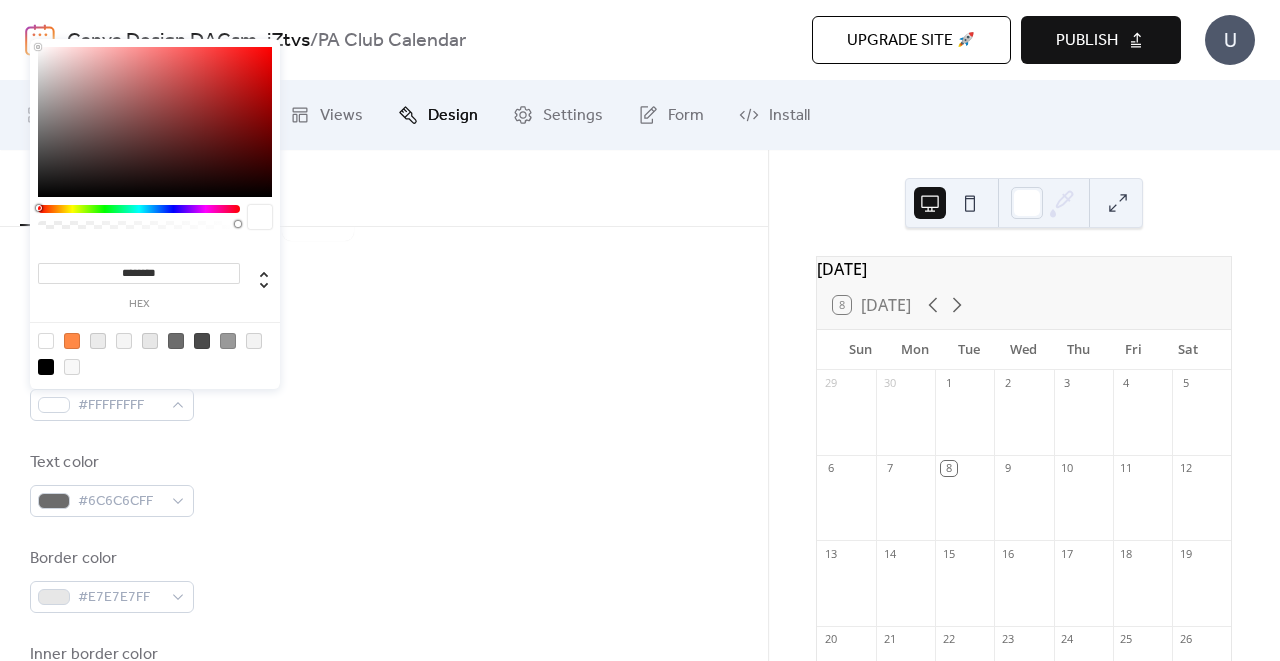 click on "********" at bounding box center [139, 273] 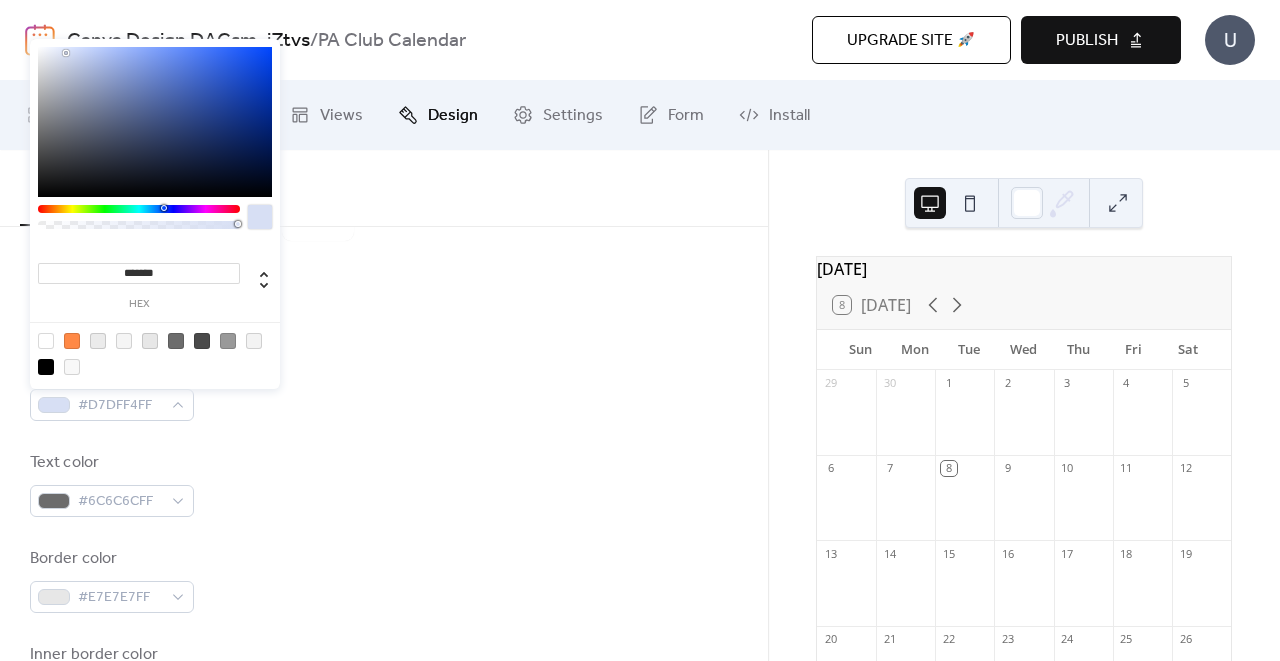 type on "*******" 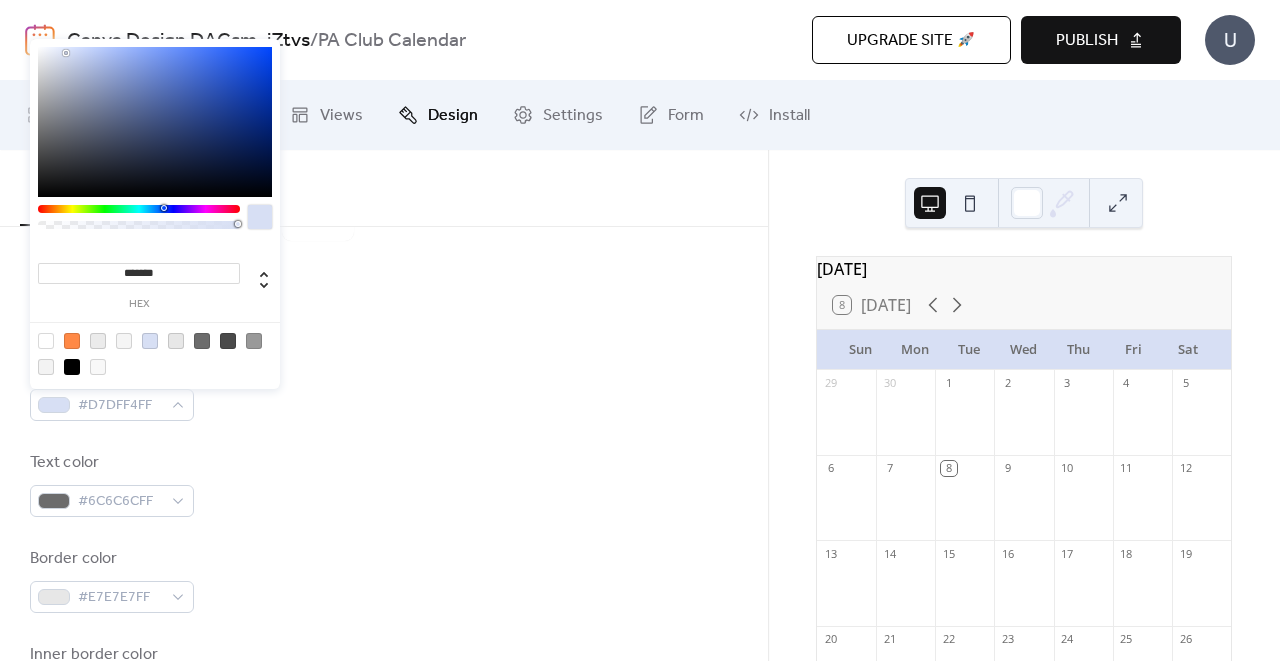 click on "Calendar" at bounding box center [384, 322] 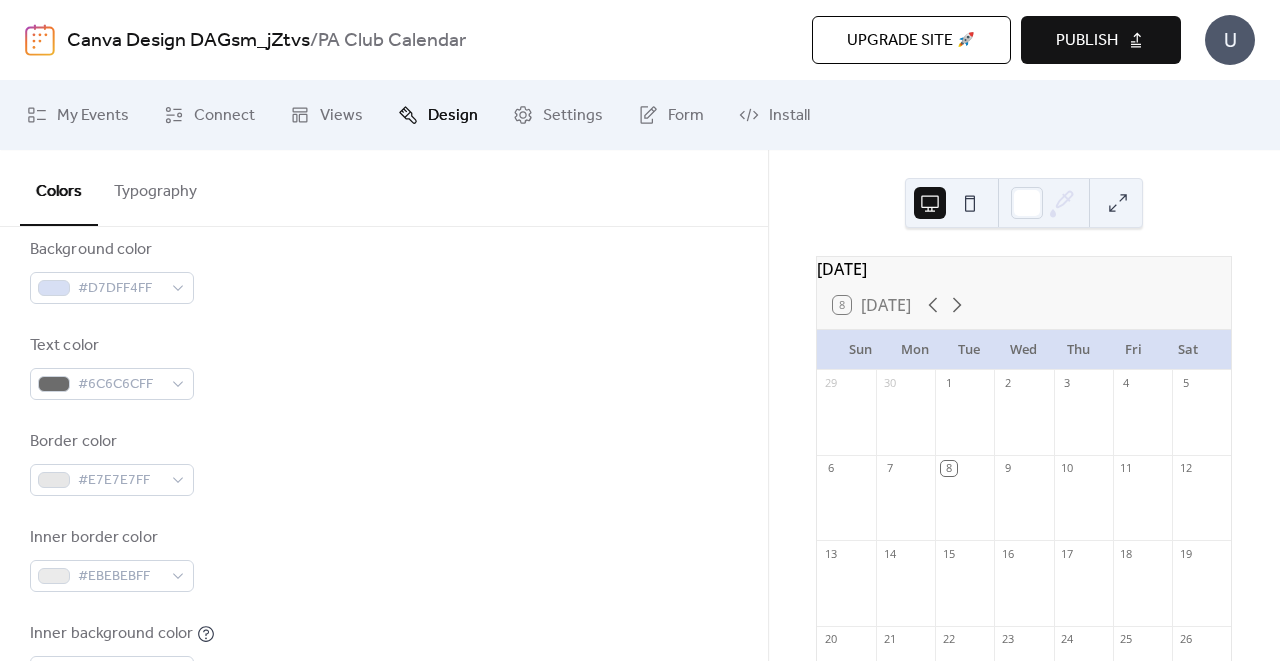 scroll, scrollTop: 265, scrollLeft: 0, axis: vertical 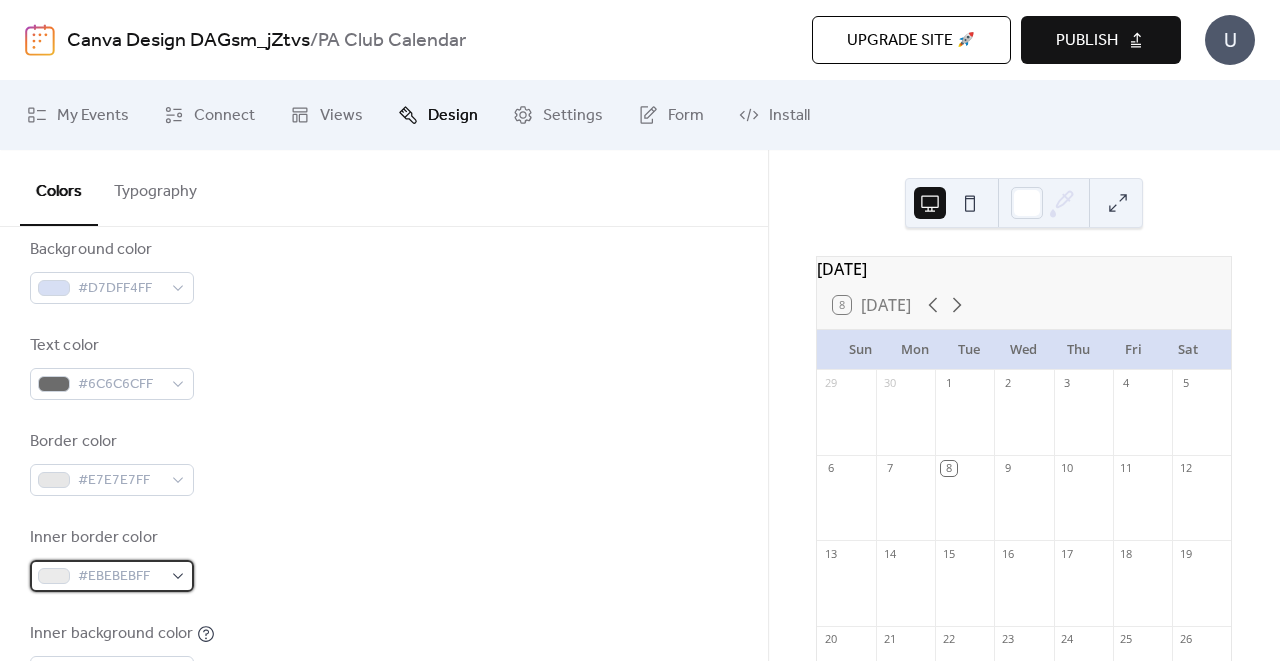 click on "#EBEBEBFF" at bounding box center (120, 577) 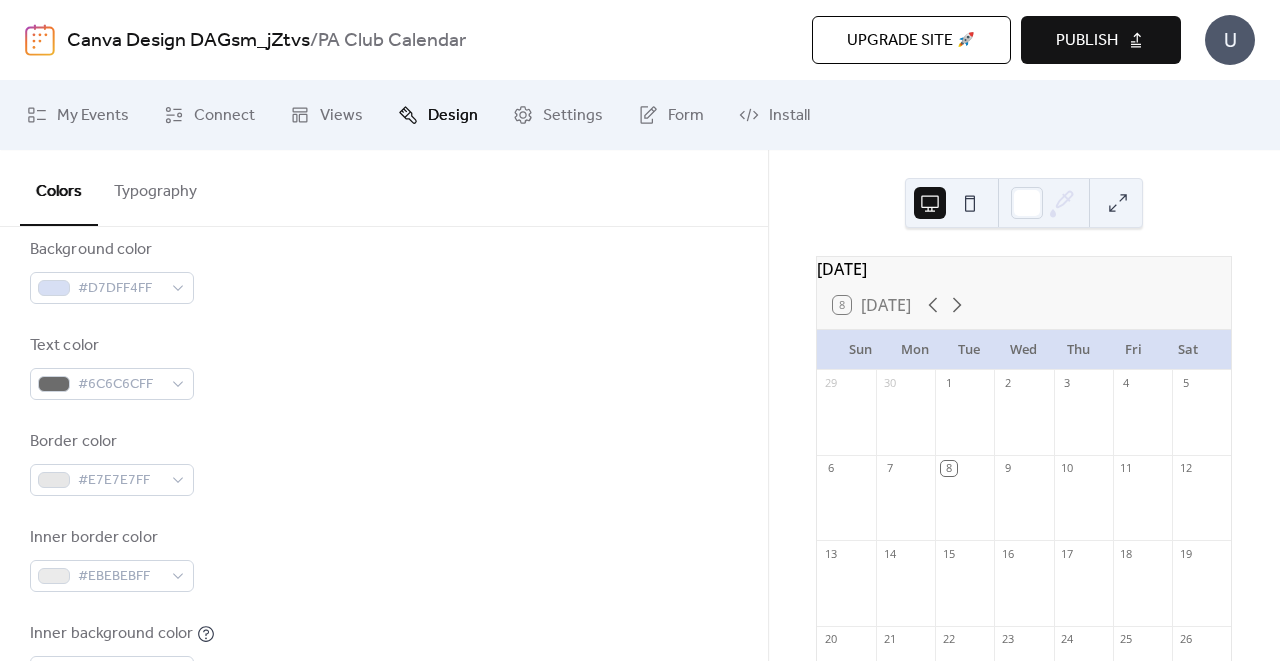 click on "Background color #D7DFF4FF Text color #6C6C6CFF Border color #E7E7E7FF Inner border color #EBEBEBFF Inner background color #FFFFFFFF Default event color #FF8946FF" at bounding box center [384, 511] 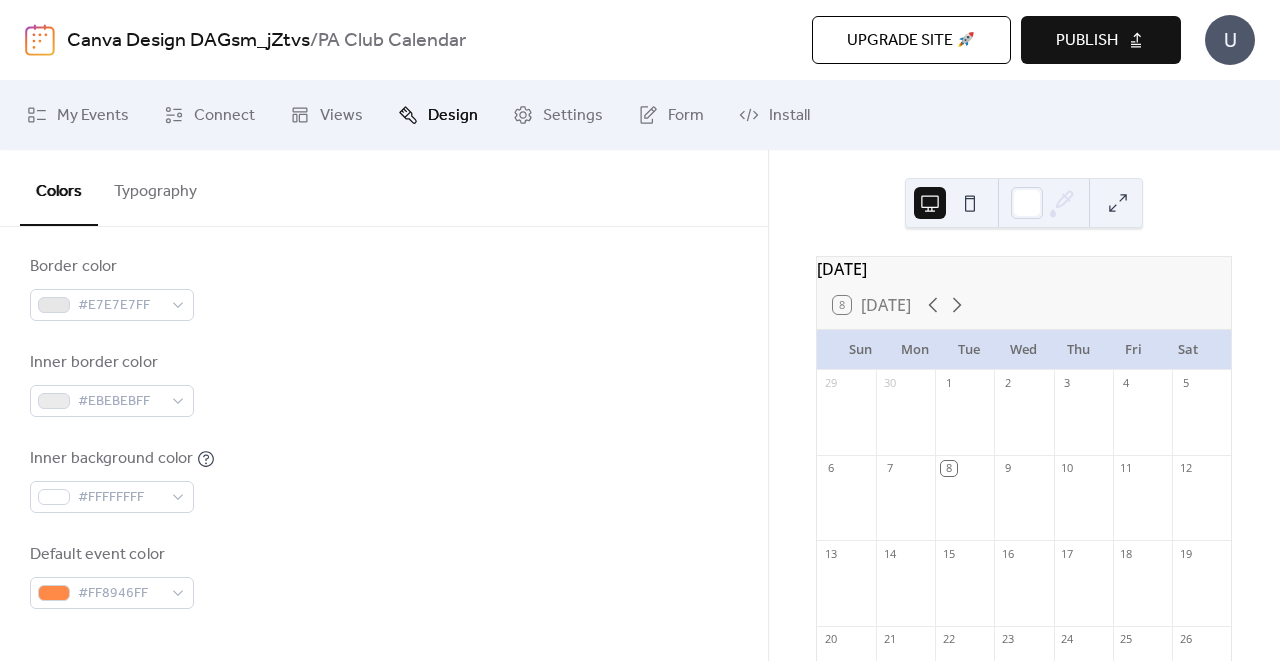 scroll, scrollTop: 438, scrollLeft: 0, axis: vertical 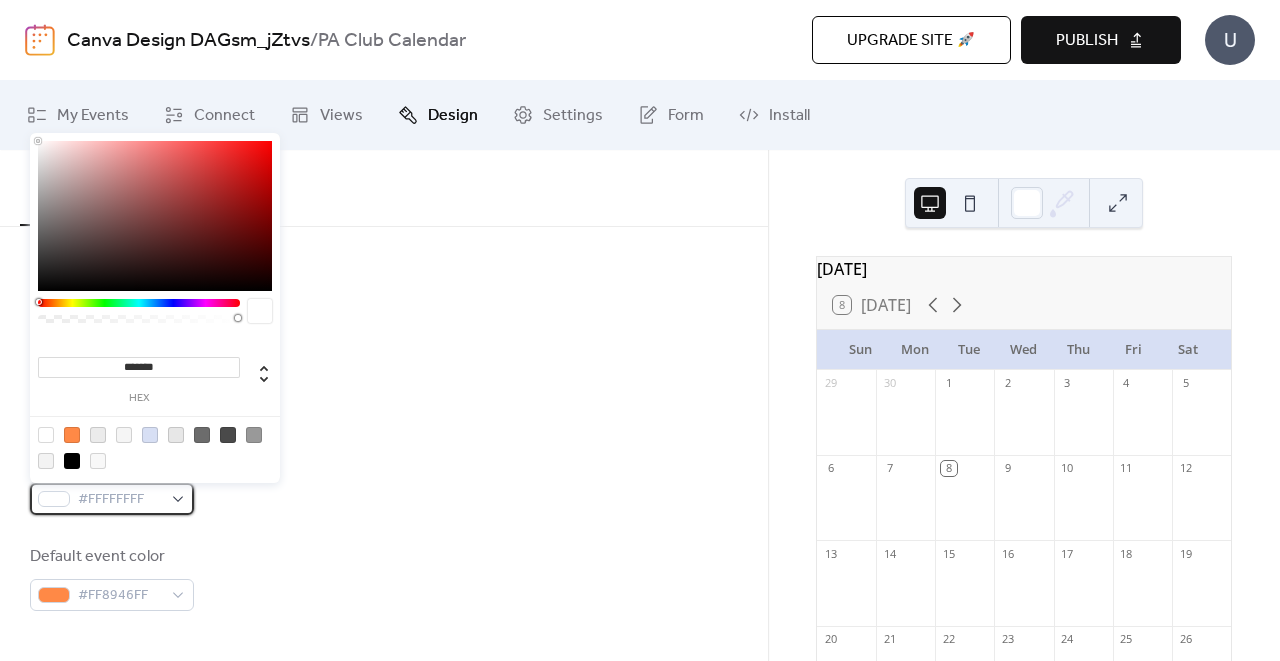 click on "#FFFFFFFF" at bounding box center [120, 500] 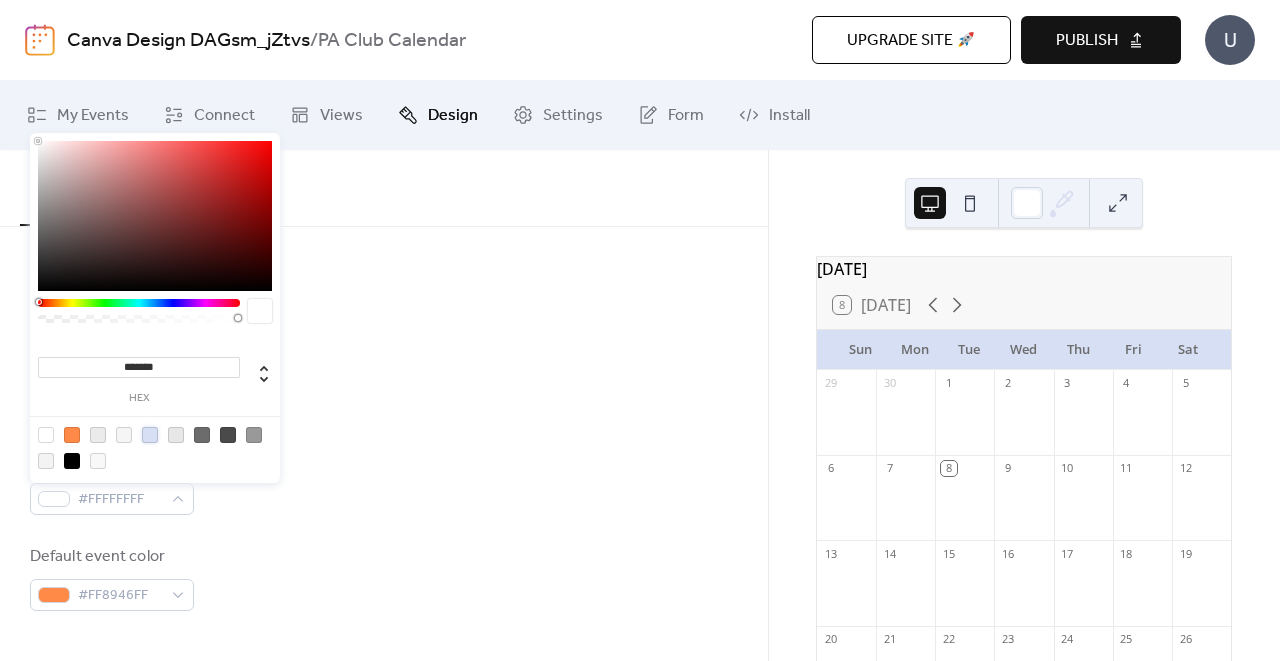 click at bounding box center (150, 435) 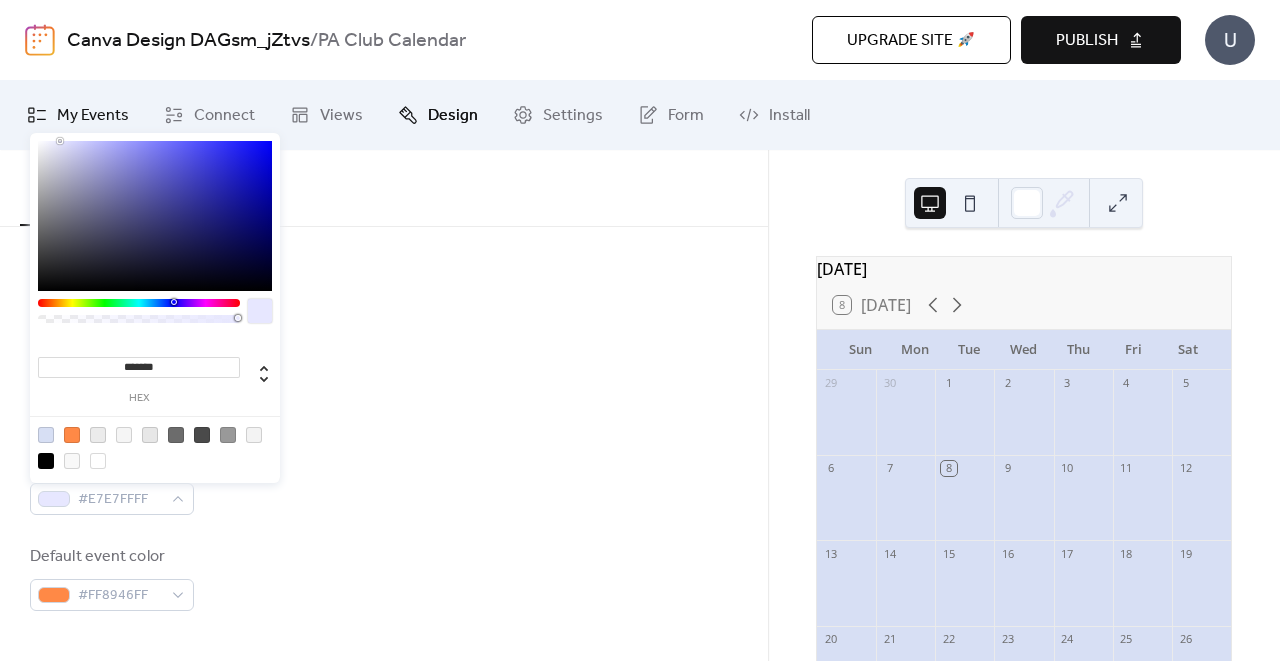 drag, startPoint x: 63, startPoint y: 145, endPoint x: 60, endPoint y: 127, distance: 18.248287 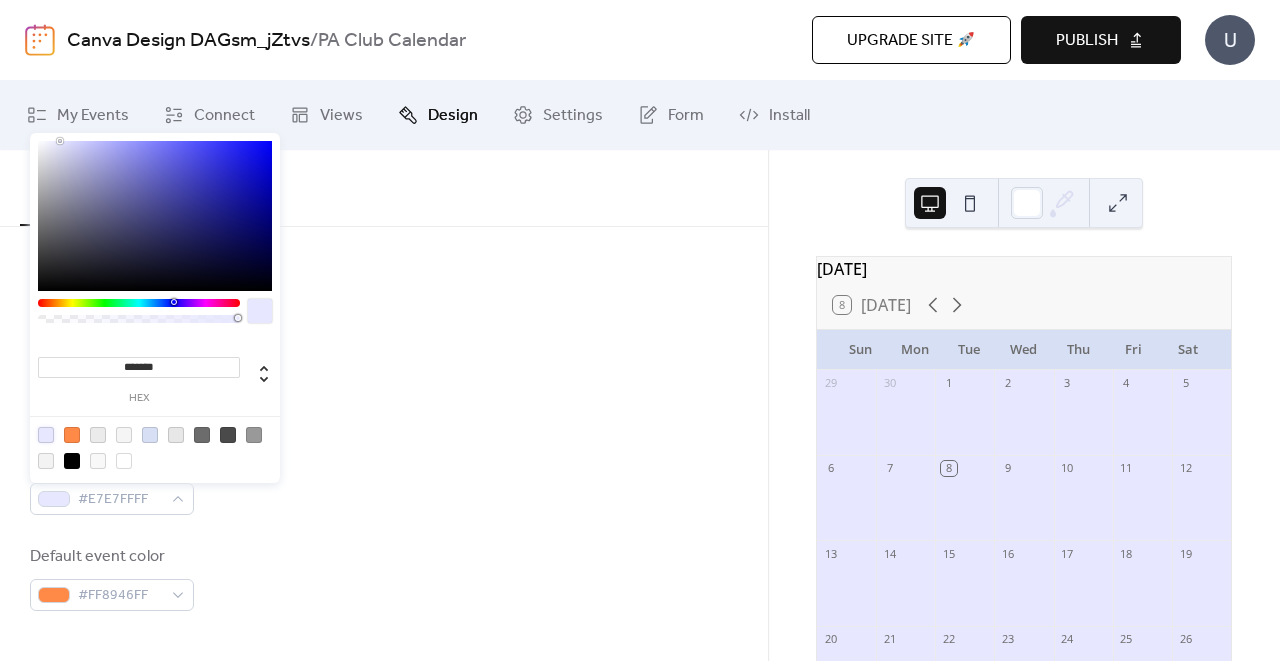 click at bounding box center [46, 435] 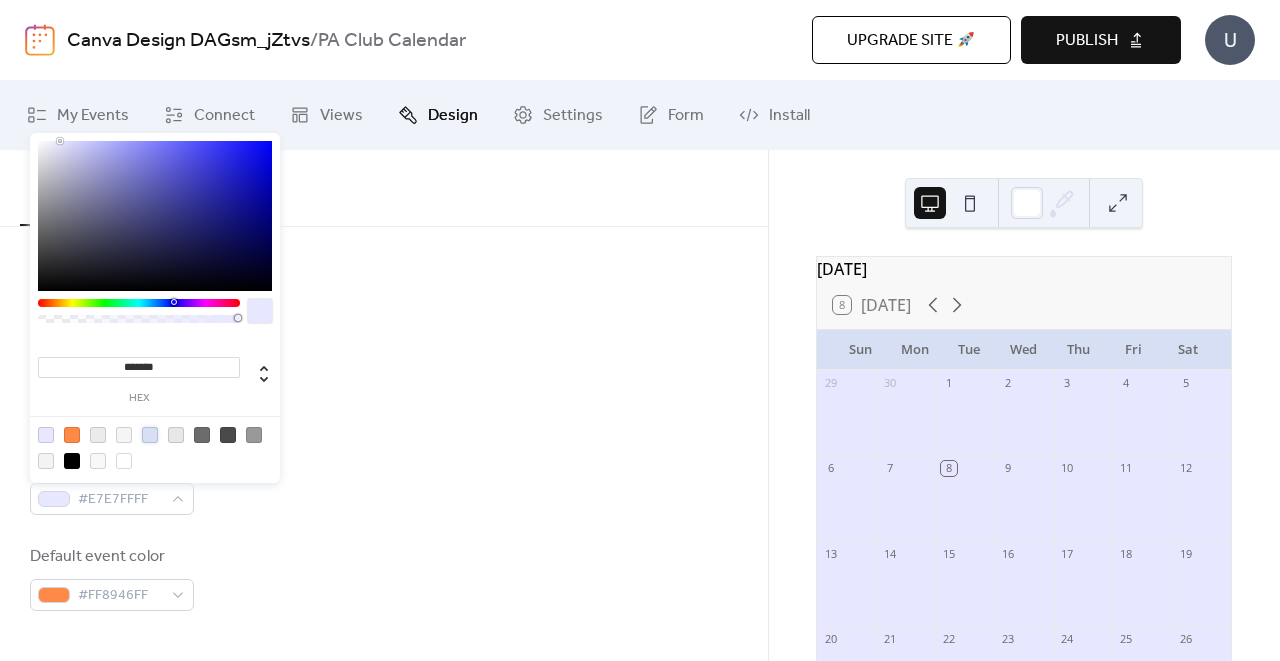 click at bounding box center [150, 435] 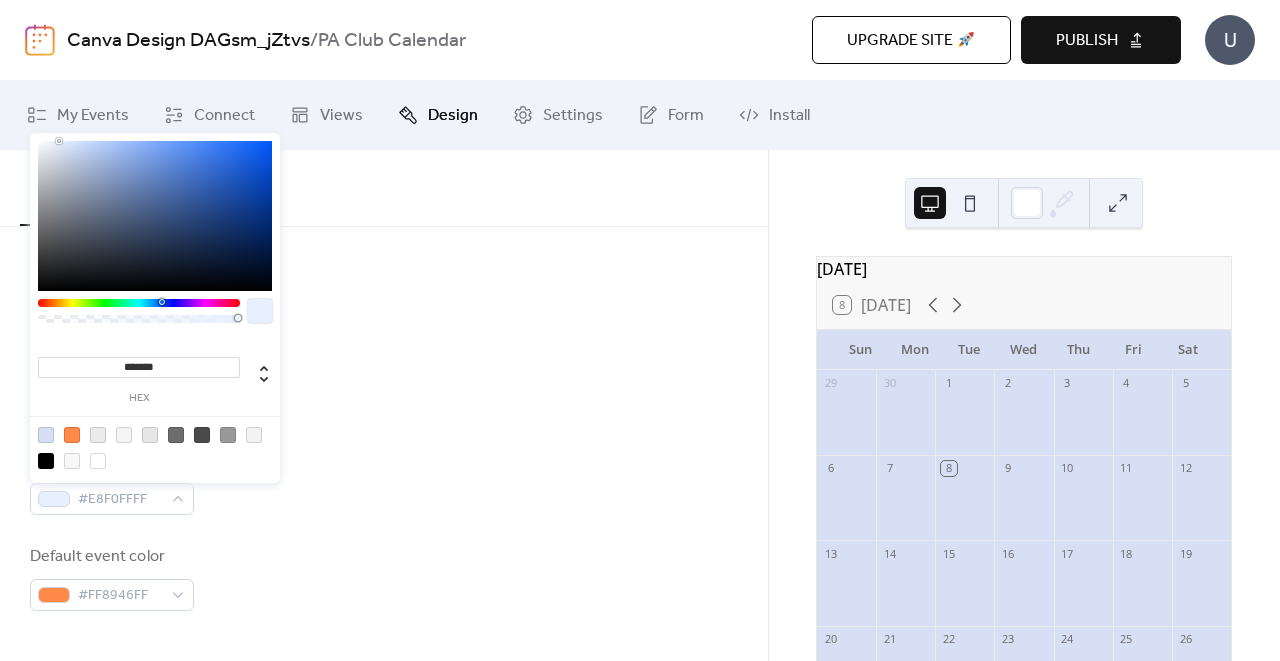 type on "*******" 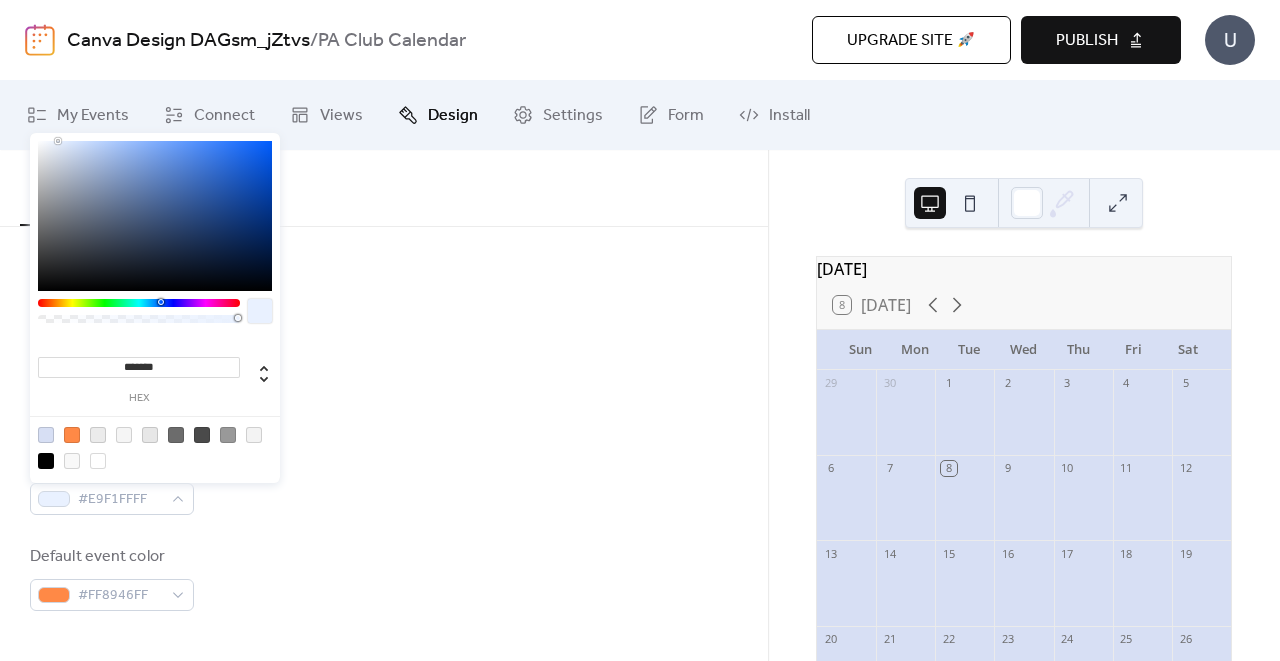 drag, startPoint x: 68, startPoint y: 146, endPoint x: 58, endPoint y: 133, distance: 16.40122 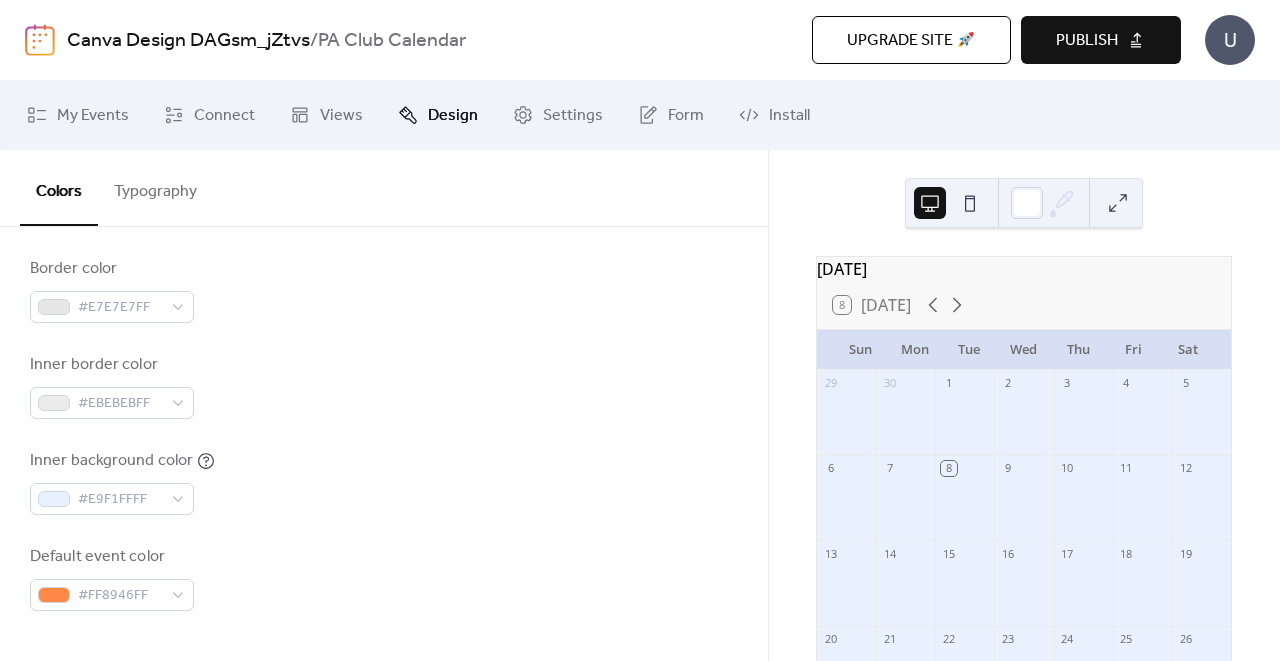 click on "Inner border color #EBEBEBFF" at bounding box center (384, 386) 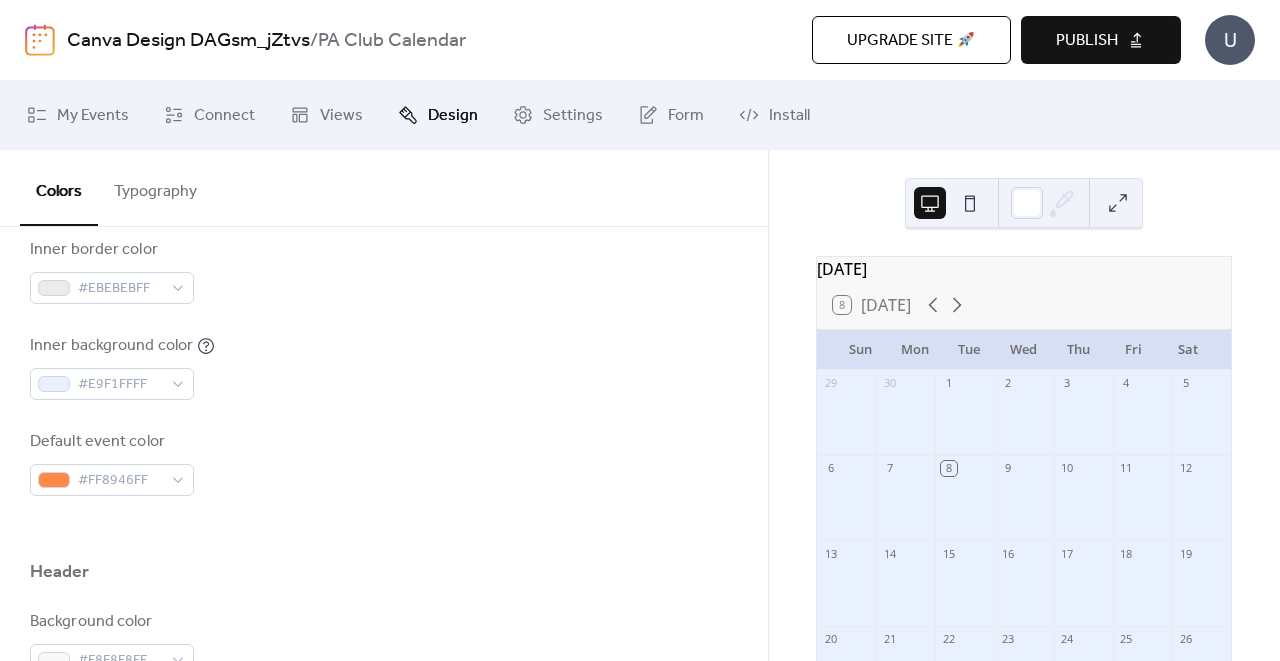 scroll, scrollTop: 570, scrollLeft: 0, axis: vertical 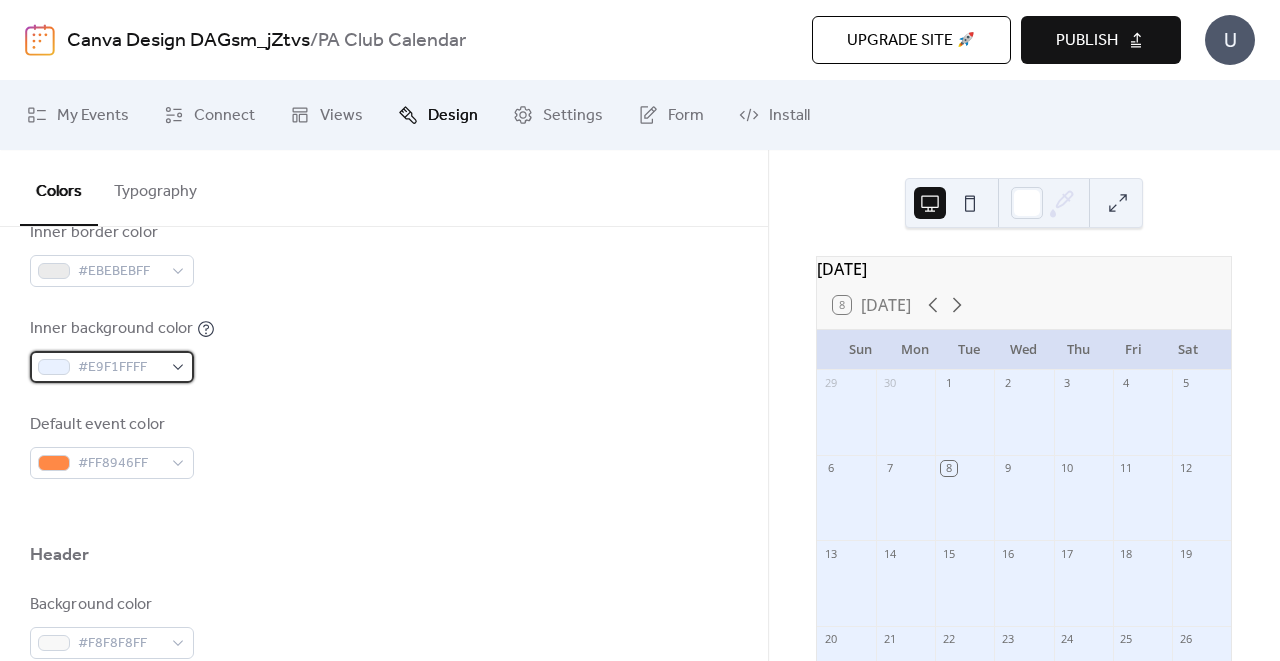 click on "#E9F1FFFF" at bounding box center (112, 367) 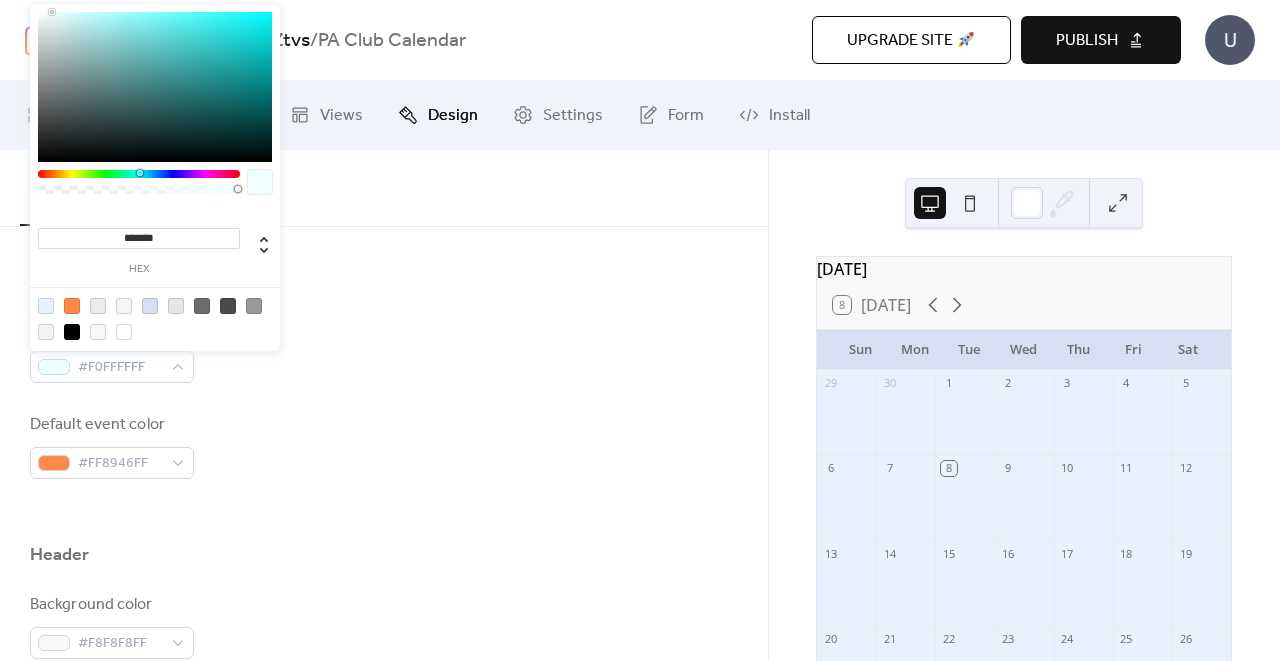 drag, startPoint x: 58, startPoint y: 13, endPoint x: 52, endPoint y: 0, distance: 14.3178215 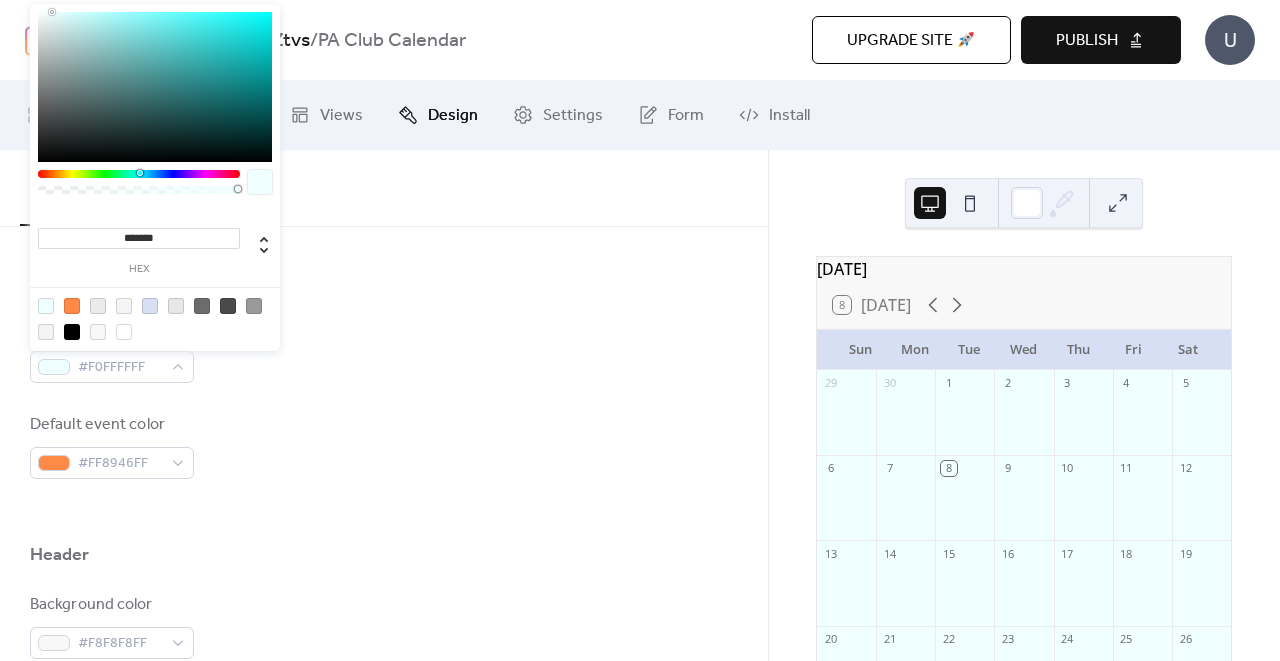 click on "*******" at bounding box center (139, 238) 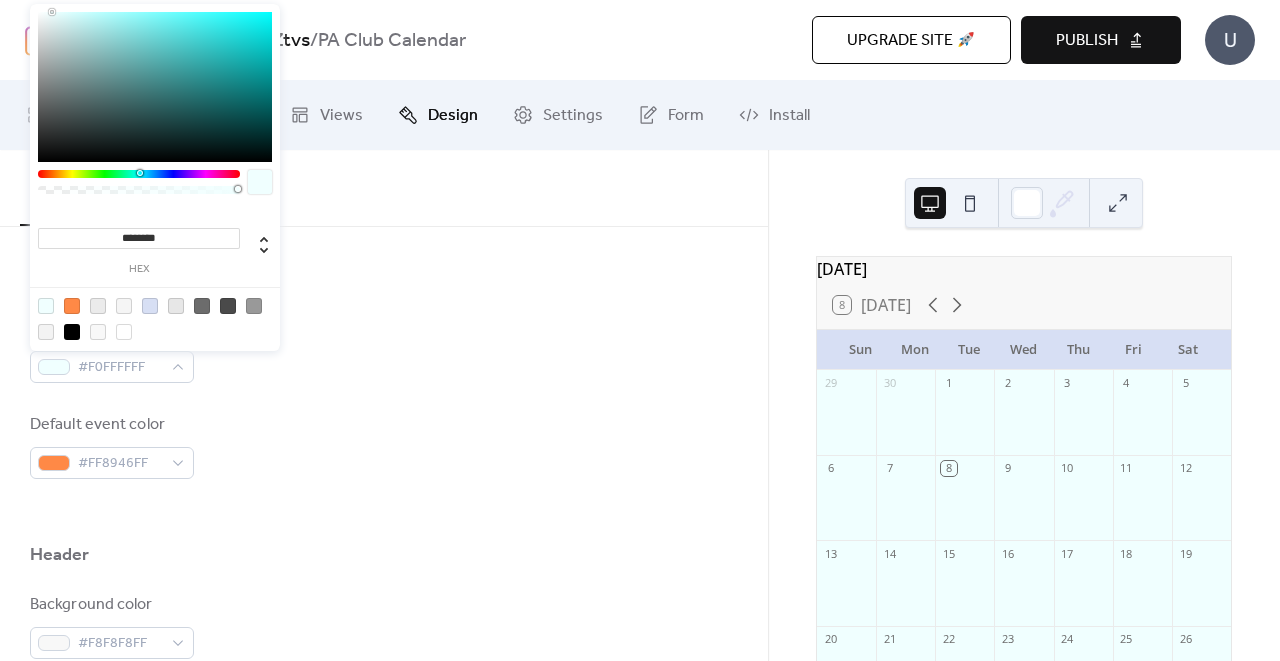 click on "********" at bounding box center [139, 238] 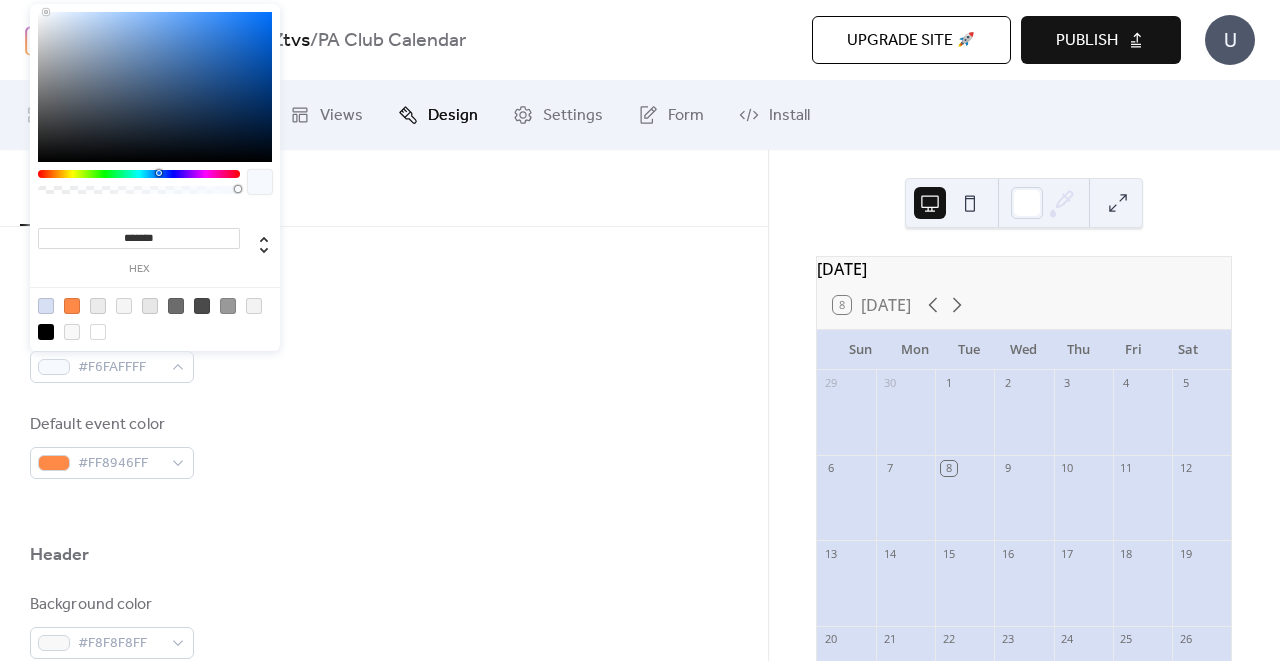 type on "*******" 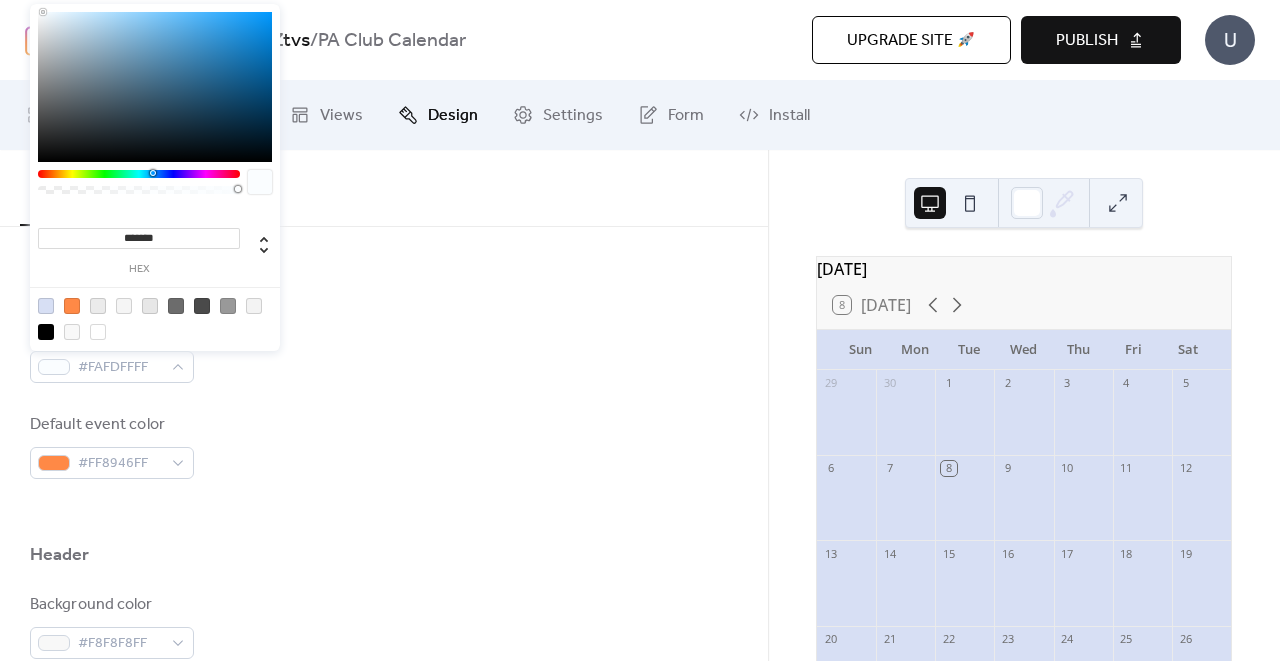 drag, startPoint x: 65, startPoint y: 17, endPoint x: 43, endPoint y: -7, distance: 32.55764 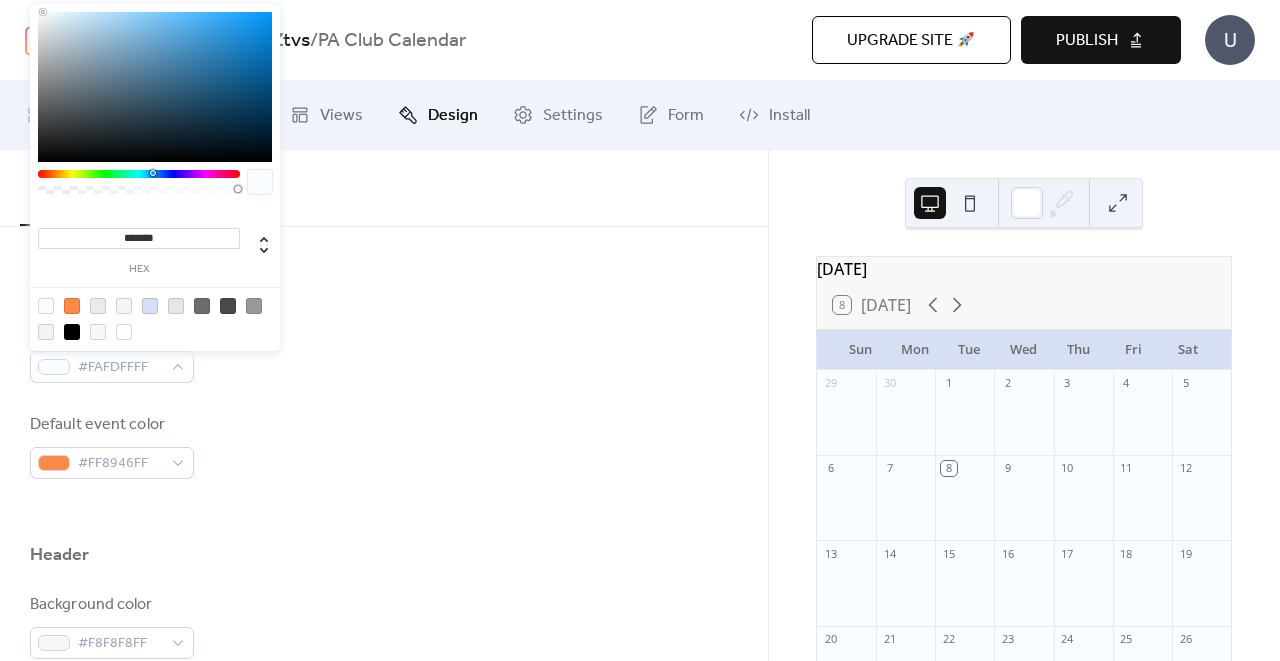 click on "Background color #D7DFF4FF Text color #6C6C6CFF Border color #E7E7E7FF Inner border color #EBEBEBFF Inner background color #FAFDFFFF Default event color #FF8946FF" at bounding box center [384, 206] 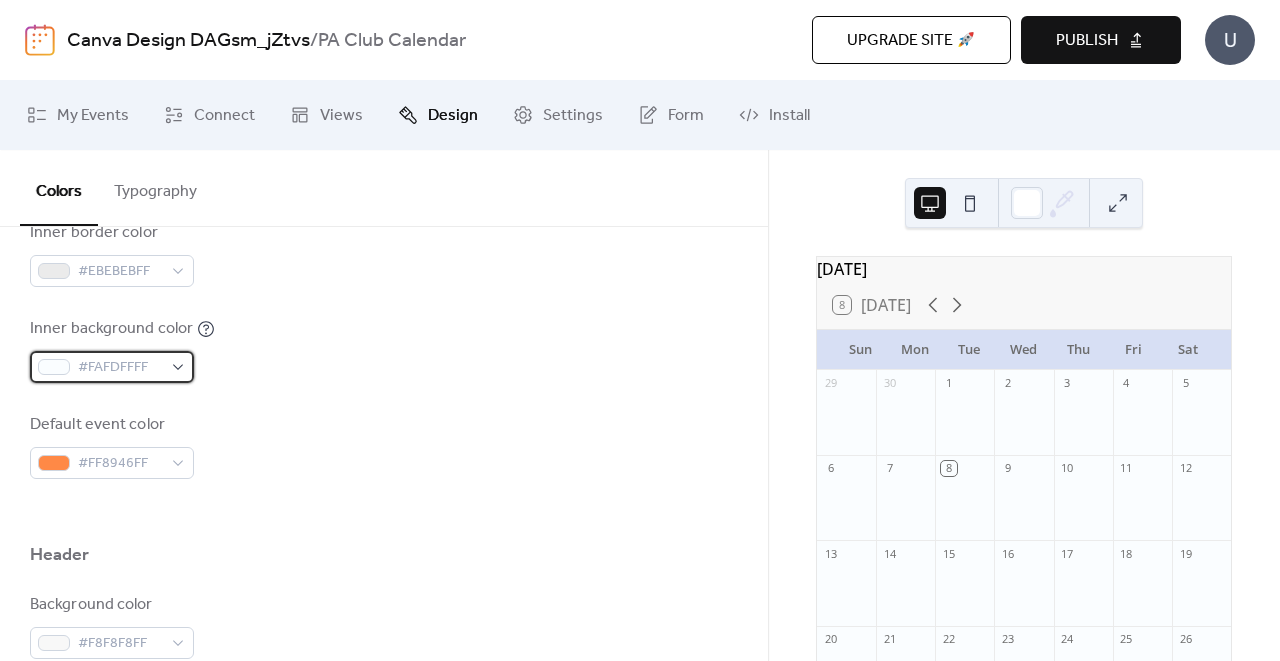 click on "#FAFDFFFF" at bounding box center (120, 368) 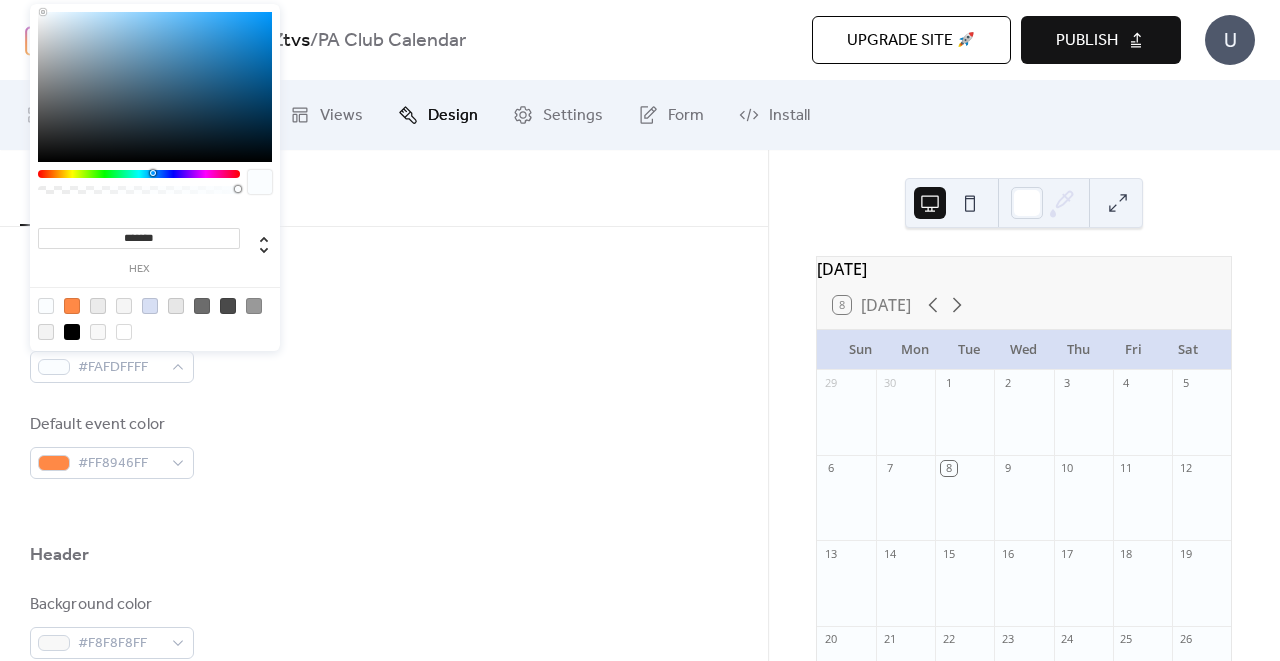 click at bounding box center [150, 306] 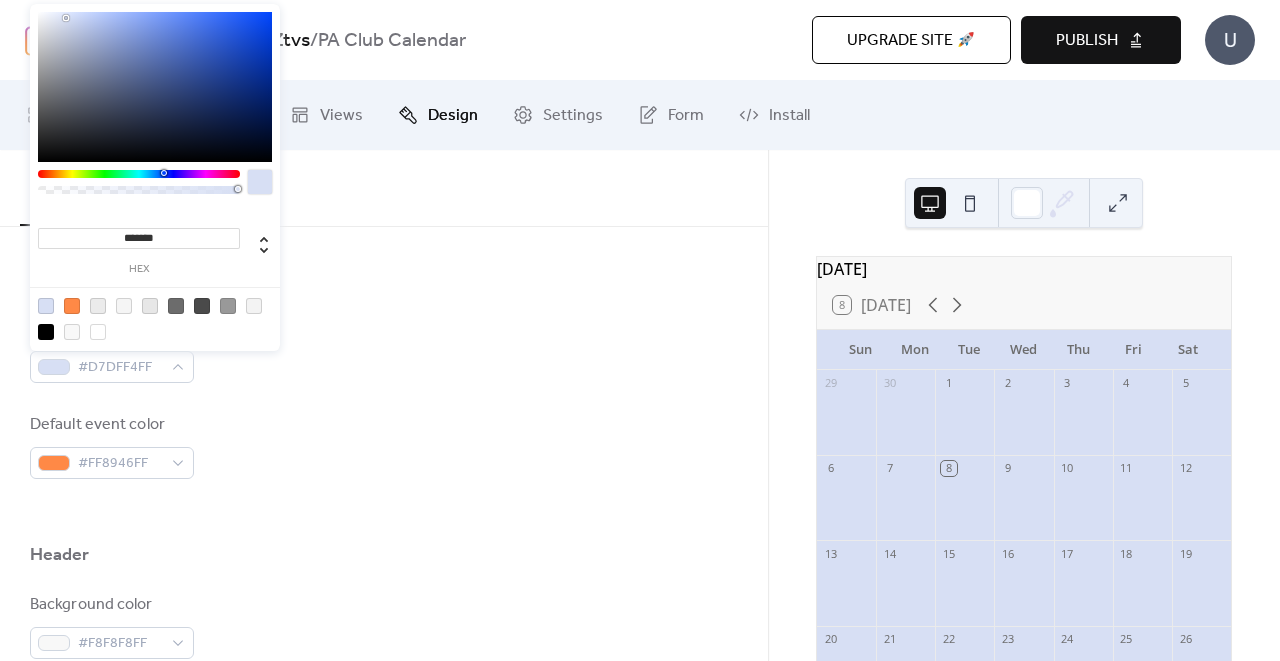 type on "***" 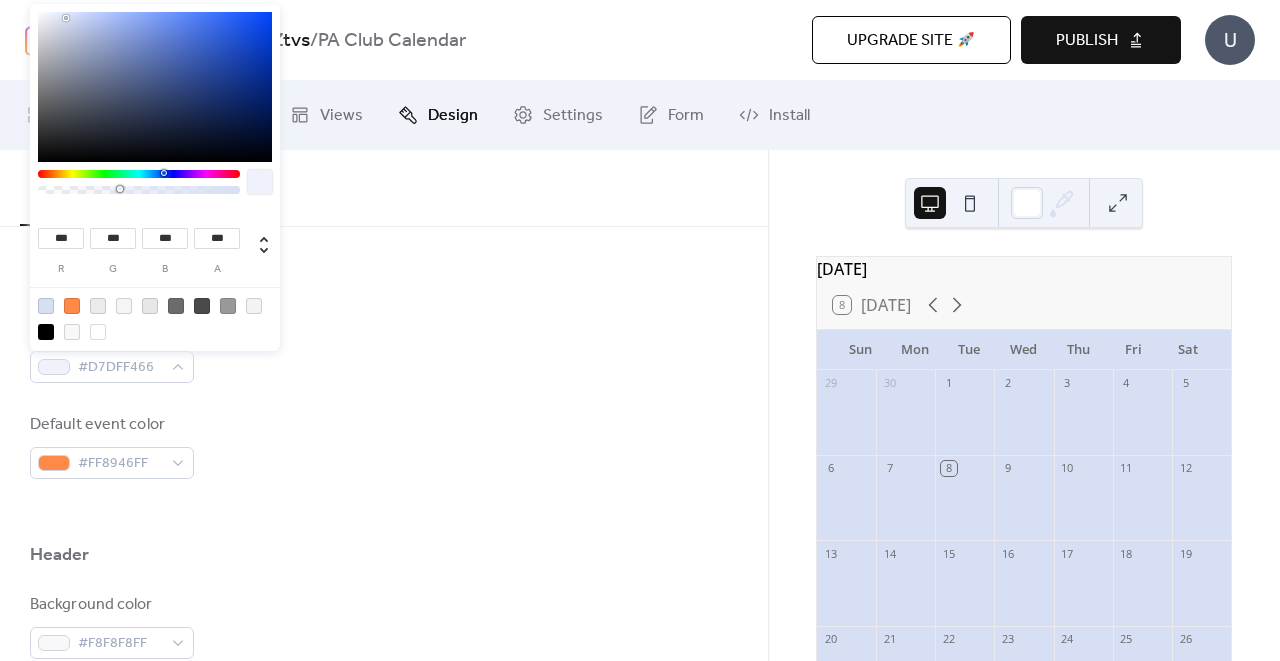 type on "**********" 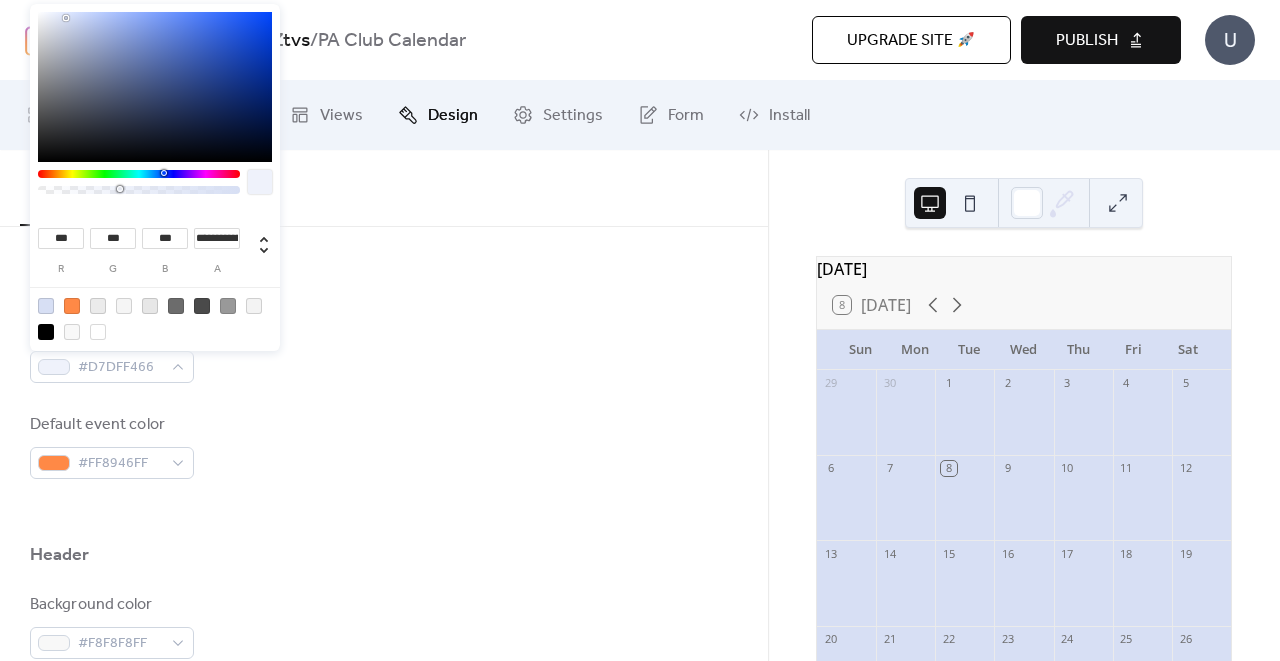 drag, startPoint x: 238, startPoint y: 188, endPoint x: 118, endPoint y: 198, distance: 120.41595 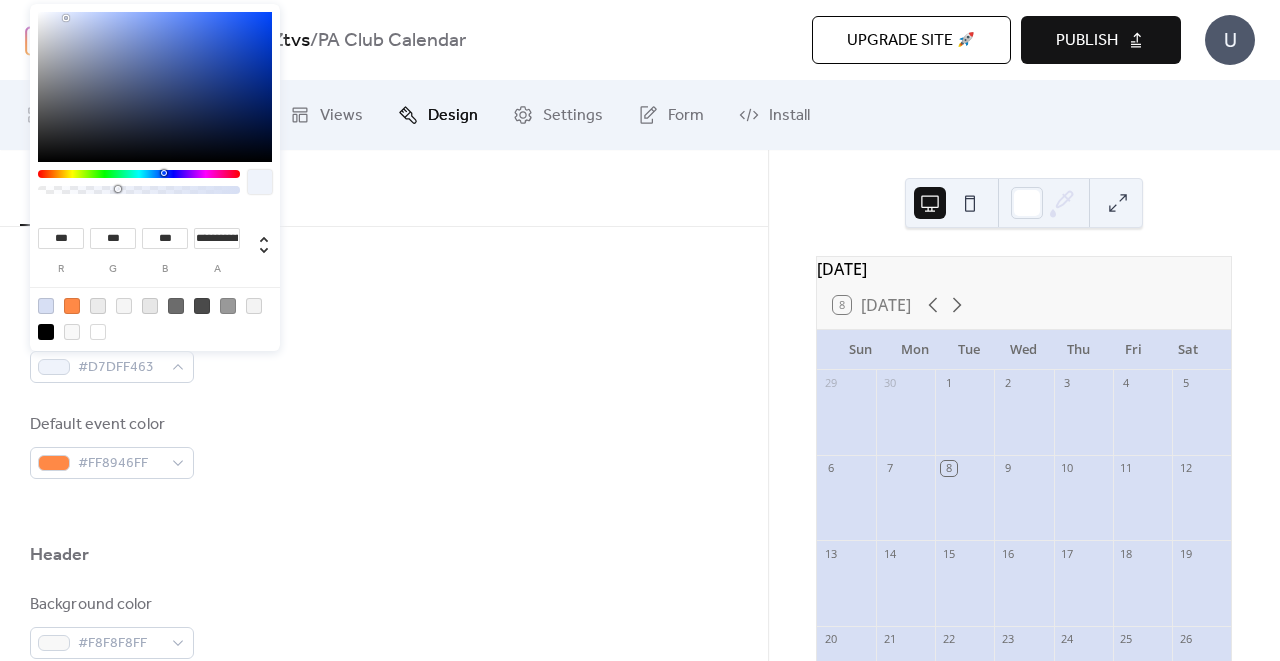 click on "Default event color #FF8946FF" at bounding box center [384, 446] 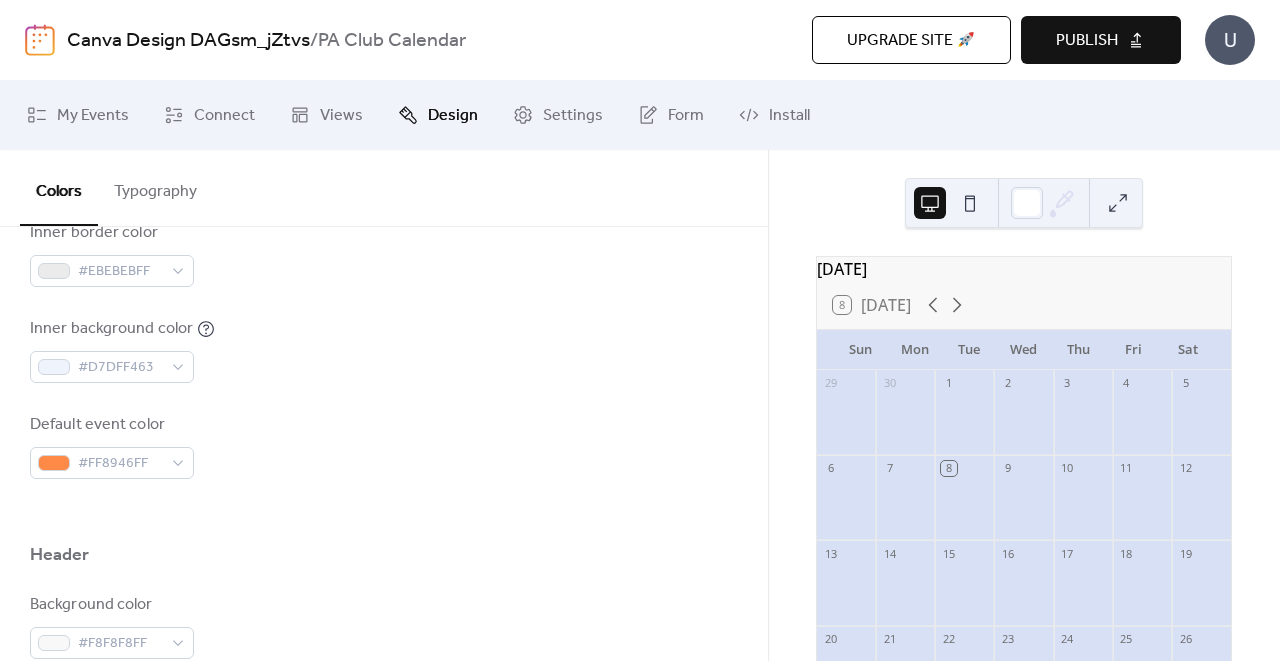 click on "Background color #D7DFF4FF Text color #6C6C6CFF Border color #E7E7E7FF Inner border color #EBEBEBFF Inner background color #D7DFF463 Default event color #FF8946FF" at bounding box center (384, 206) 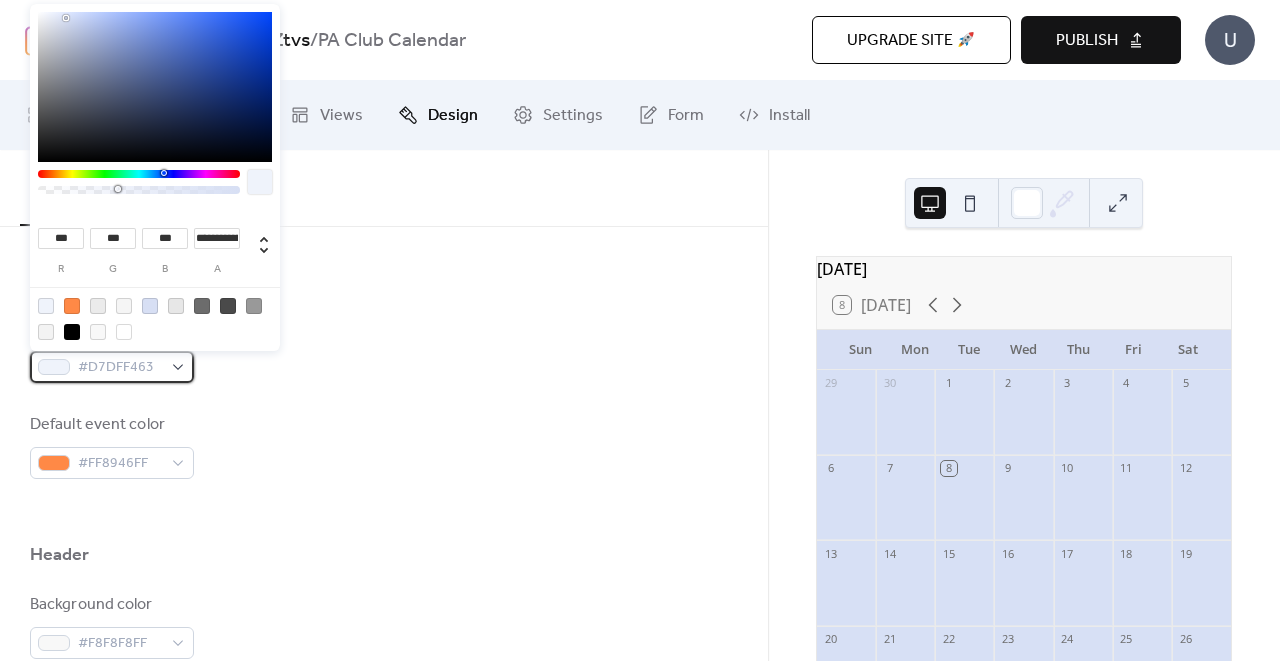 click on "#D7DFF463" at bounding box center (112, 367) 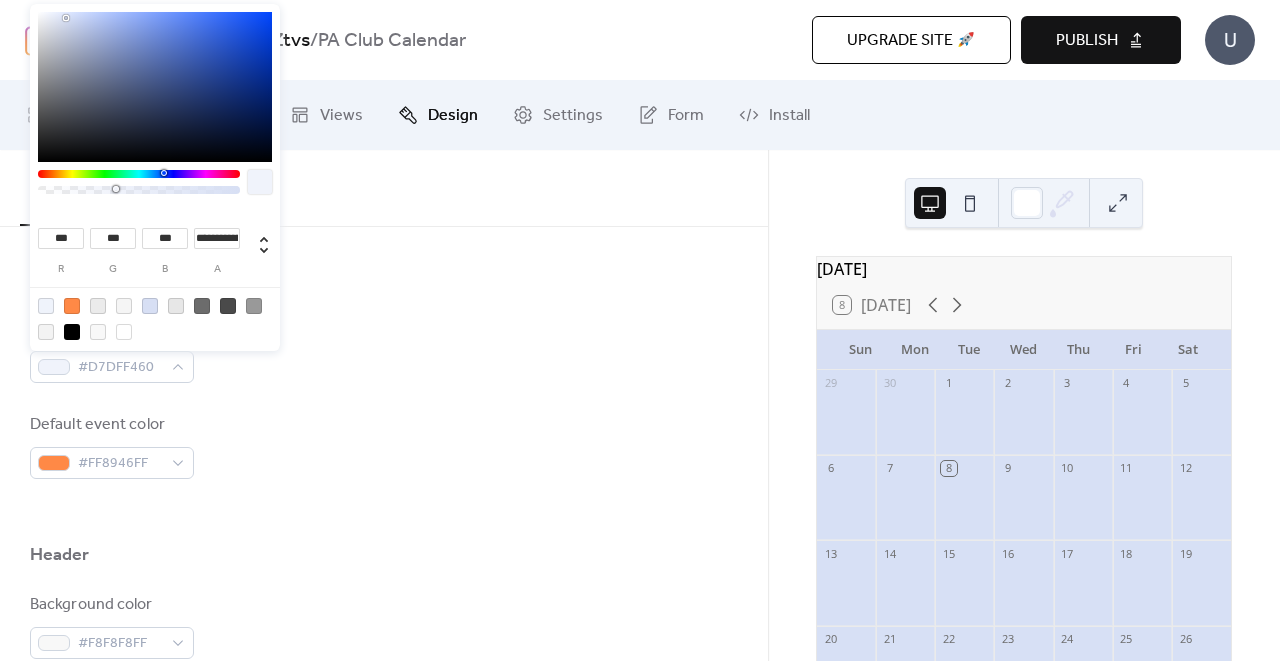 type on "***" 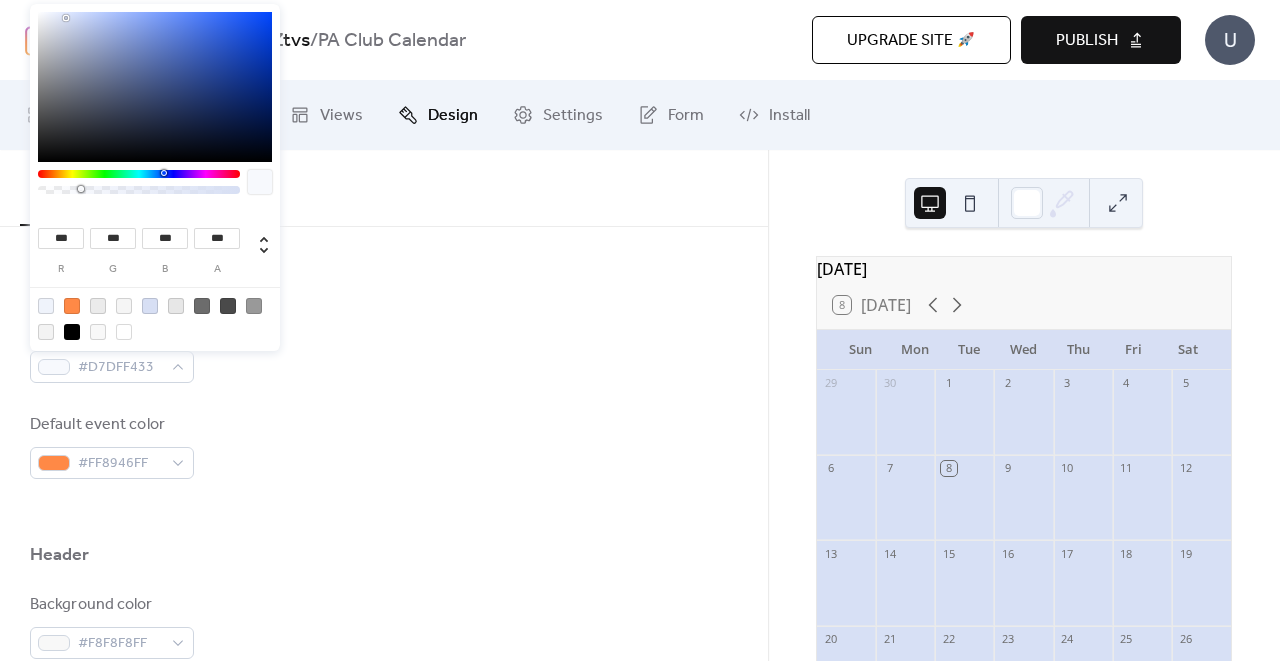 drag, startPoint x: 116, startPoint y: 189, endPoint x: 80, endPoint y: 189, distance: 36 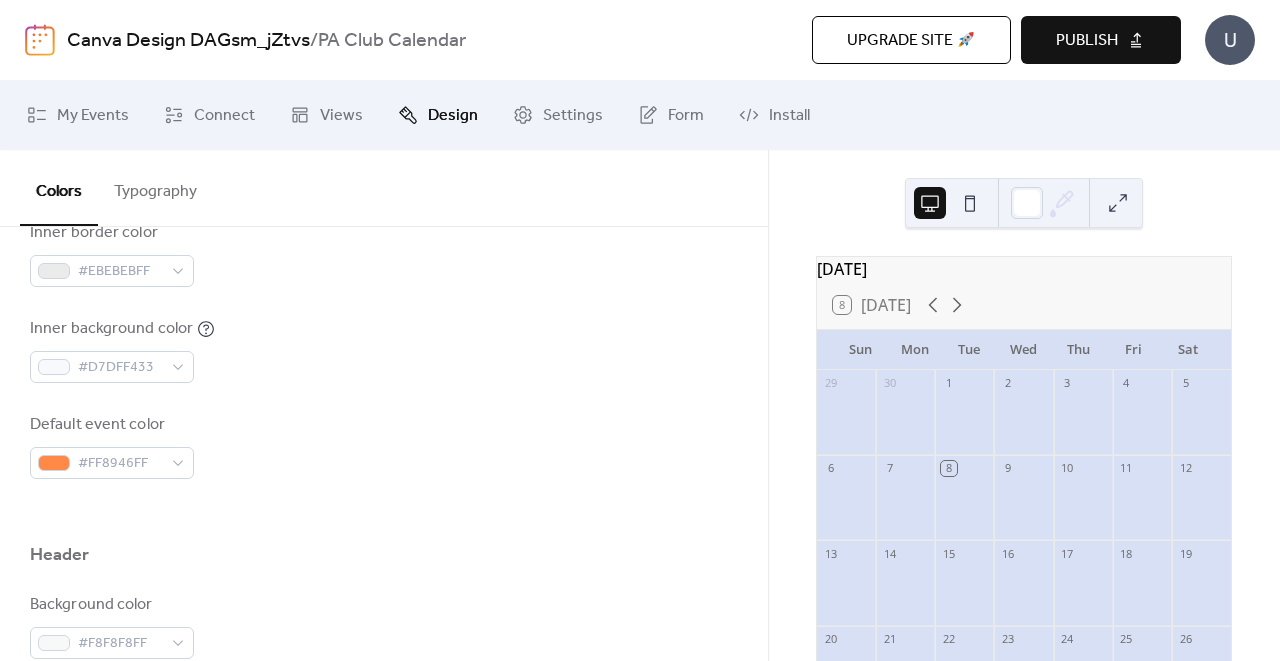 click on "Default event color #FF8946FF" at bounding box center [384, 446] 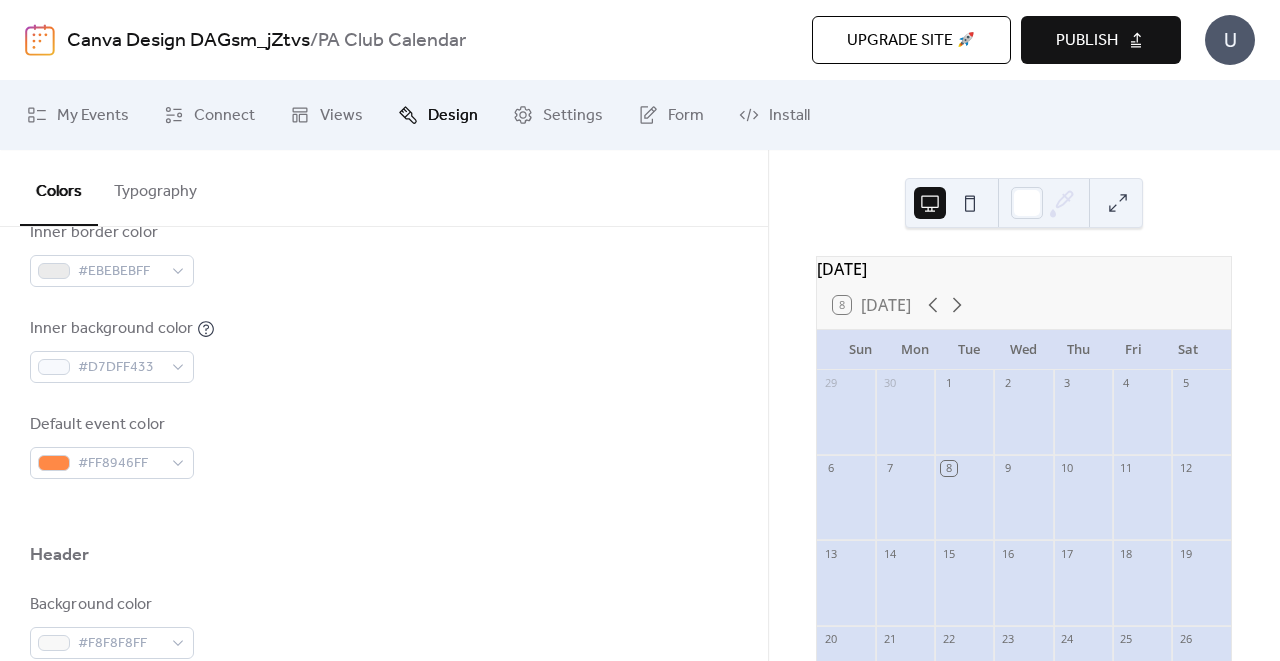 click on "Background color #D7DFF4FF Text color #6C6C6CFF Border color #E7E7E7FF Inner border color #EBEBEBFF Inner background color #D7DFF433 Default event color #FF8946FF" at bounding box center [384, 206] 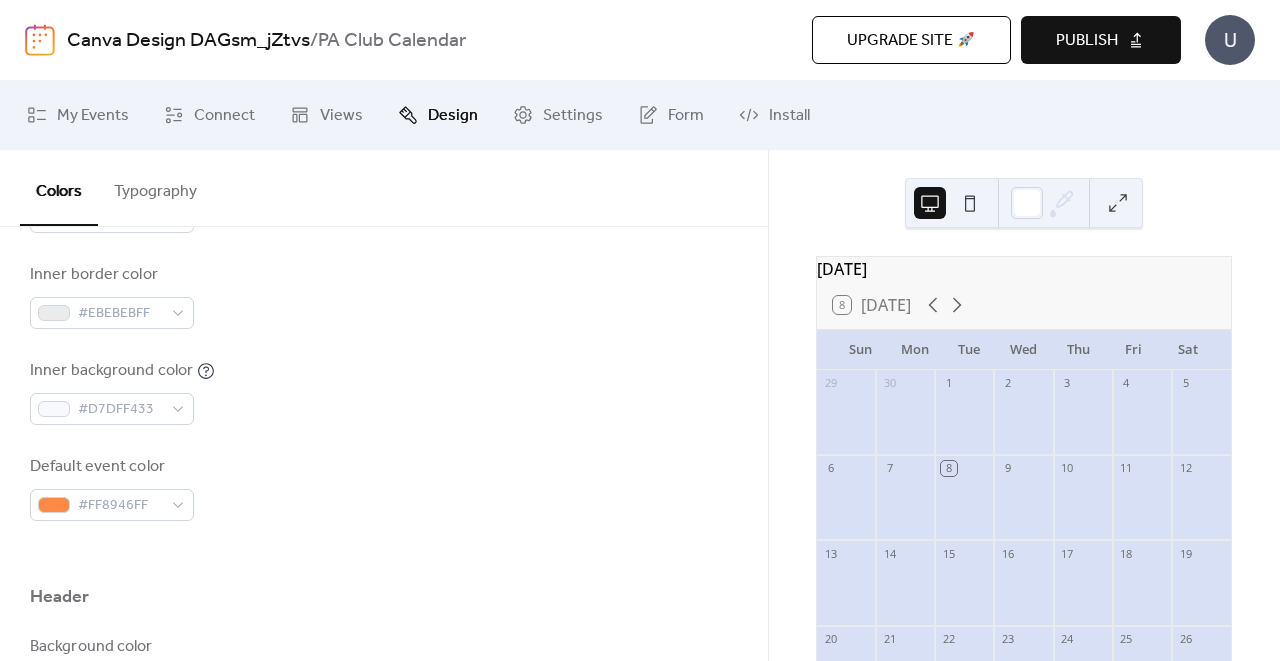 scroll, scrollTop: 464, scrollLeft: 0, axis: vertical 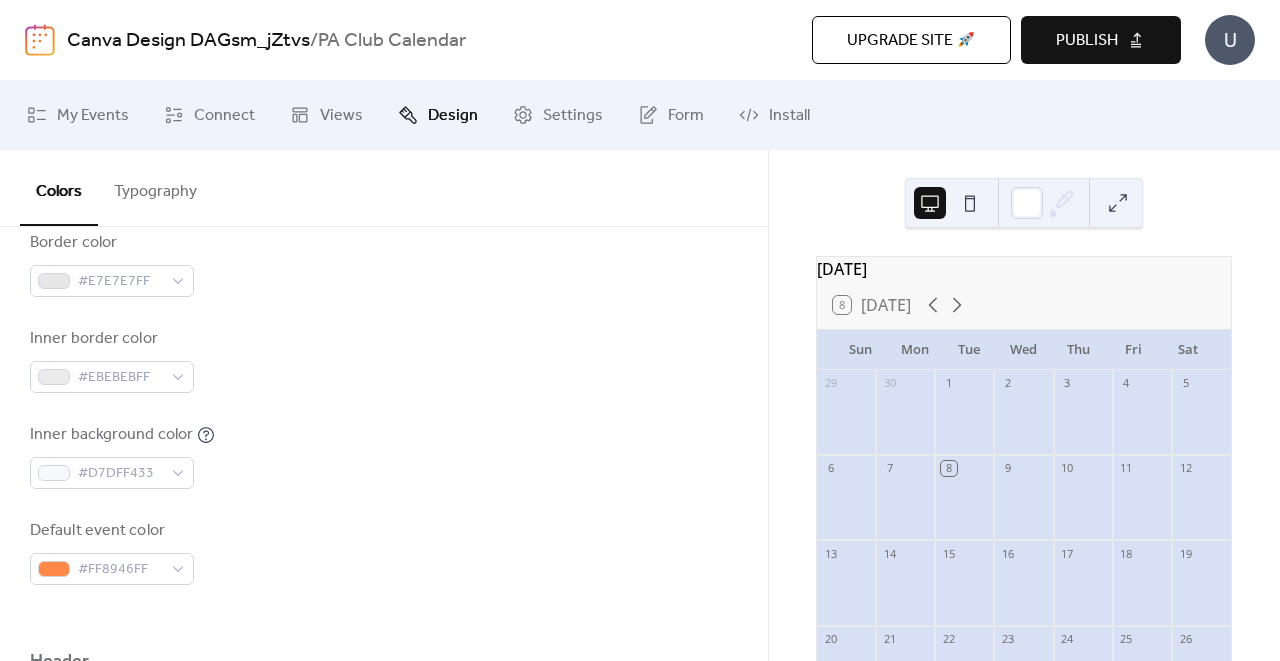 click on "Tue" at bounding box center (969, 350) 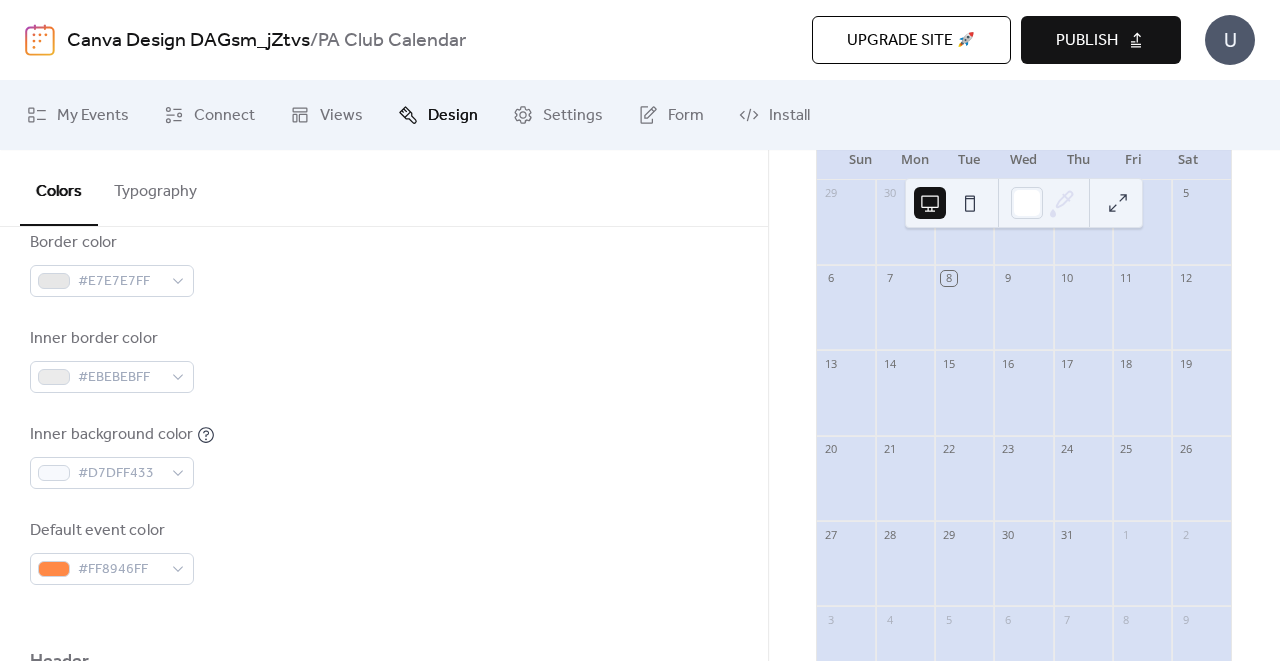 scroll, scrollTop: 0, scrollLeft: 0, axis: both 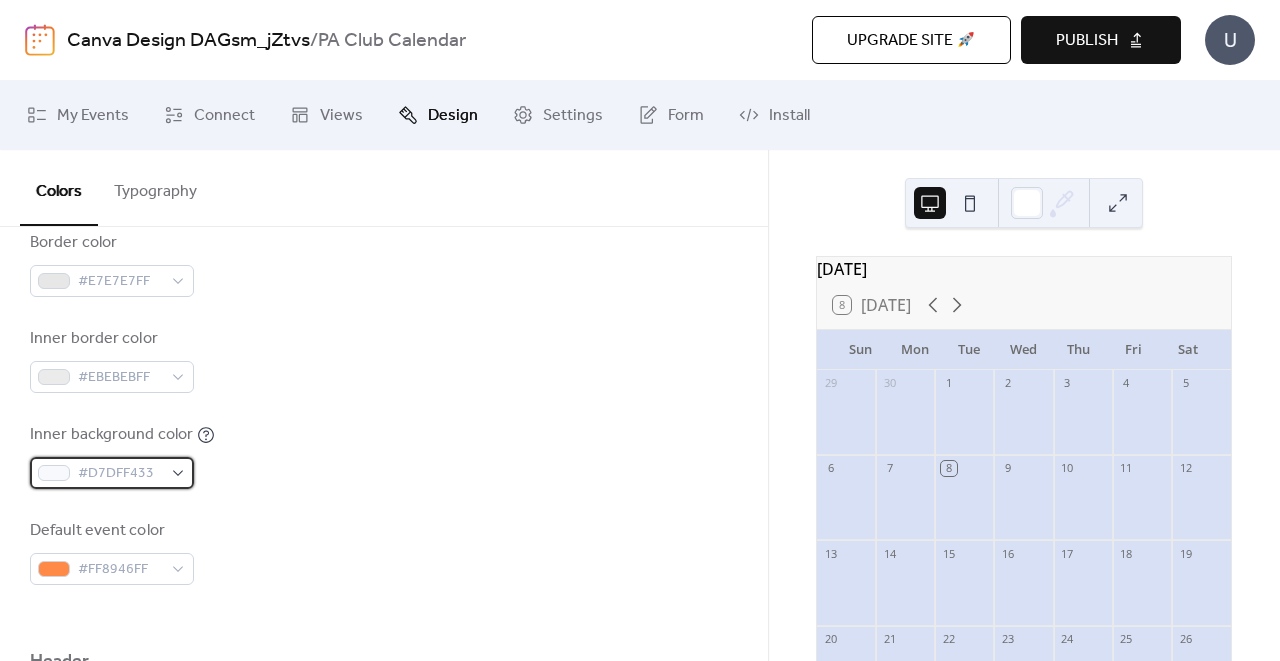 click on "#D7DFF433" at bounding box center [120, 474] 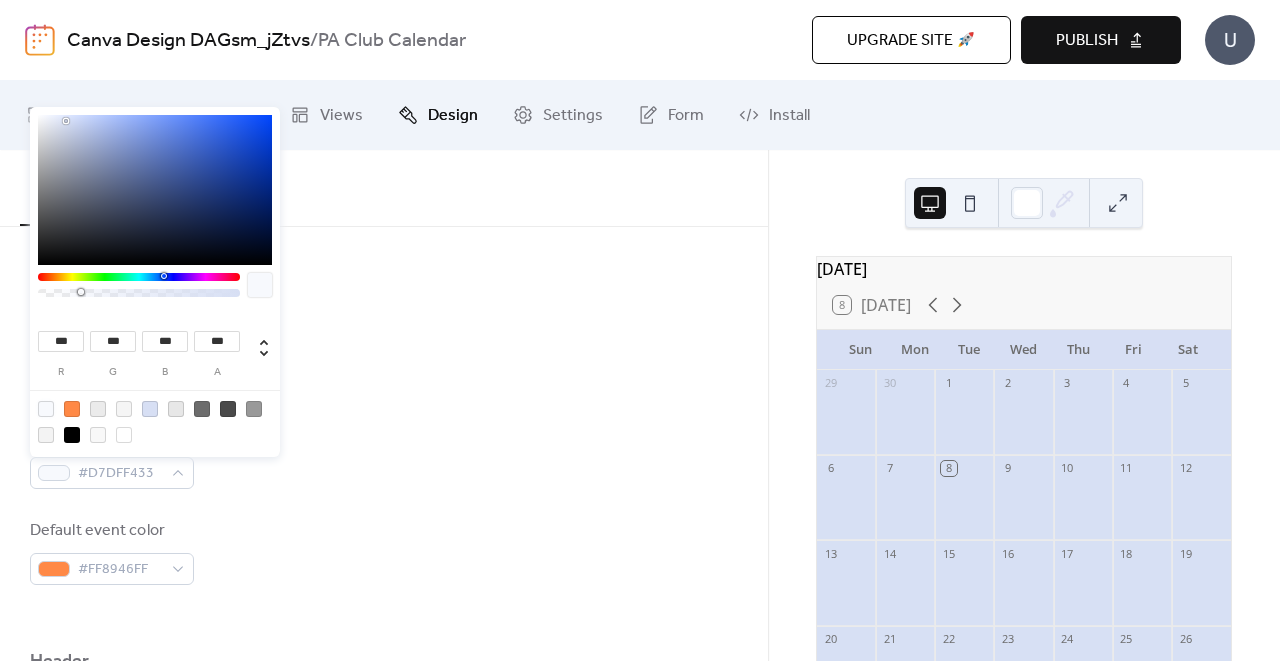 click at bounding box center (46, 409) 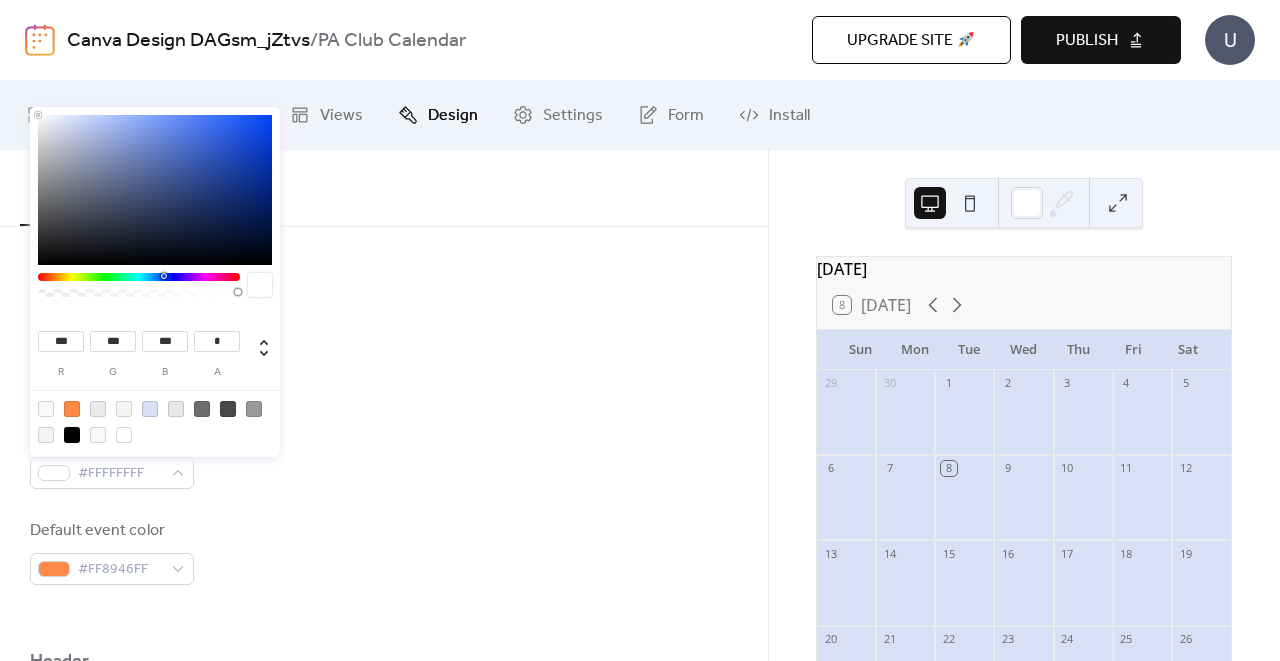 click on "Inner background color #FFFFFFFF" at bounding box center [384, 456] 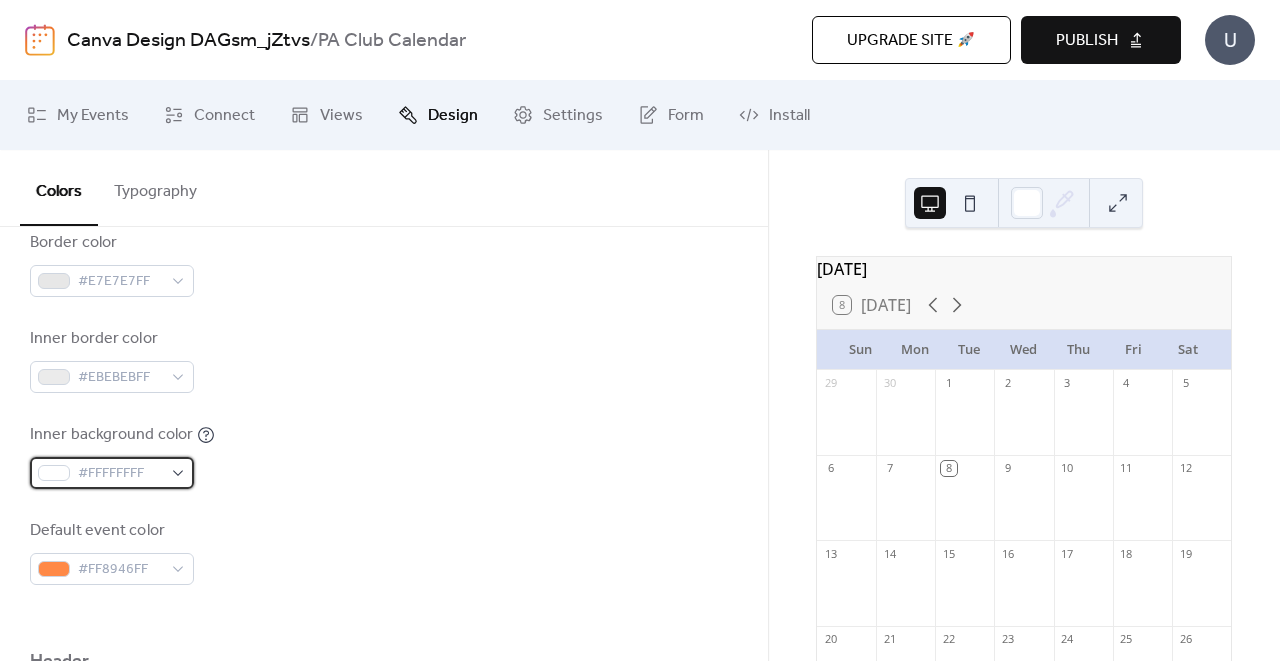 click on "#FFFFFFFF" at bounding box center (120, 474) 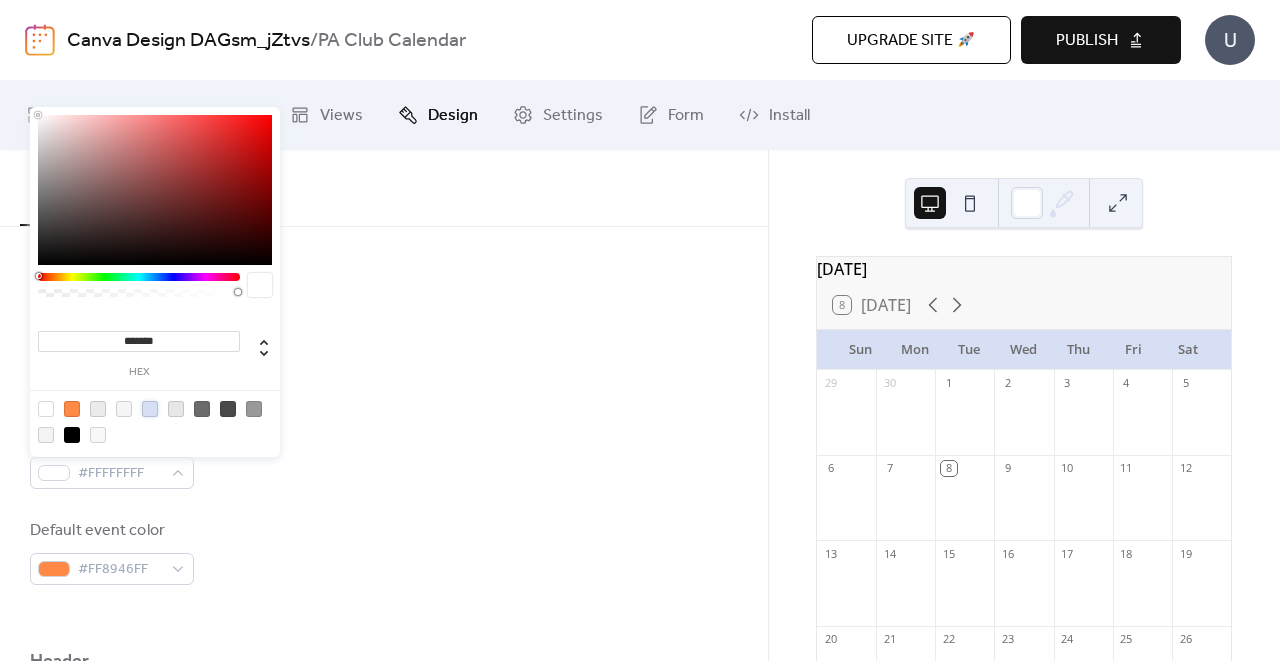 click at bounding box center (150, 409) 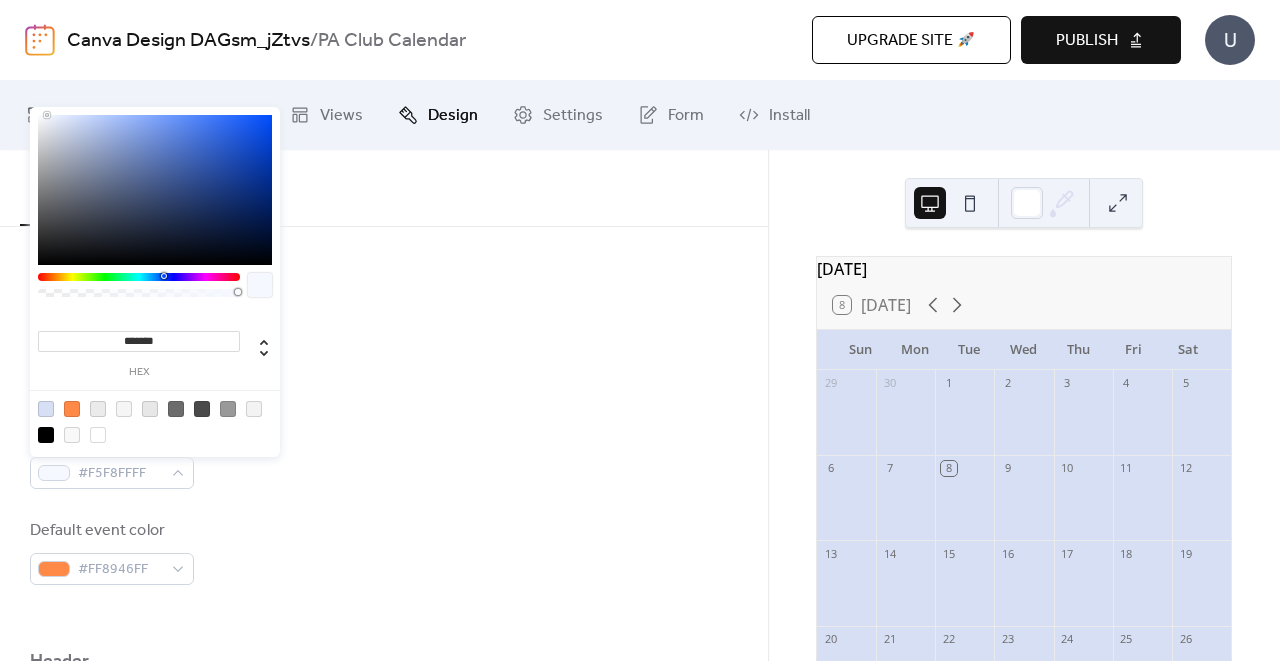 type on "*******" 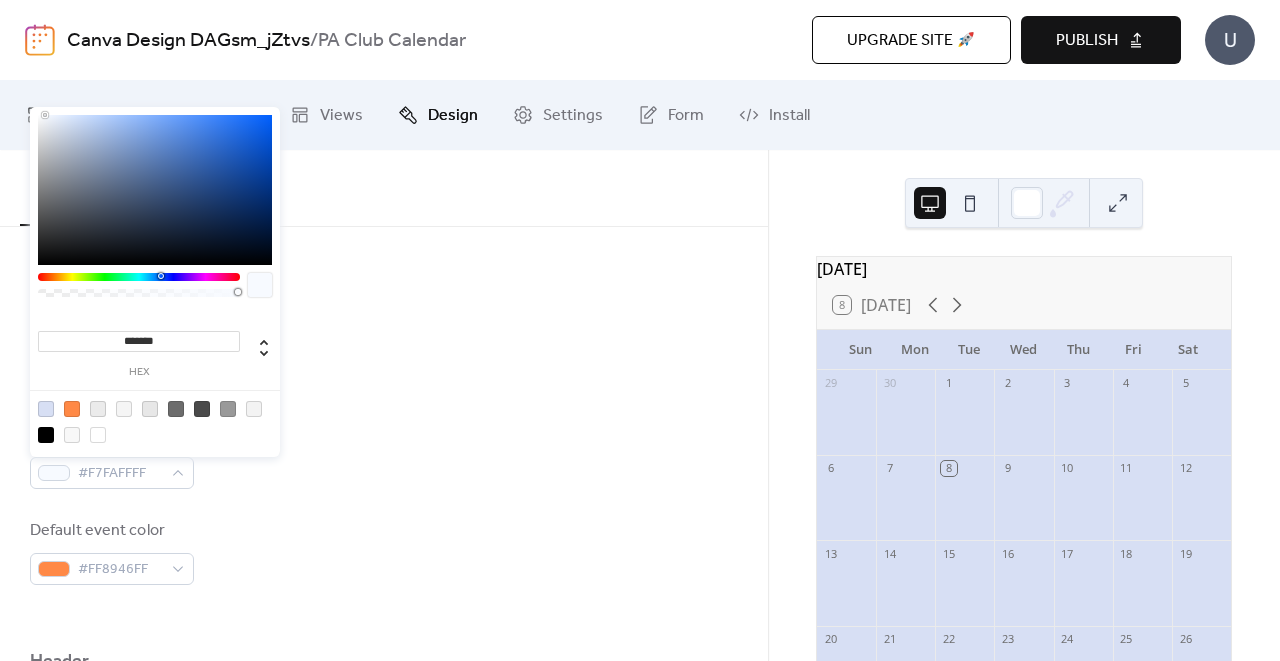 drag, startPoint x: 62, startPoint y: 120, endPoint x: 45, endPoint y: 93, distance: 31.906113 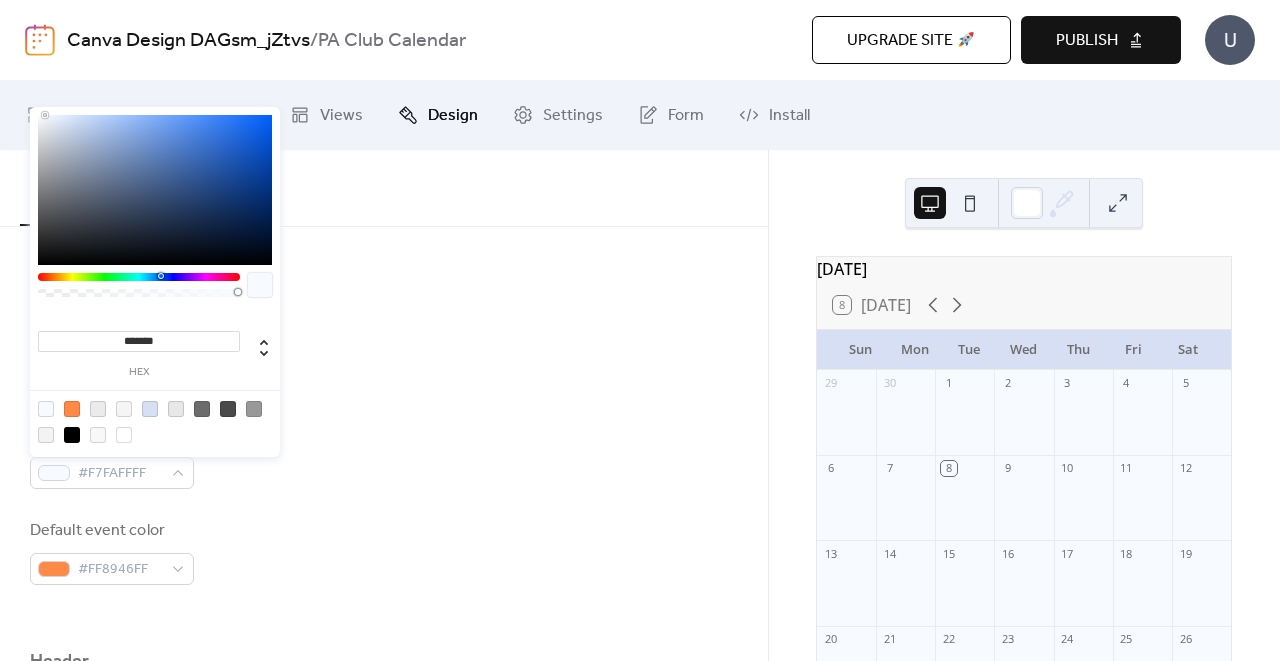 click on "Border color #E7E7E7FF" at bounding box center [384, 264] 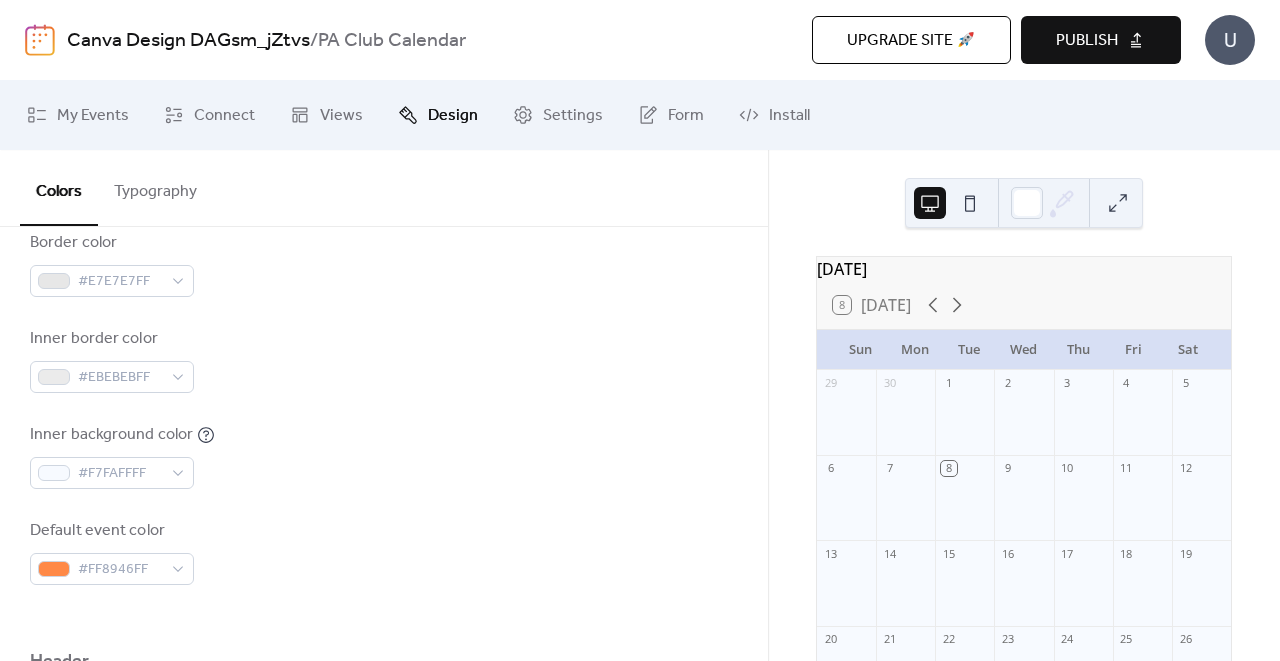 scroll, scrollTop: 661, scrollLeft: 0, axis: vertical 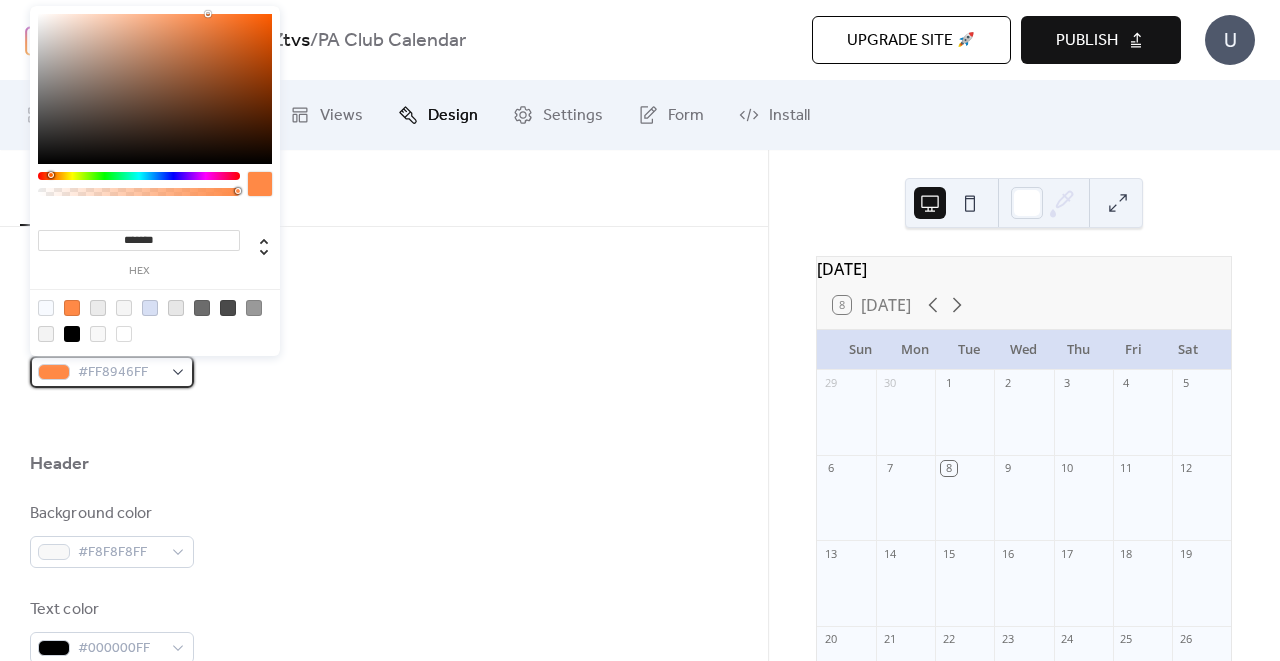 click on "#FF8946FF" at bounding box center [120, 373] 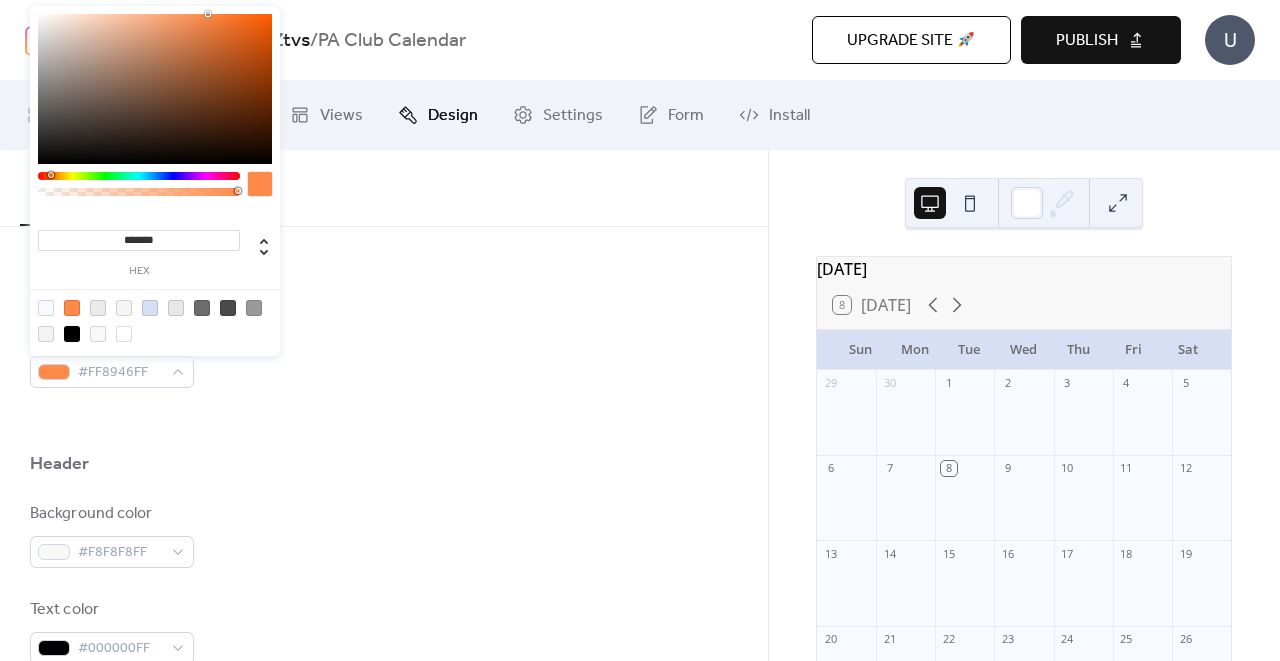 click on "Background color #D7DFF4FF Text color #6C6C6CFF Border color #E7E7E7FF Inner border color #EBEBEBFF Inner background color #F7FAFFFF Default event color #FF8946FF" at bounding box center [384, 115] 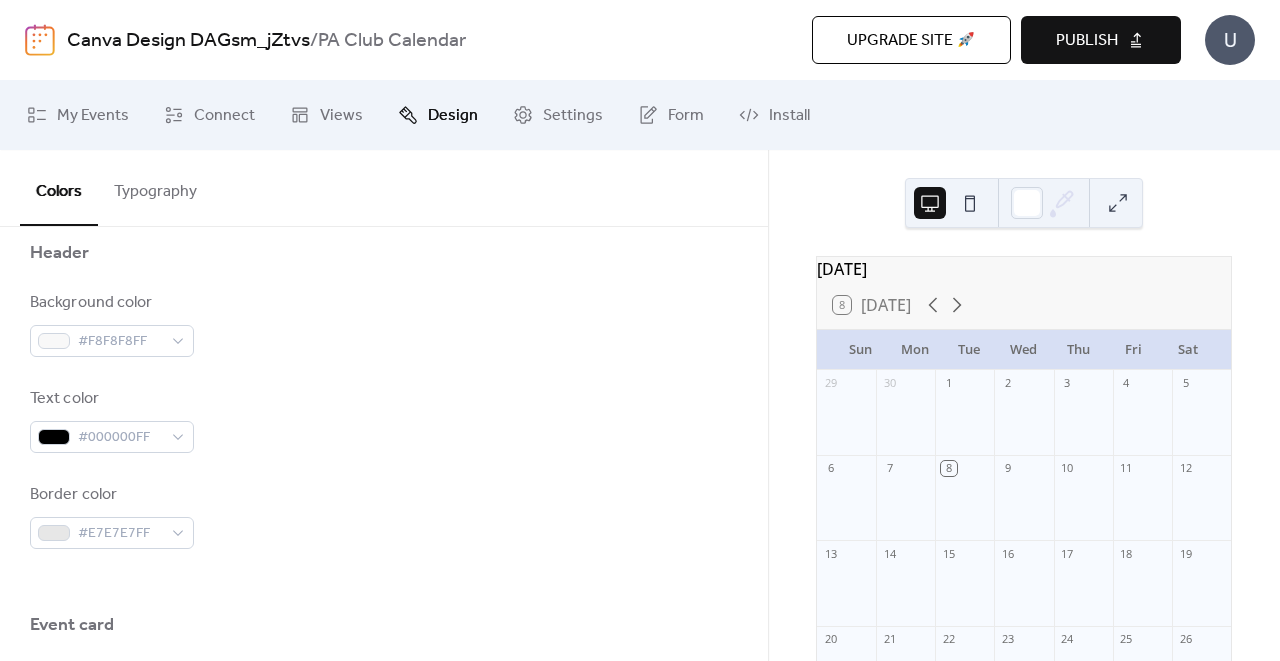scroll, scrollTop: 875, scrollLeft: 0, axis: vertical 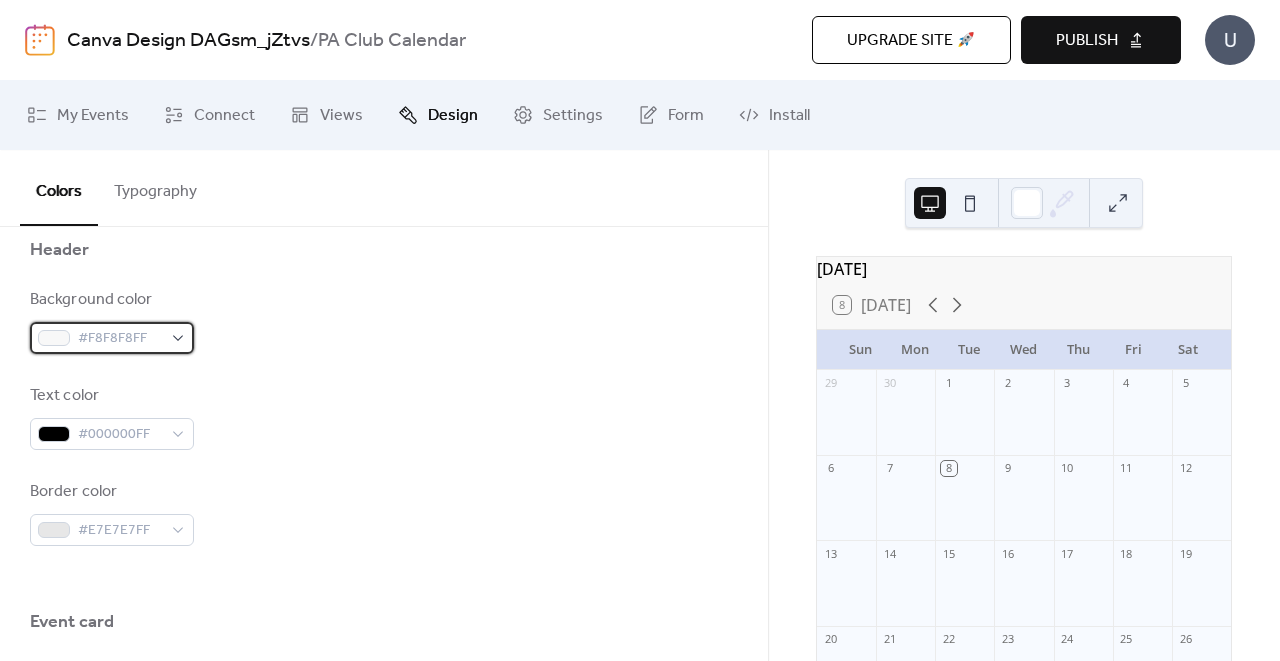 click on "#F8F8F8FF" at bounding box center (120, 339) 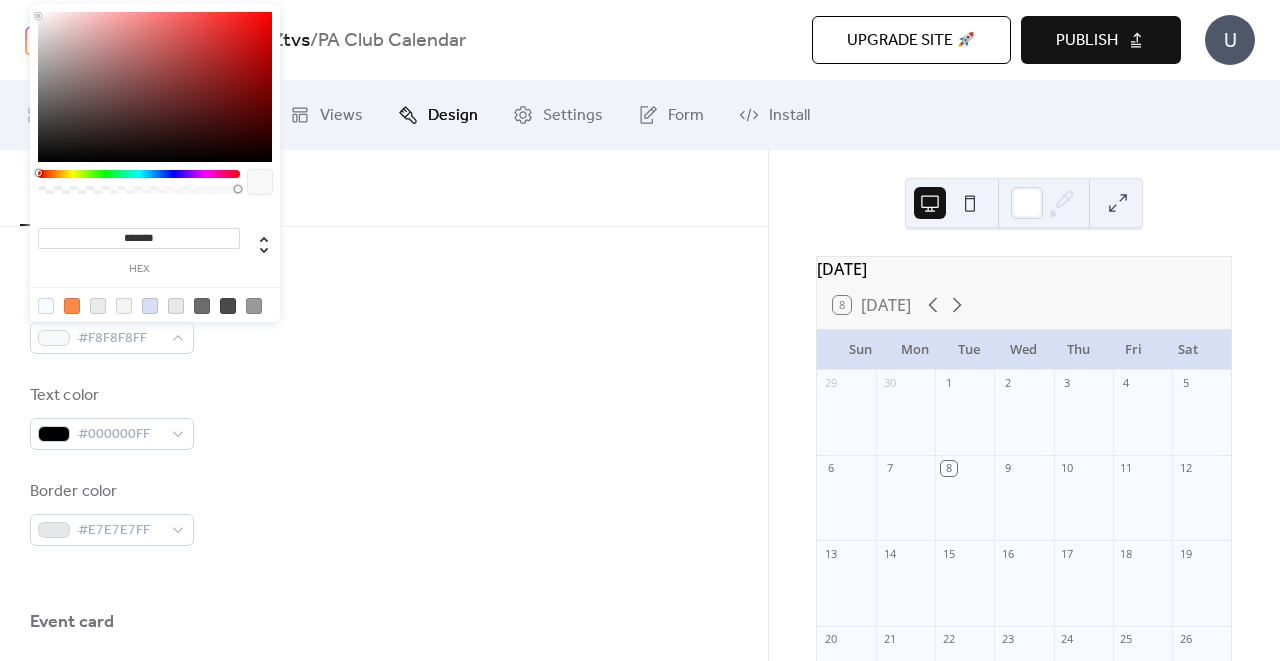 click at bounding box center [150, 306] 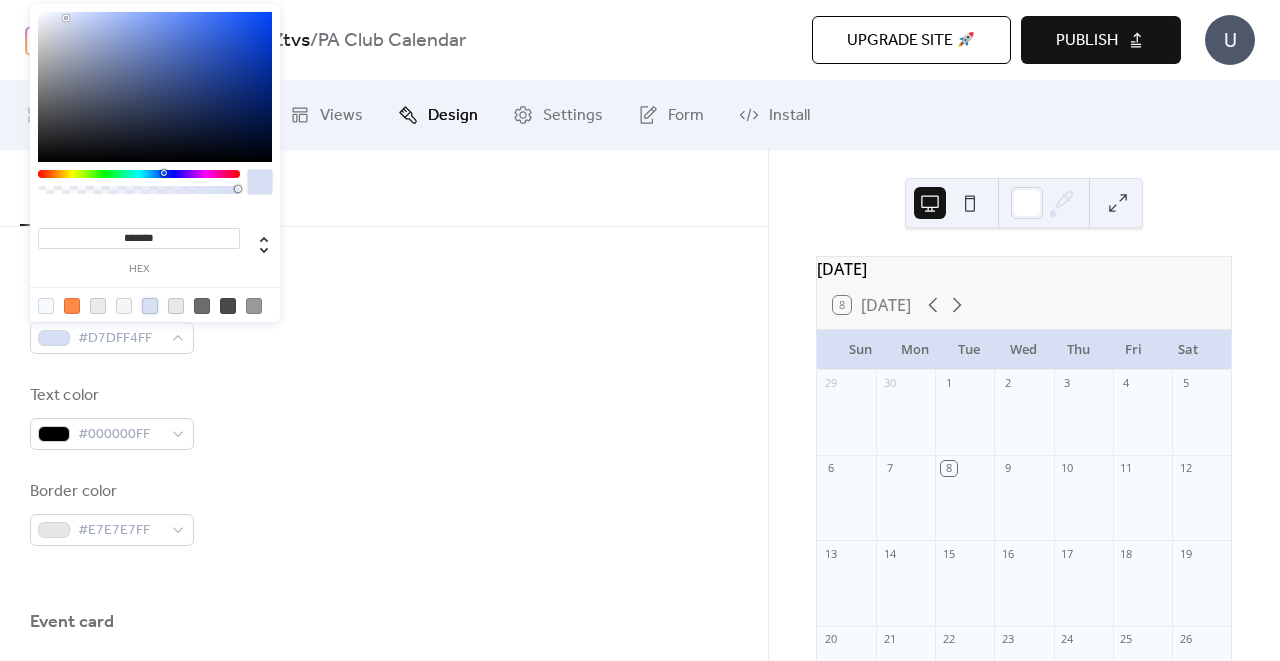 click at bounding box center (155, 87) 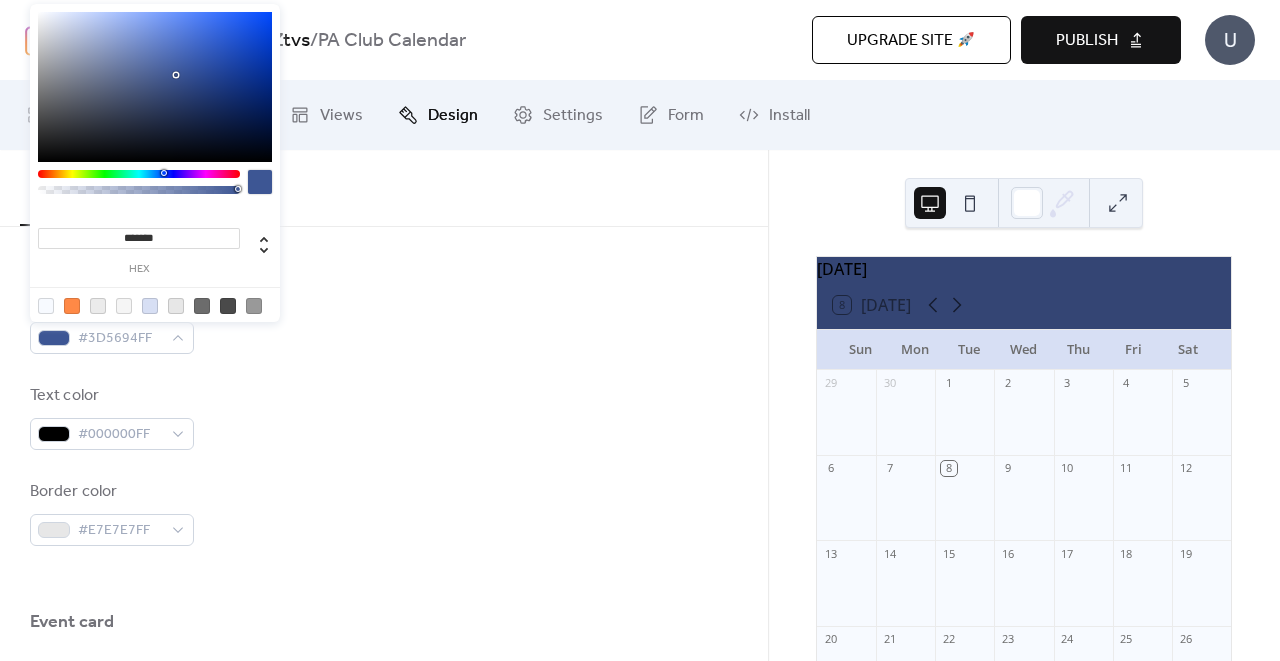 drag, startPoint x: 167, startPoint y: 94, endPoint x: 176, endPoint y: 76, distance: 20.12461 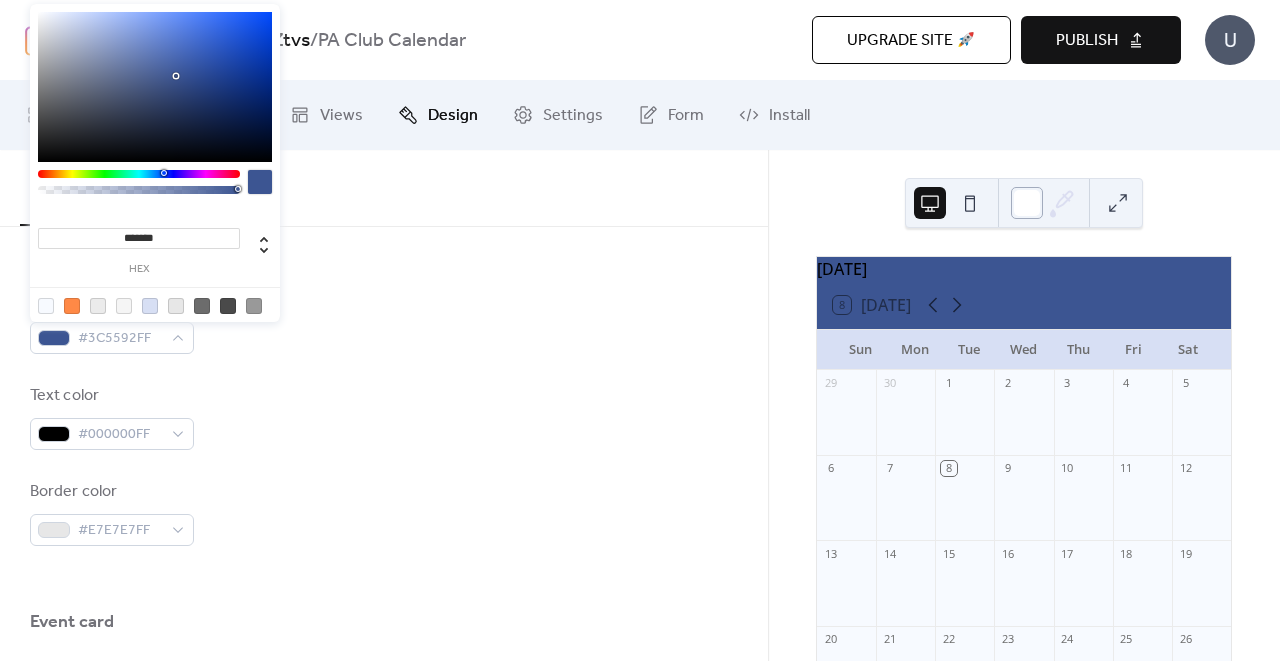 click at bounding box center [1027, 203] 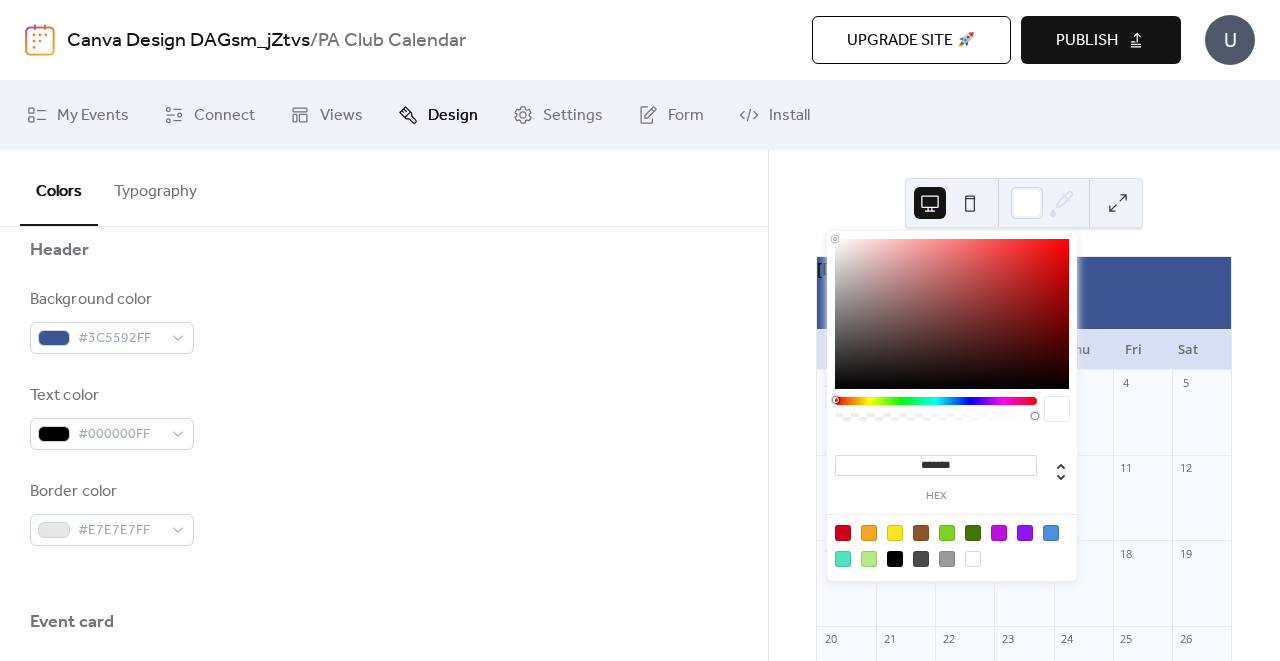 click at bounding box center (947, 559) 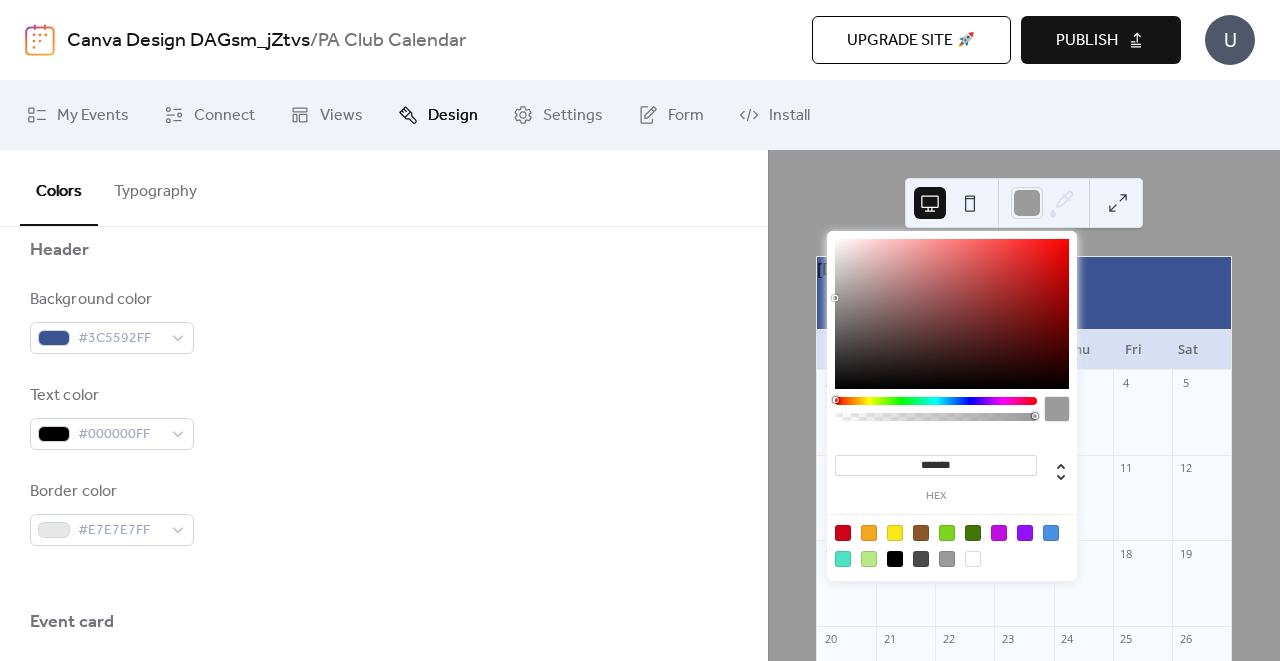 click at bounding box center [952, 545] 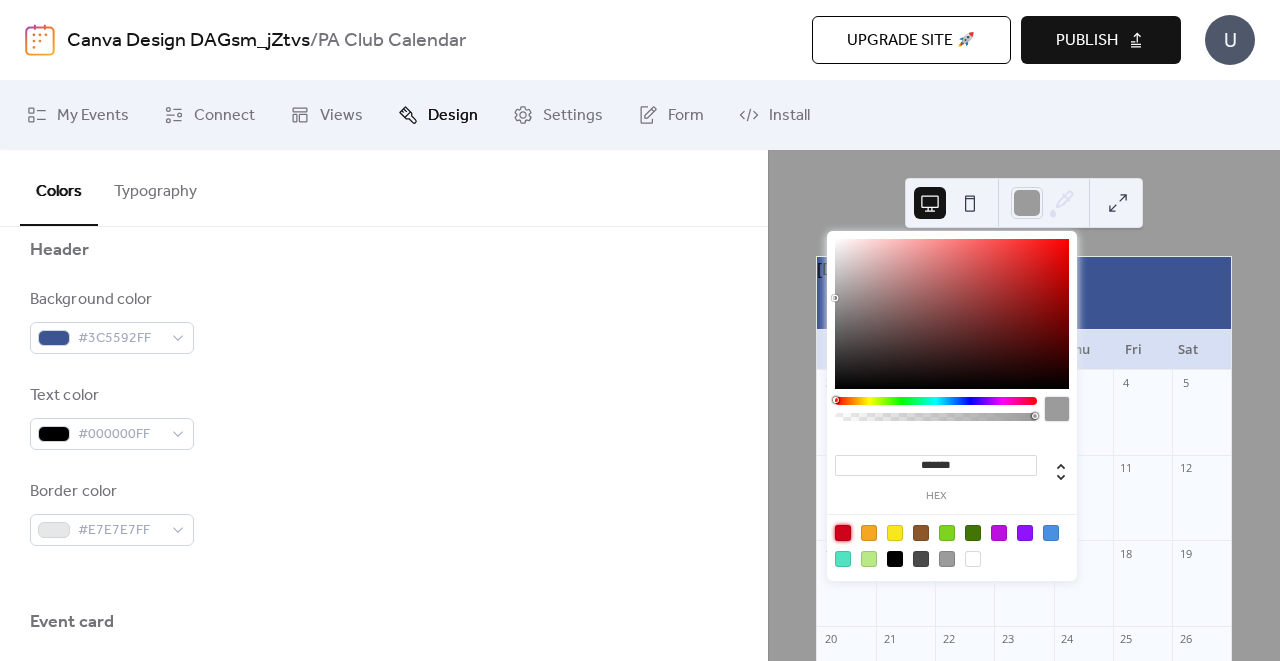 click at bounding box center (843, 533) 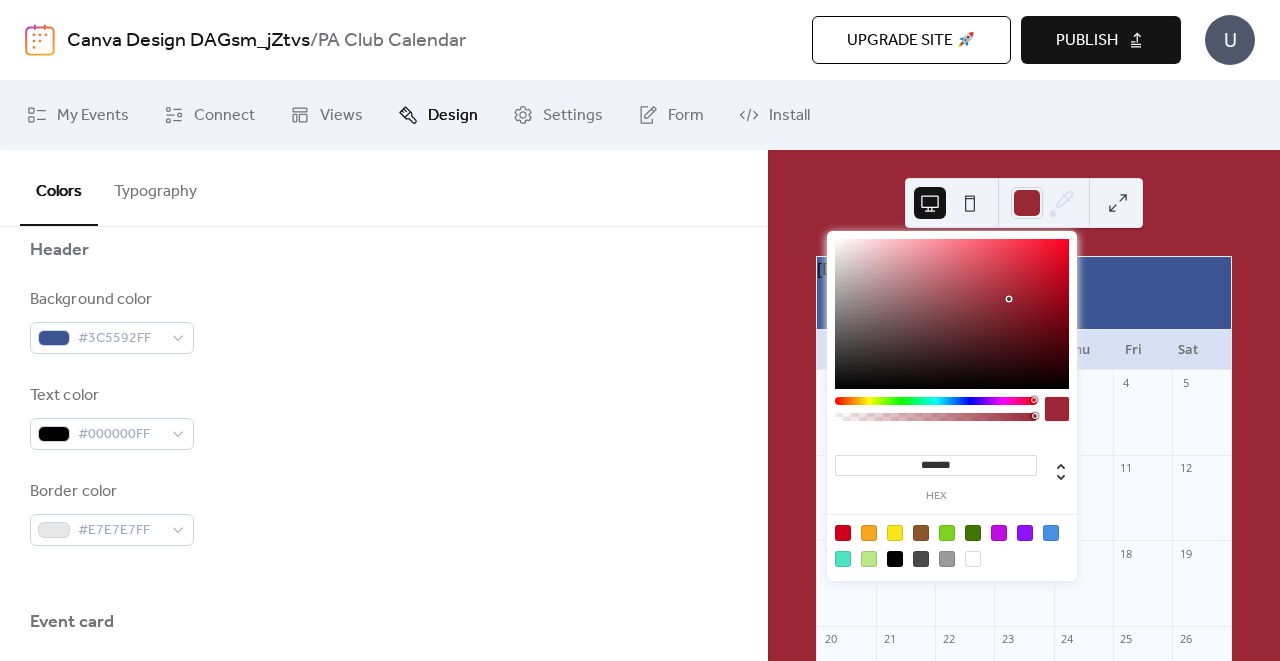 type on "*******" 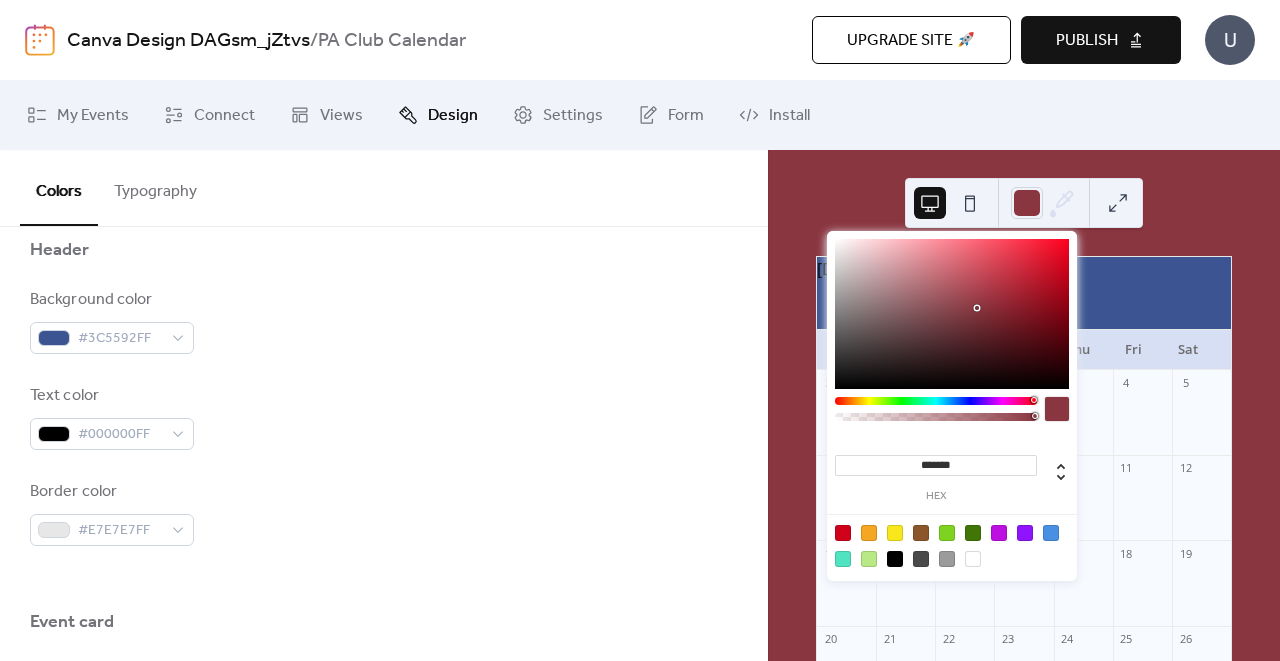 drag, startPoint x: 1007, startPoint y: 278, endPoint x: 977, endPoint y: 308, distance: 42.426407 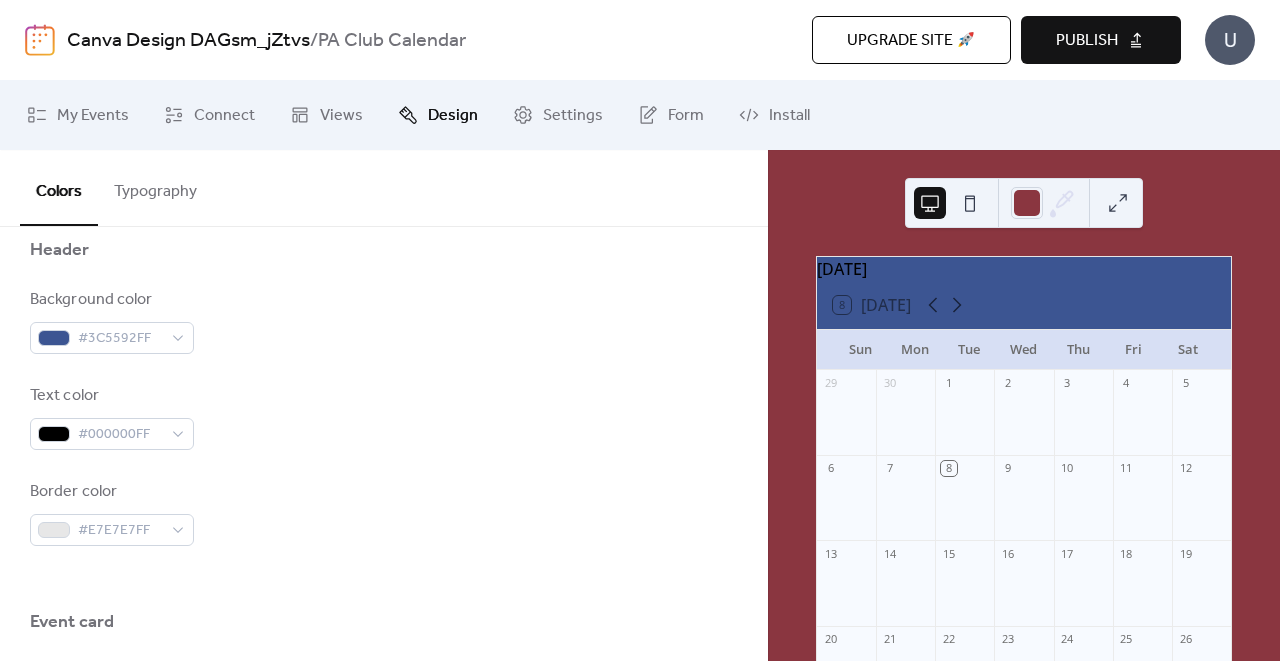 click on "Background color #3C5592FF" at bounding box center (384, 321) 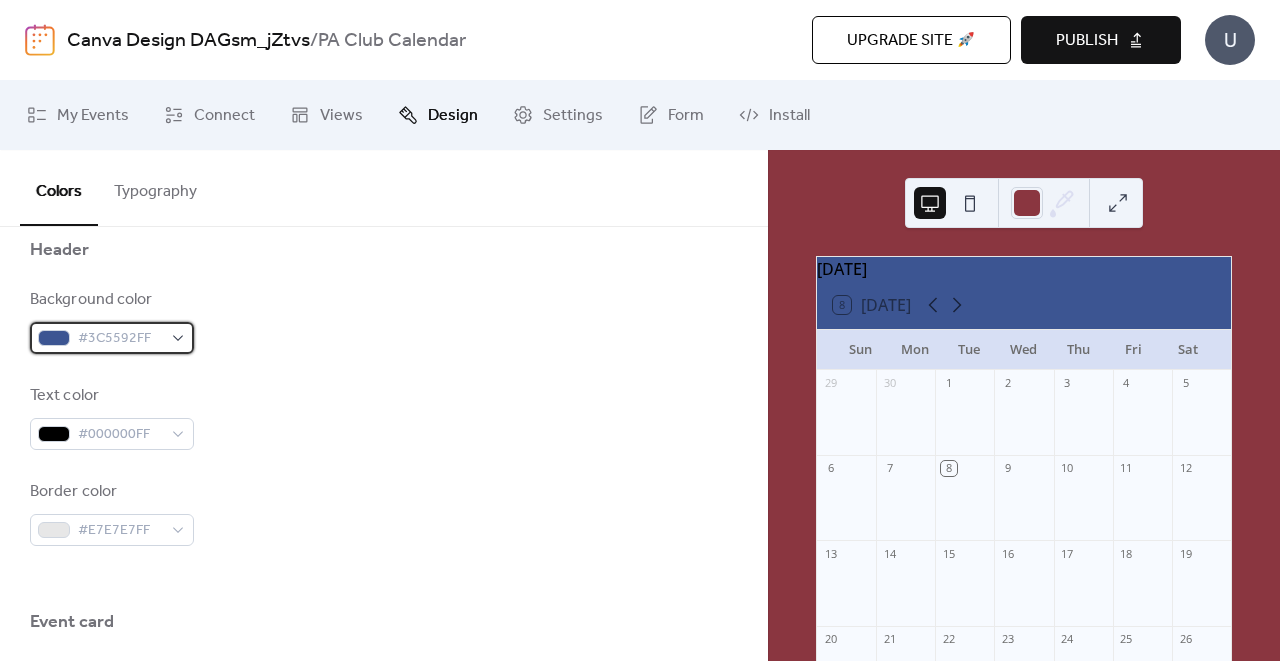 click on "#3C5592FF" at bounding box center (120, 339) 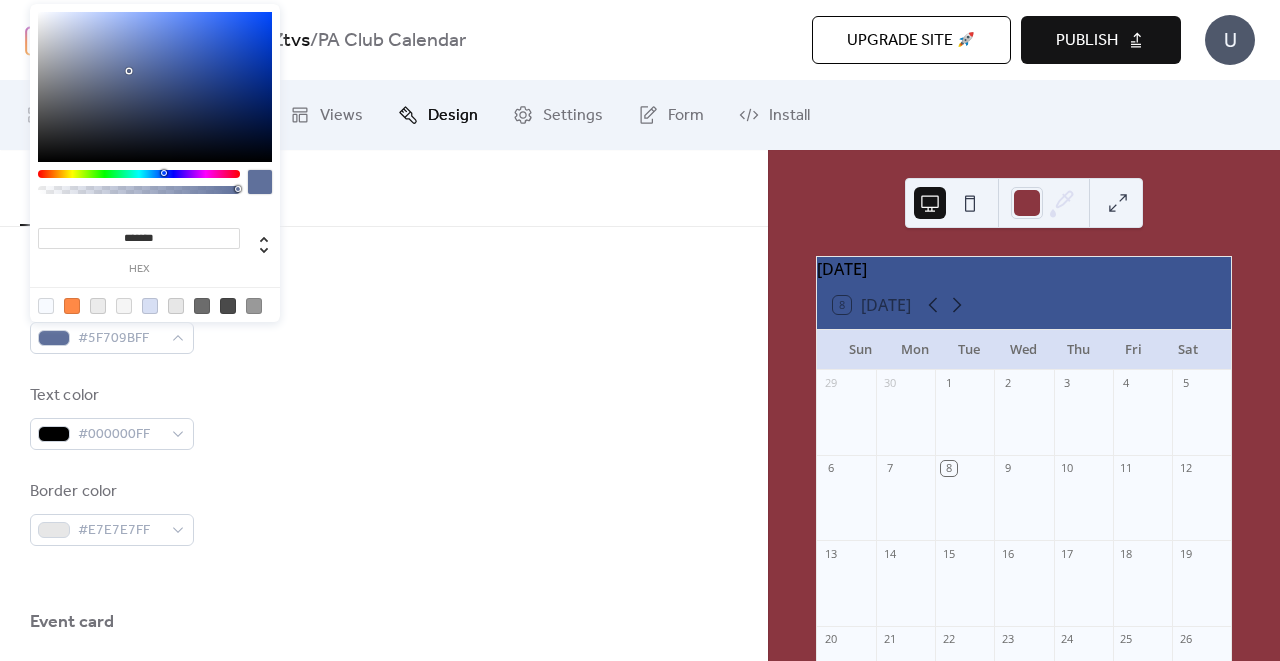 drag, startPoint x: 171, startPoint y: 74, endPoint x: 128, endPoint y: 72, distance: 43.046486 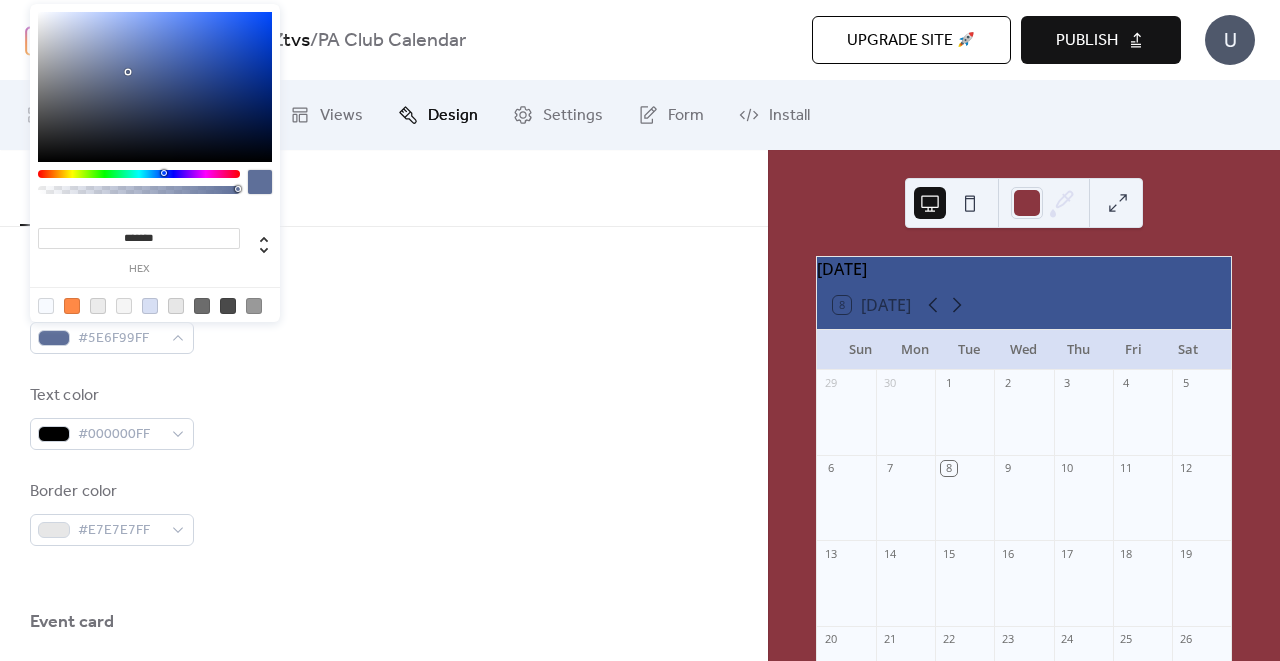 click on "Colors Typography" at bounding box center (384, 188) 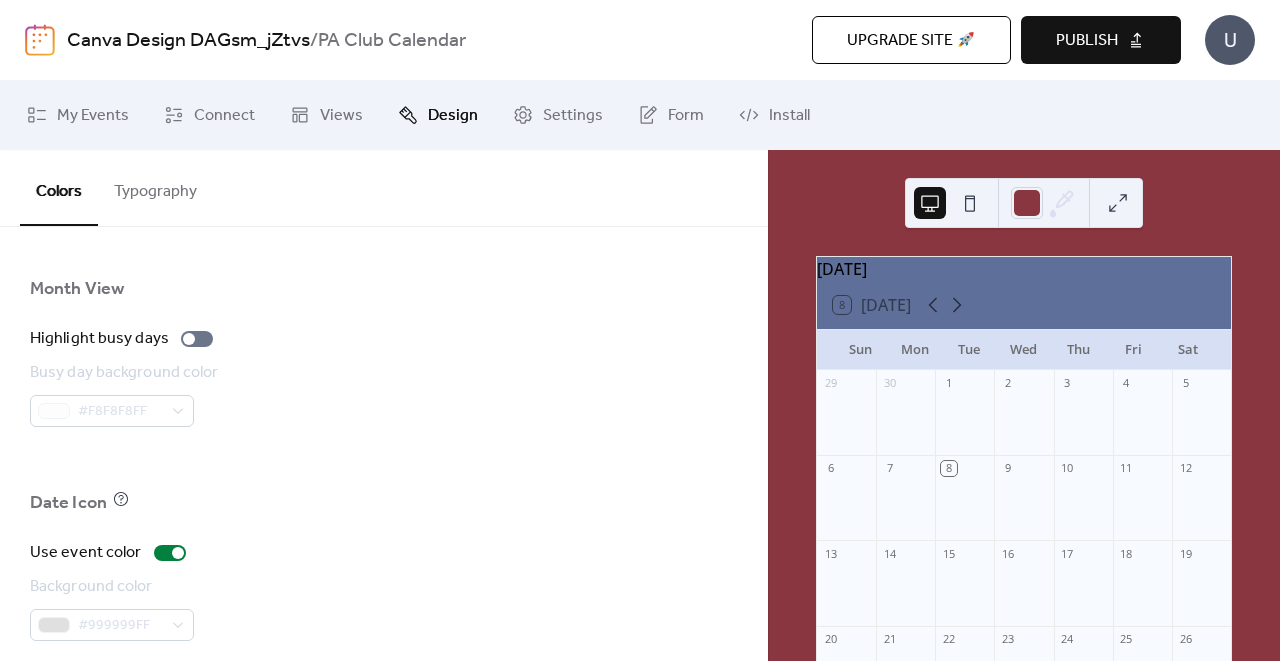 scroll, scrollTop: 1390, scrollLeft: 0, axis: vertical 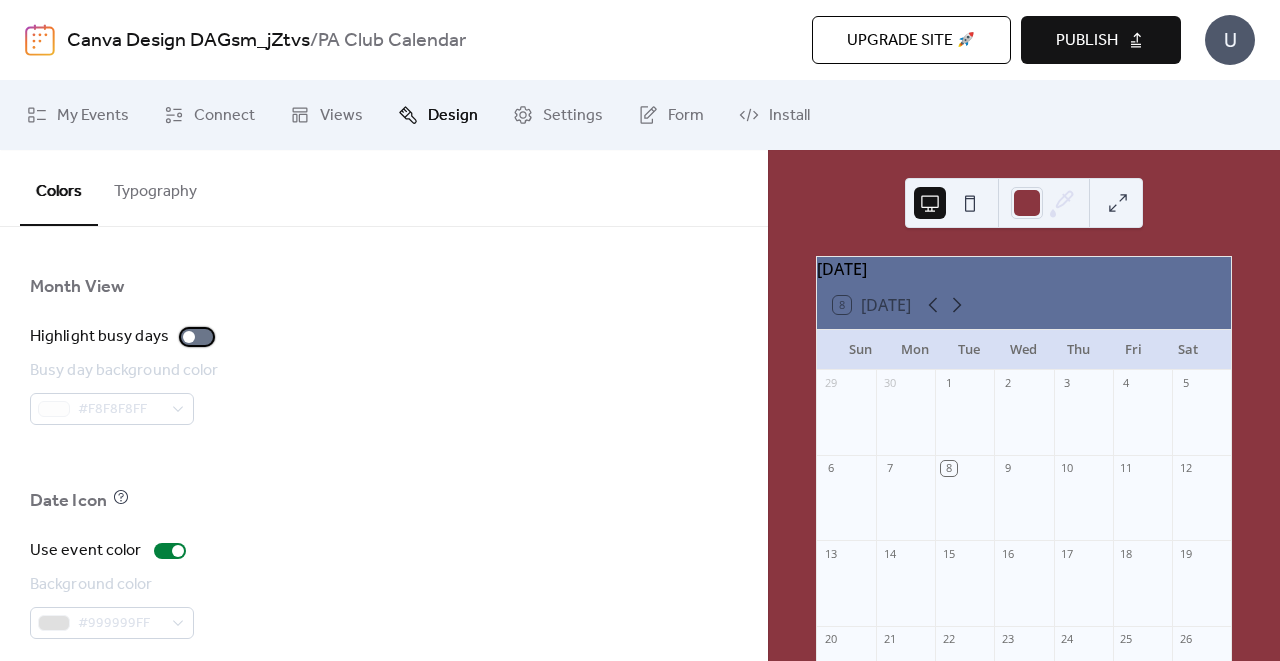 click at bounding box center [197, 337] 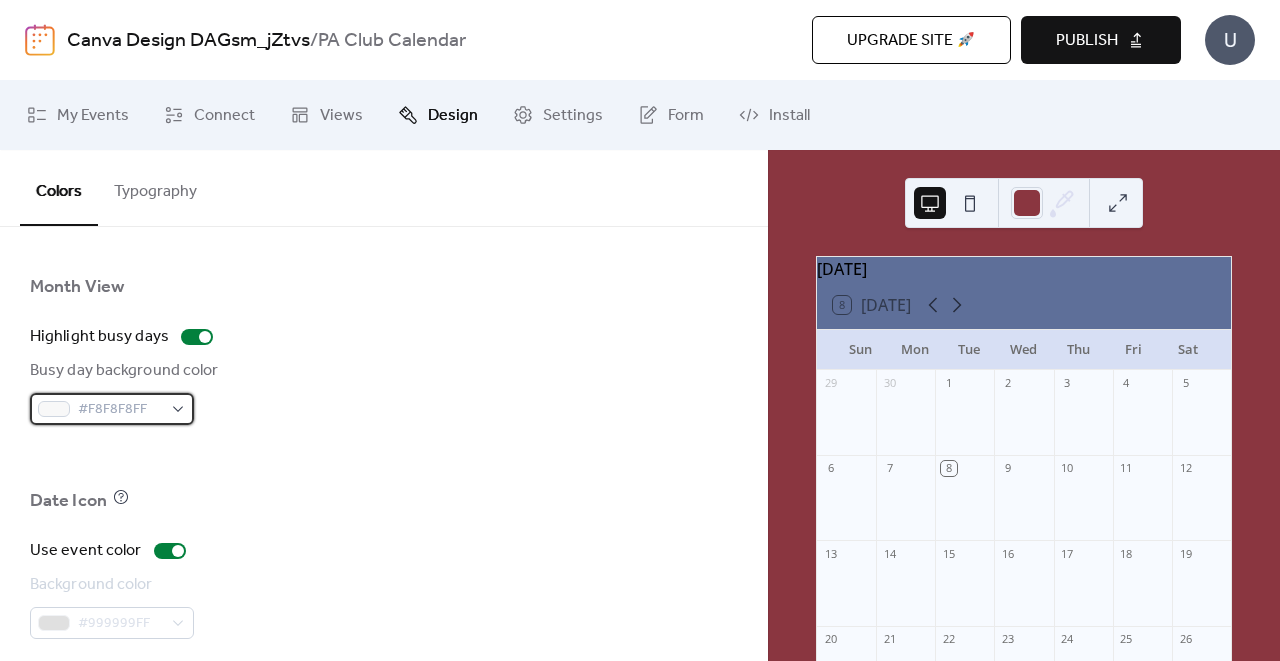 click on "#F8F8F8FF" at bounding box center [112, 409] 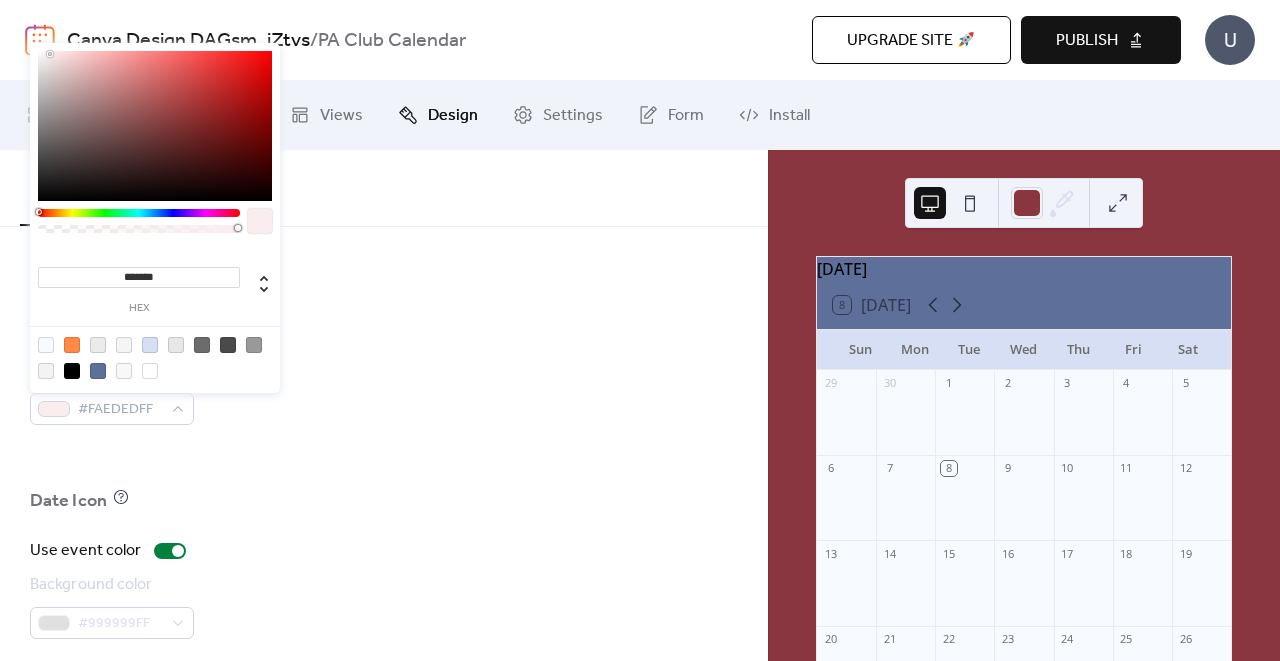 drag, startPoint x: 107, startPoint y: 79, endPoint x: 50, endPoint y: 54, distance: 62.241467 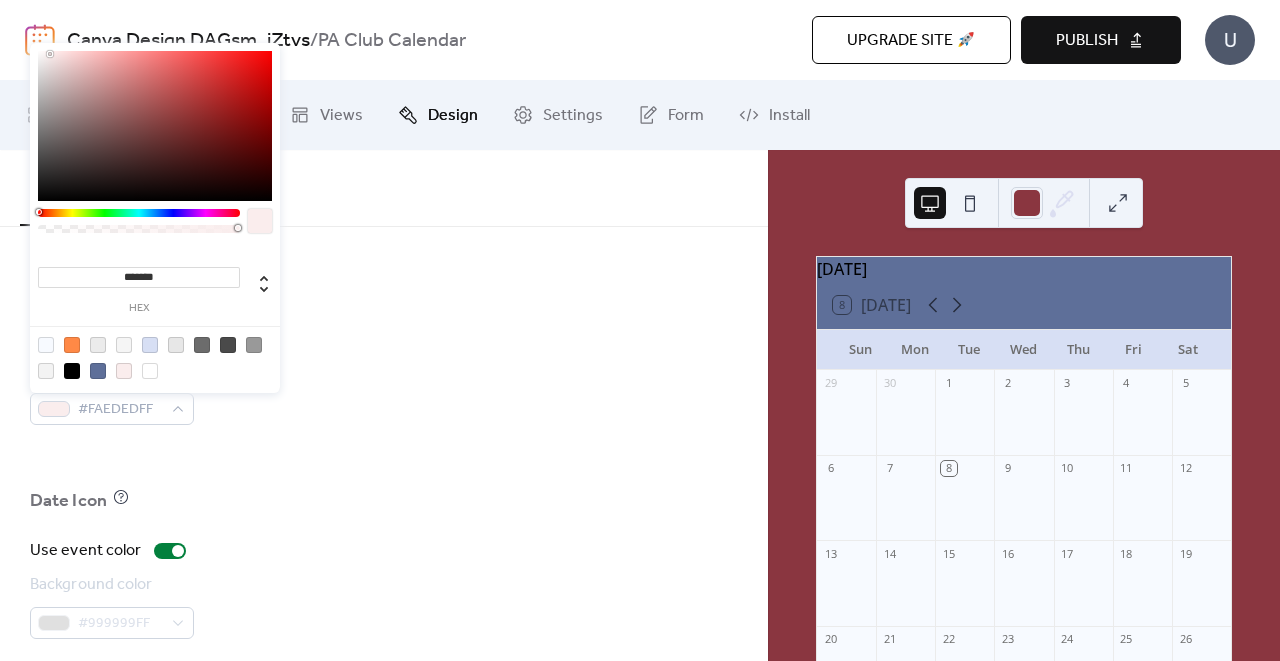 type on "***" 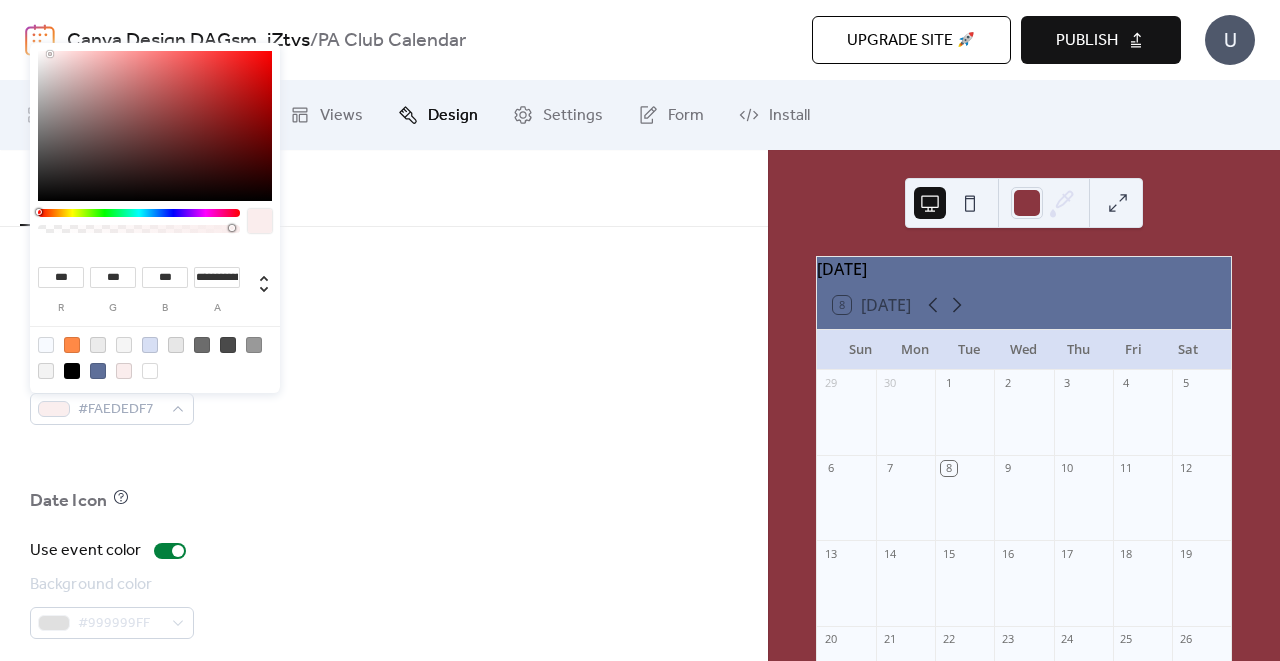 type on "**********" 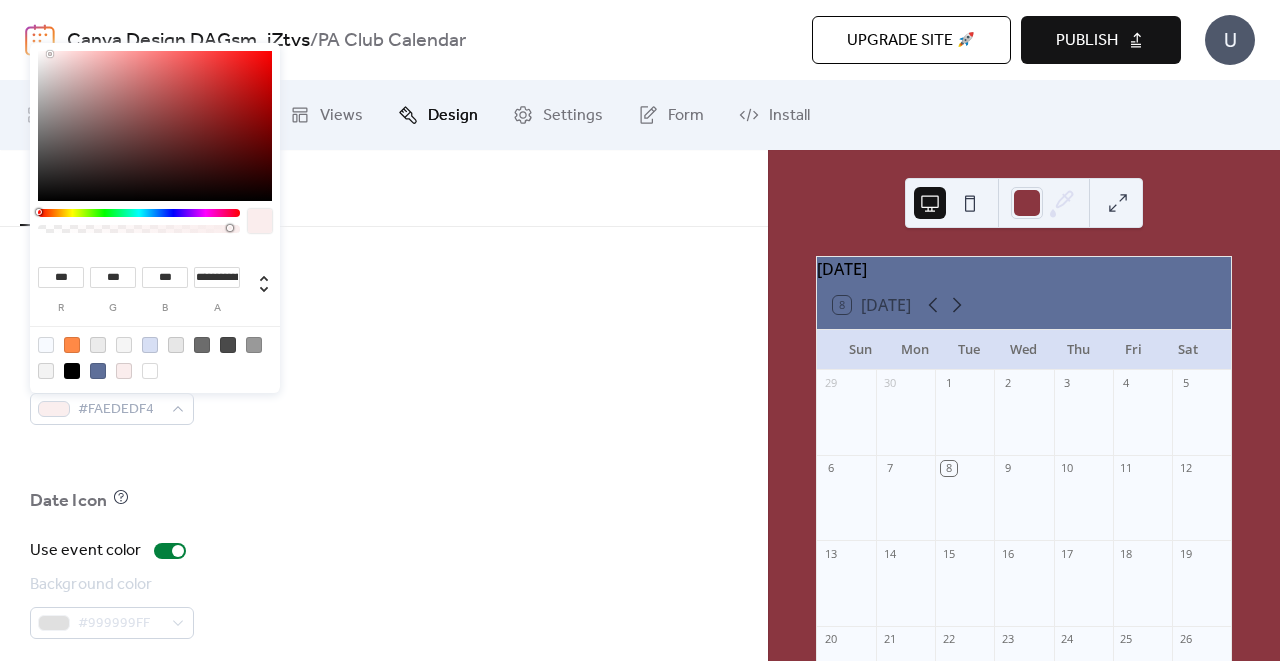 click on "Busy day background color #FAEDEDF4" at bounding box center [384, 392] 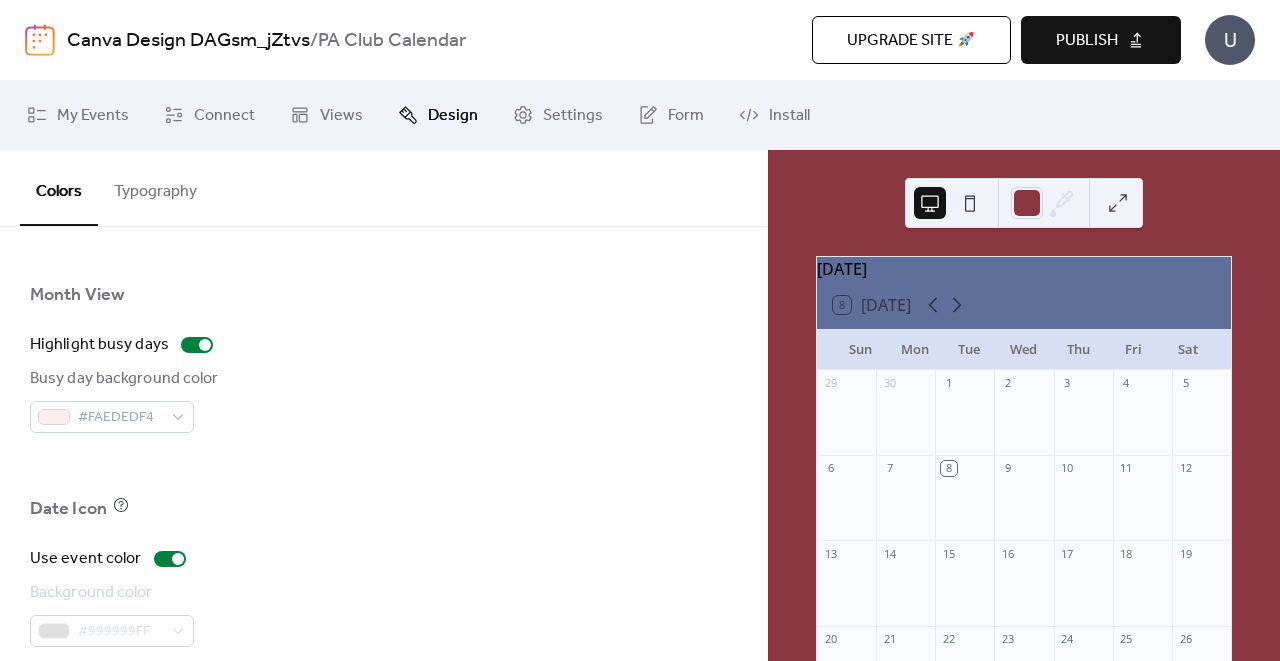 scroll, scrollTop: 1504, scrollLeft: 0, axis: vertical 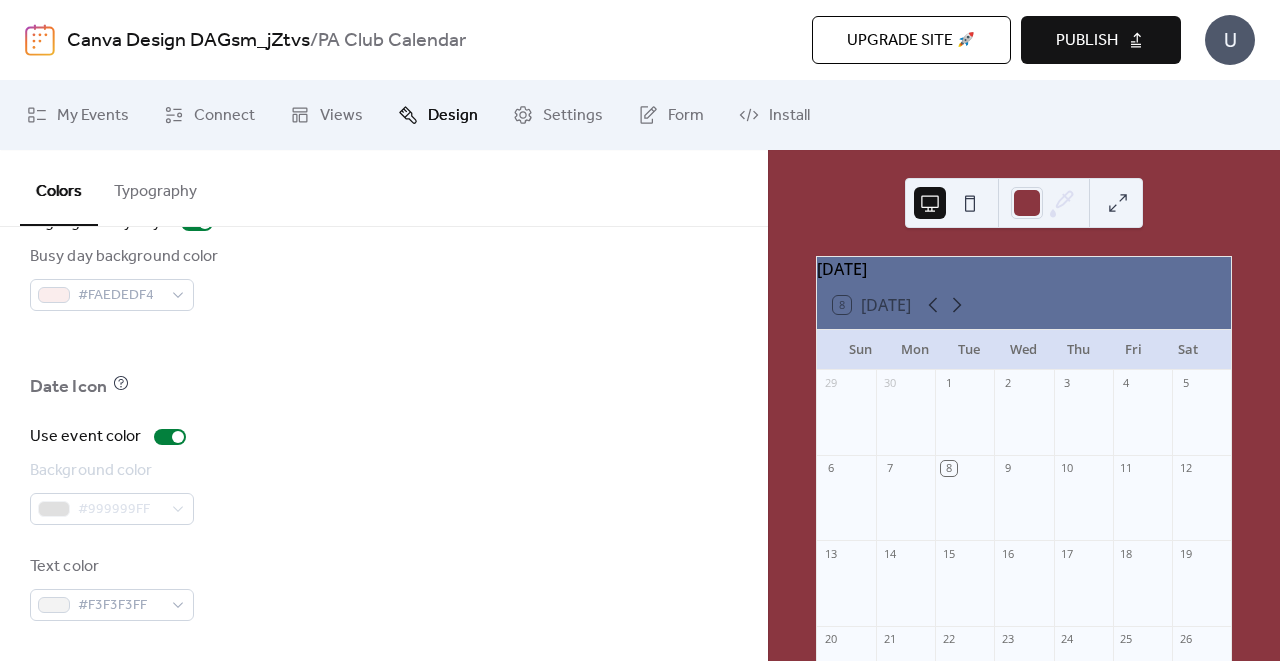 click on "Publish" at bounding box center (1087, 41) 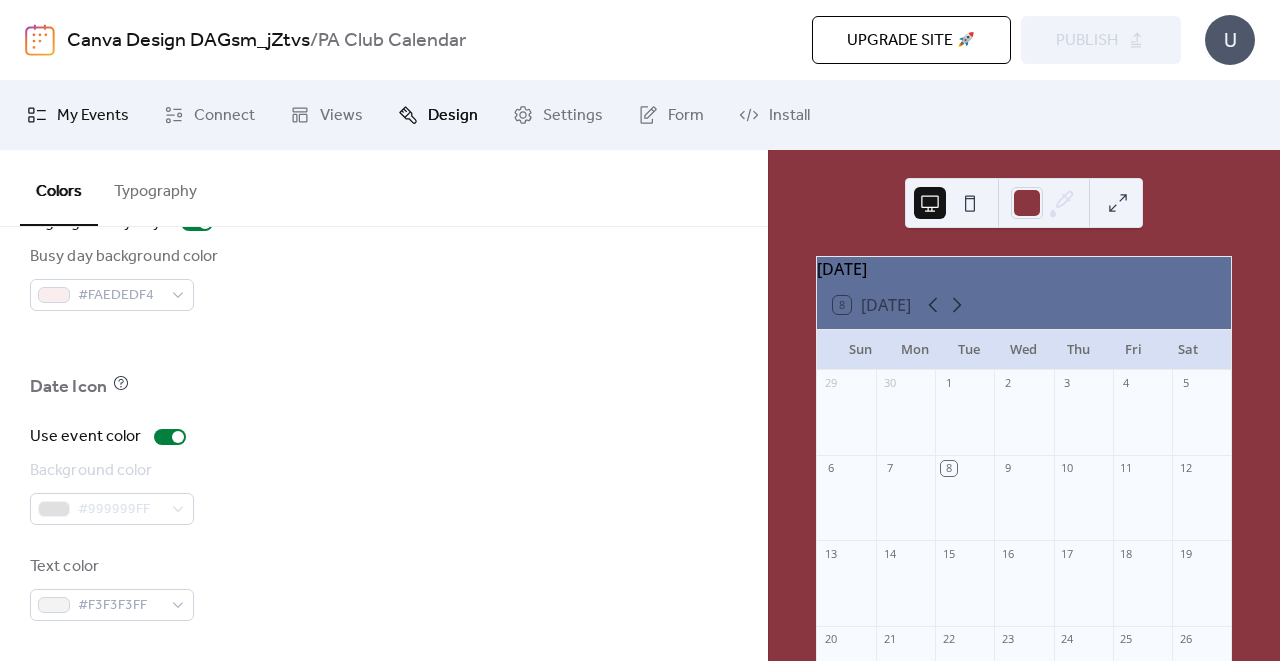 click on "My Events" at bounding box center (93, 116) 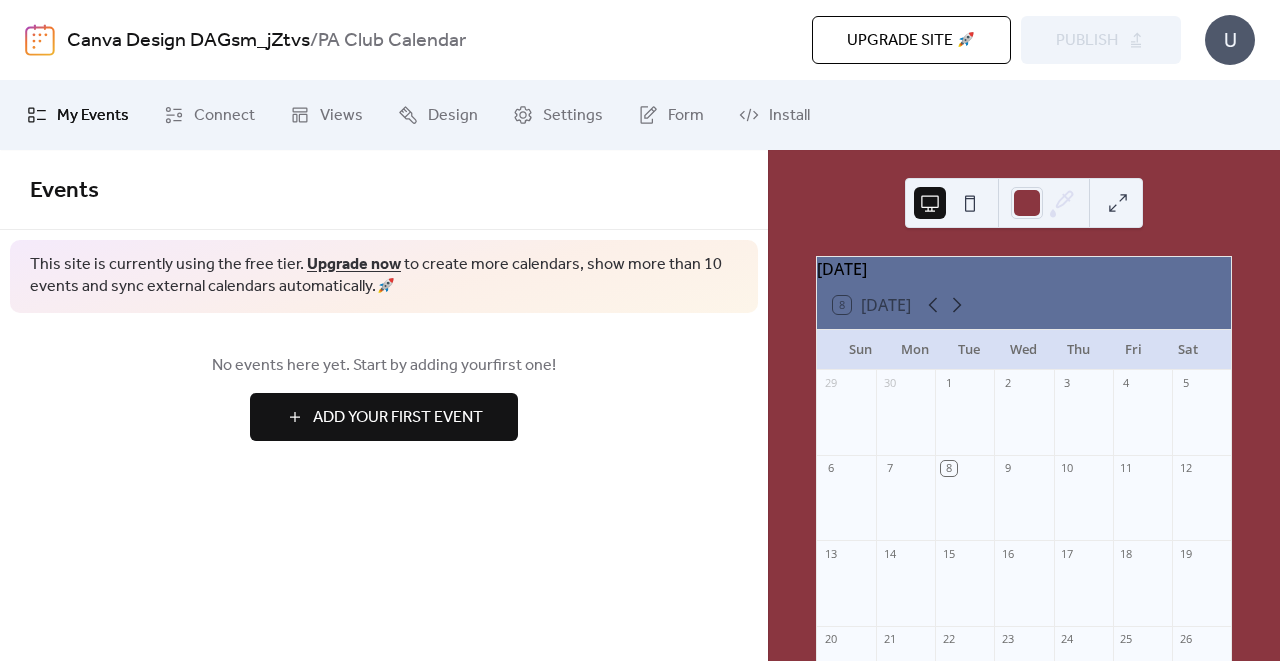 click on "Add Your First Event" at bounding box center [398, 418] 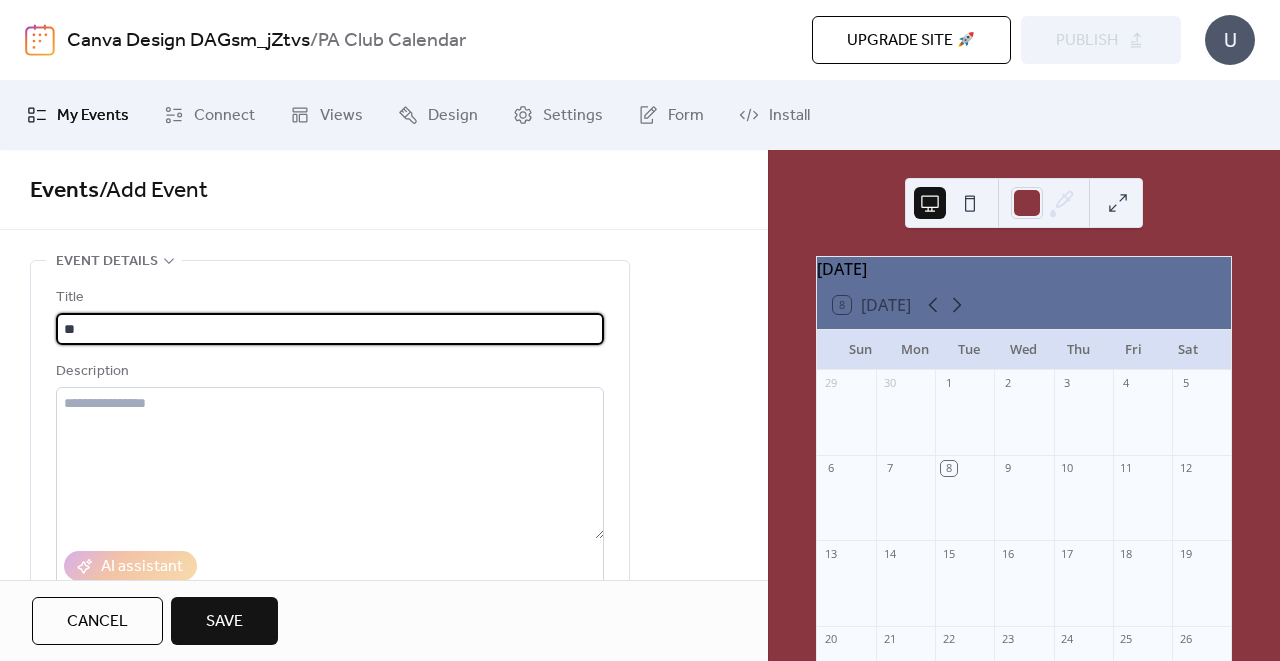 type on "*" 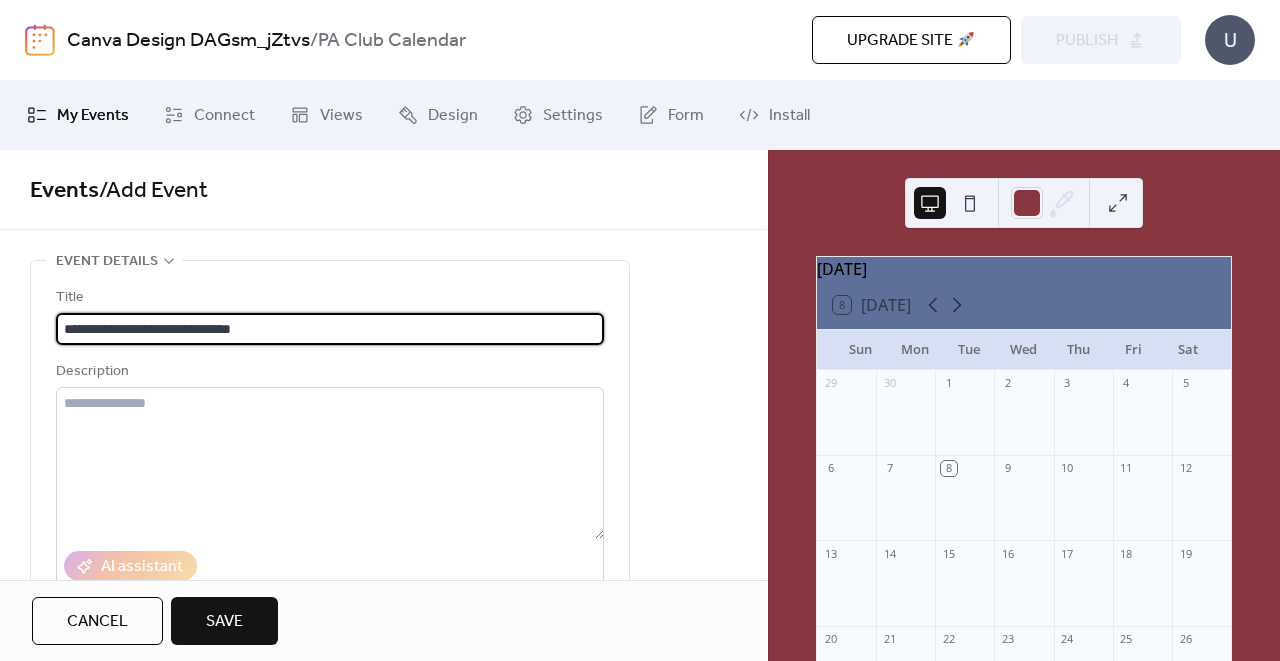 click on "**********" at bounding box center [330, 329] 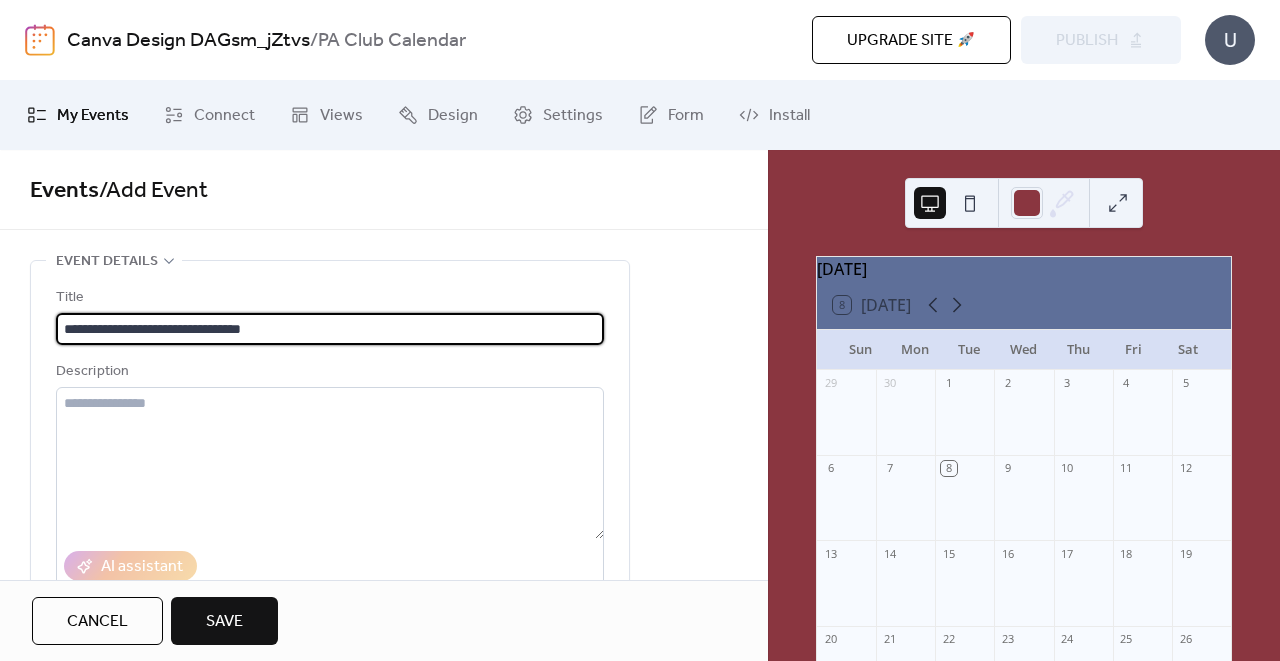 click on "**********" at bounding box center (330, 329) 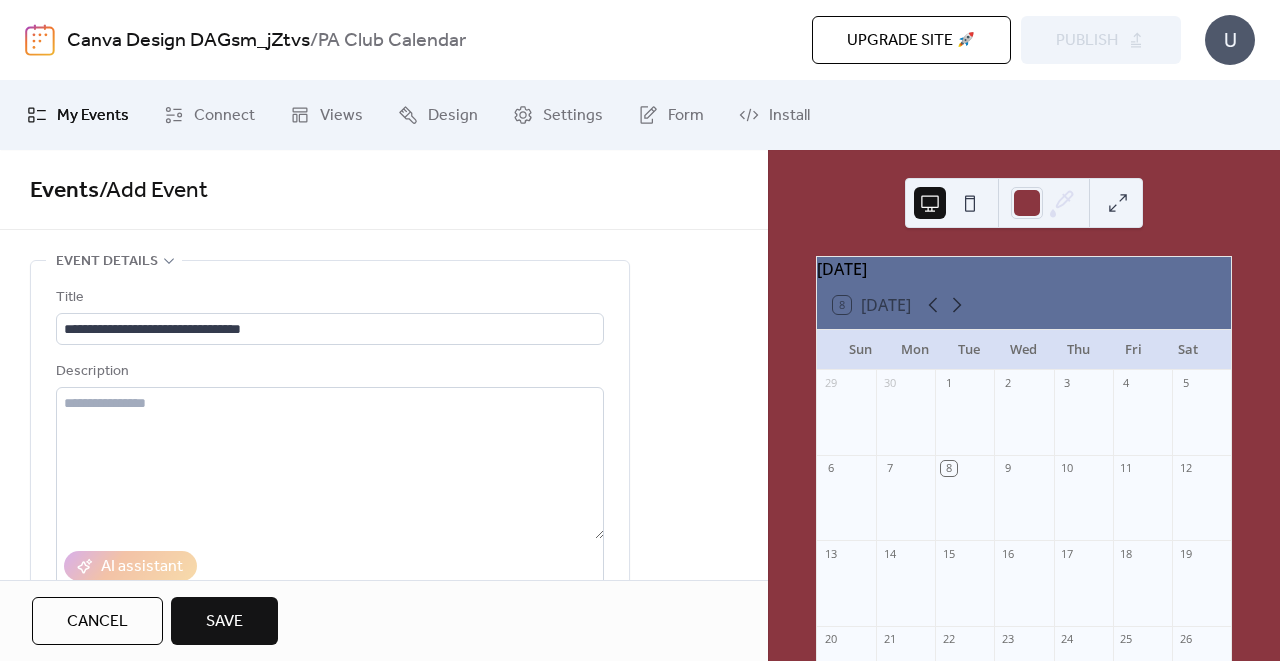 click on "**********" at bounding box center (330, 540) 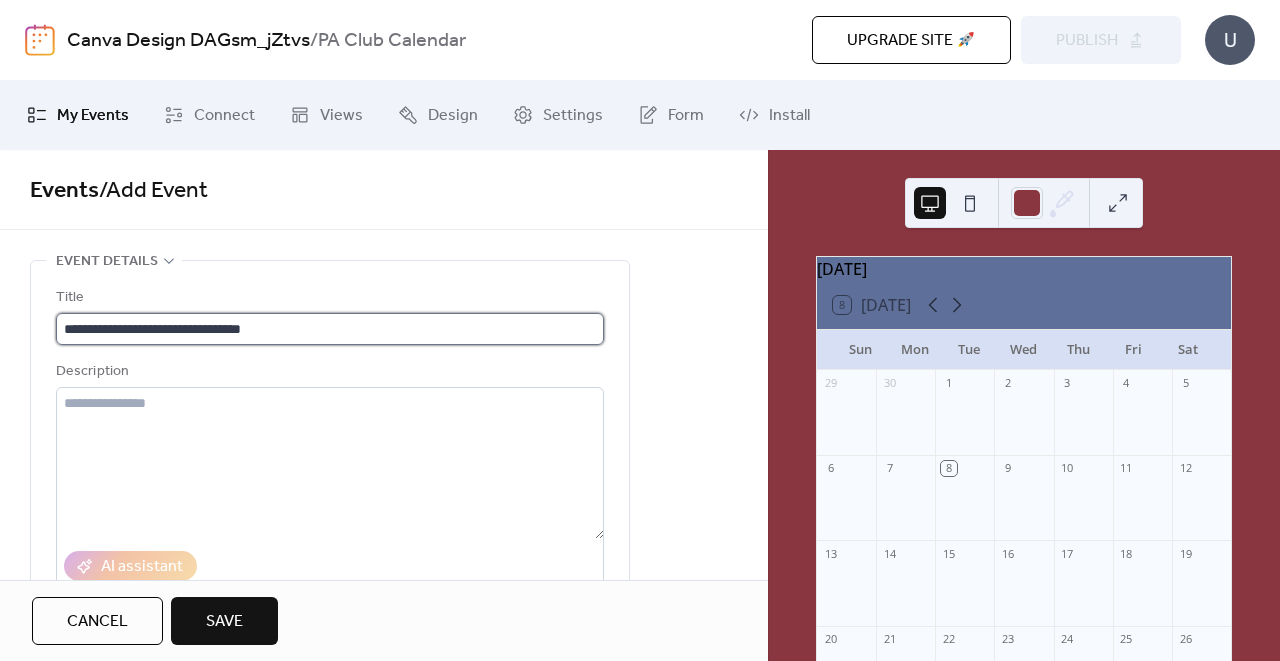 click on "**********" at bounding box center [330, 329] 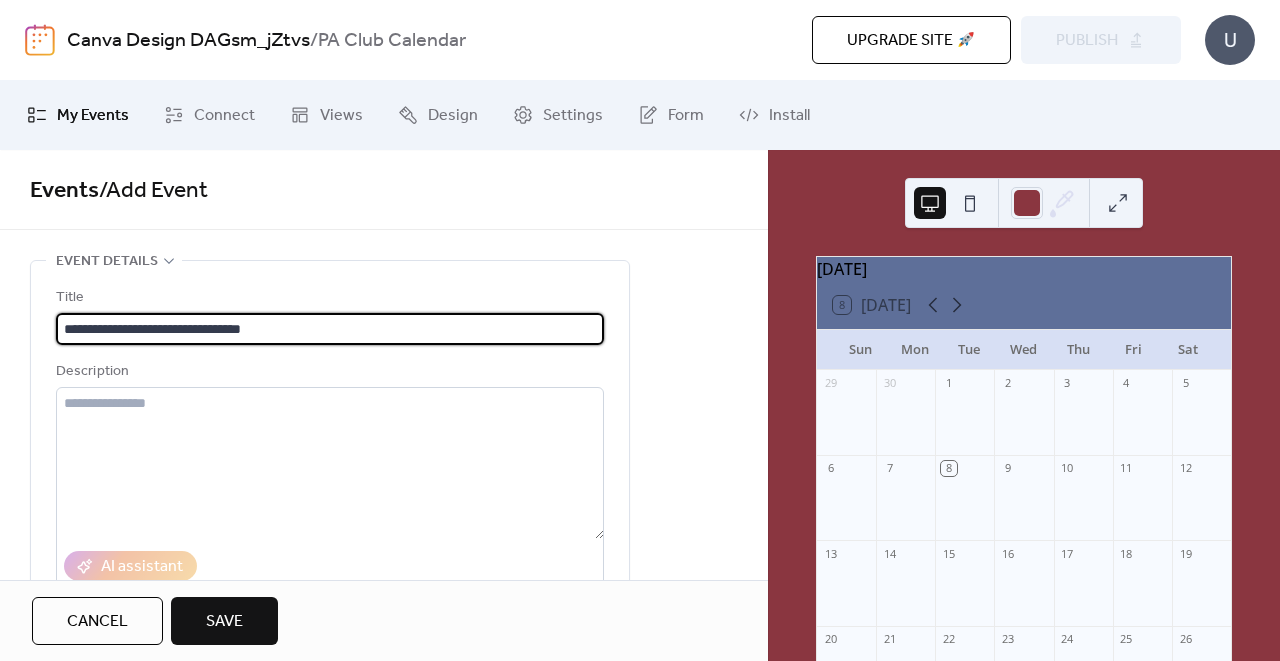 click on "**********" at bounding box center (330, 329) 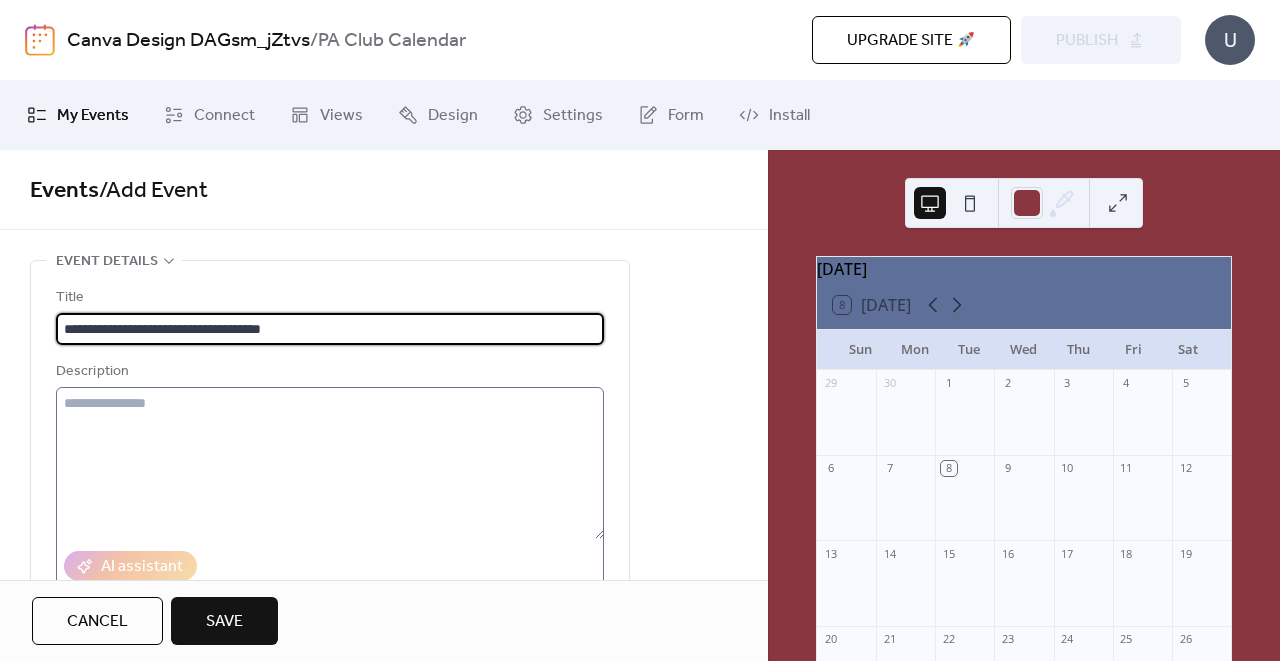 type on "**********" 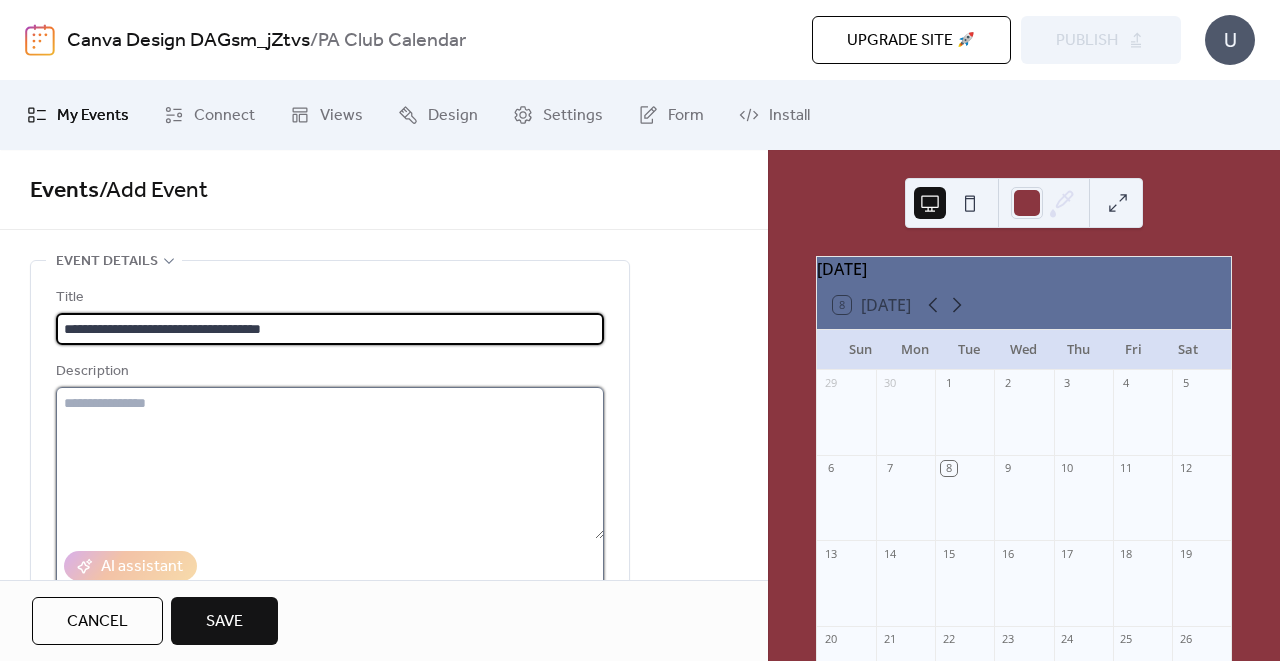 click at bounding box center [330, 463] 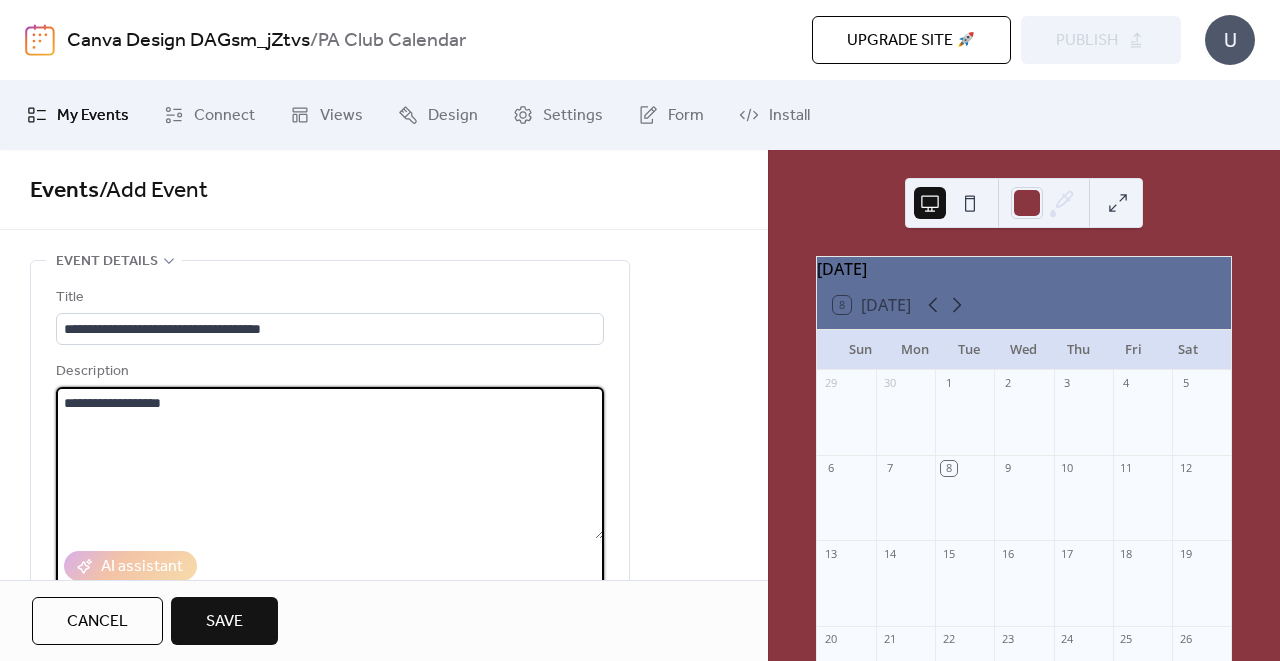 click on "**********" at bounding box center [330, 463] 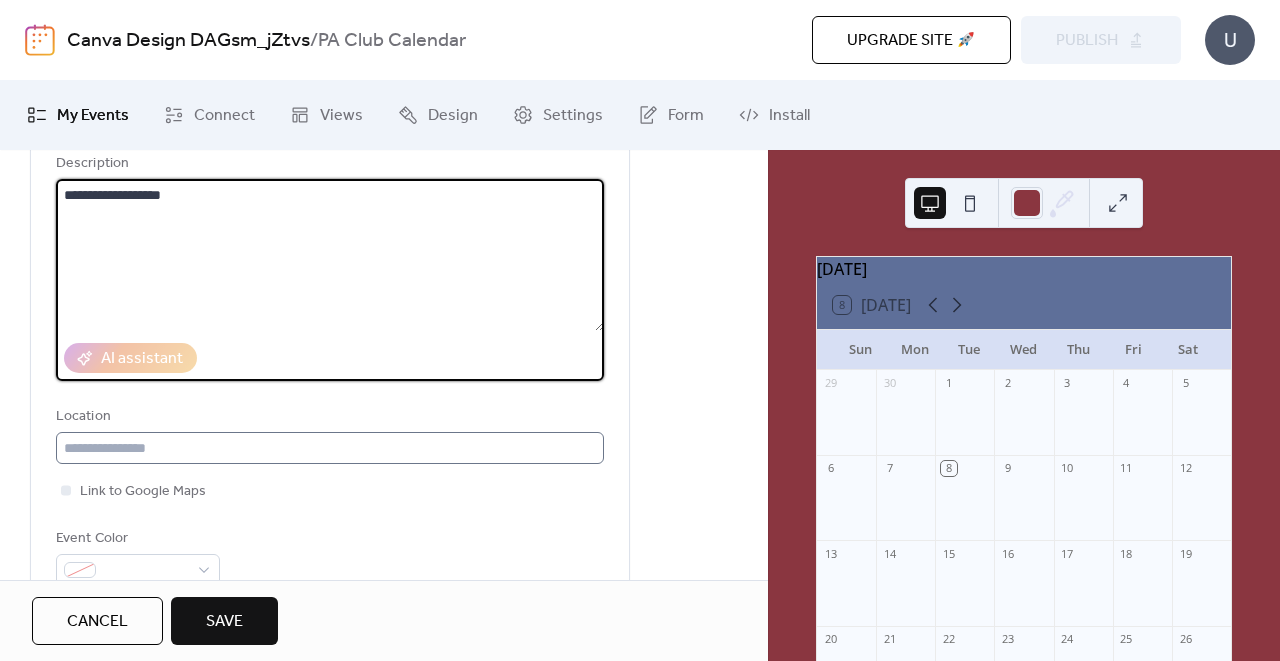 scroll, scrollTop: 381, scrollLeft: 0, axis: vertical 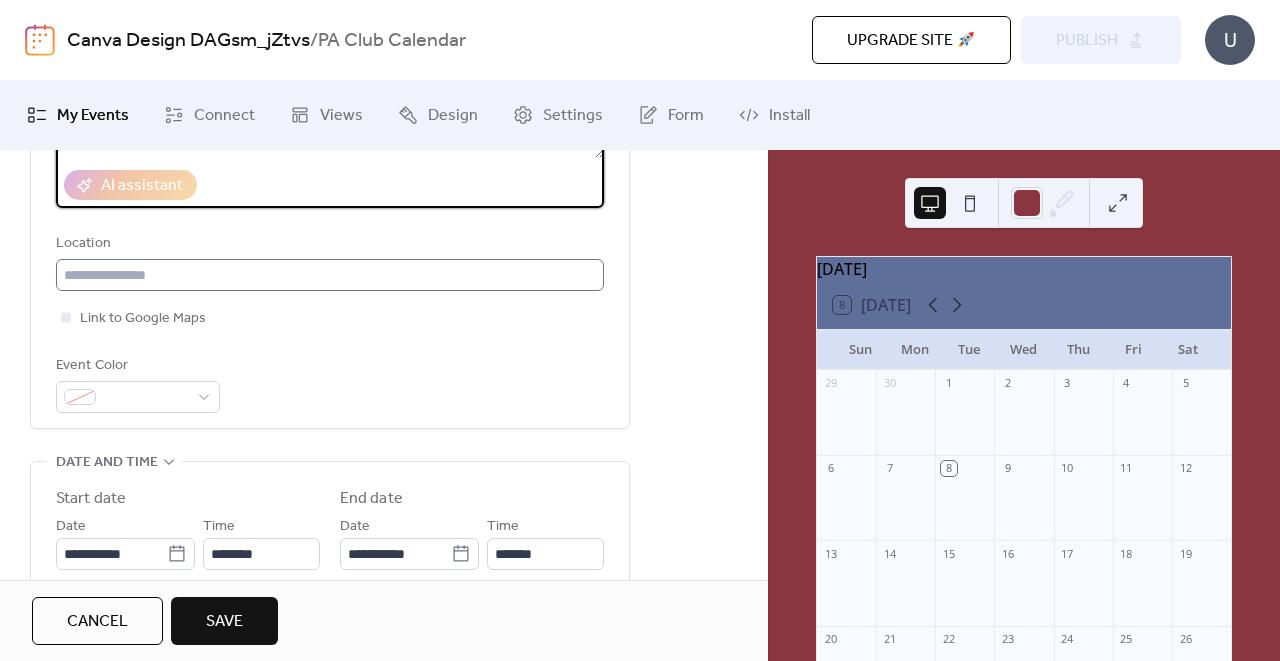 type on "**********" 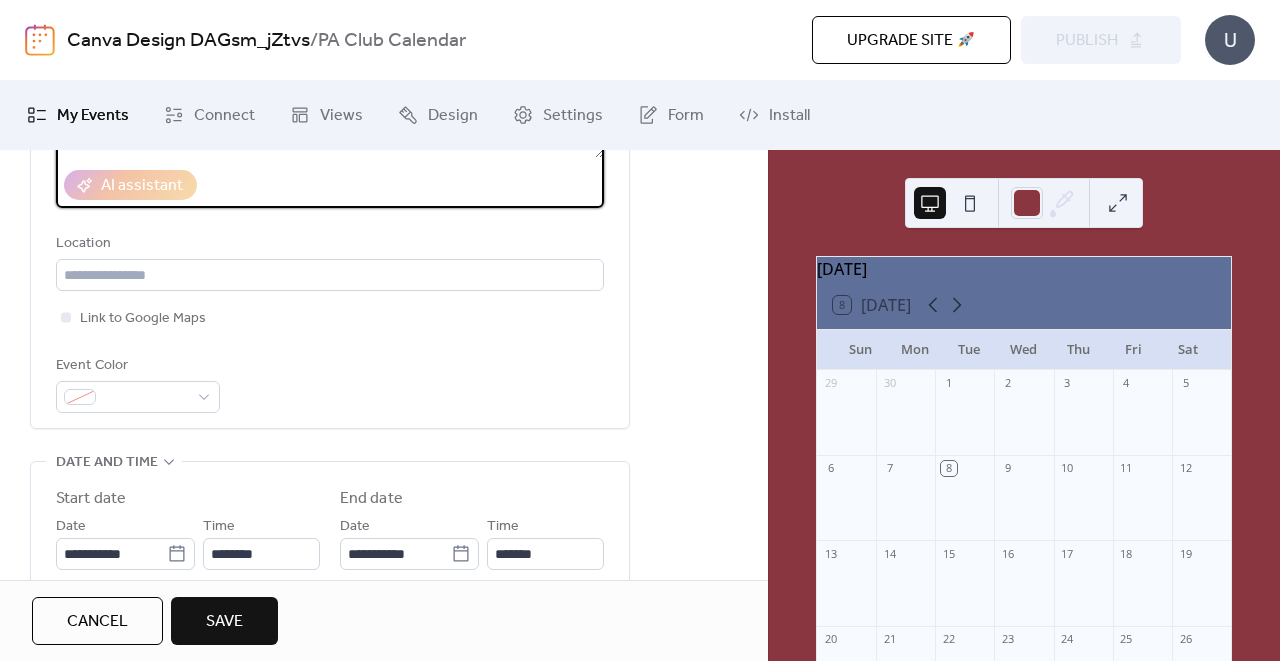 drag, startPoint x: 176, startPoint y: 448, endPoint x: 174, endPoint y: 350, distance: 98.02041 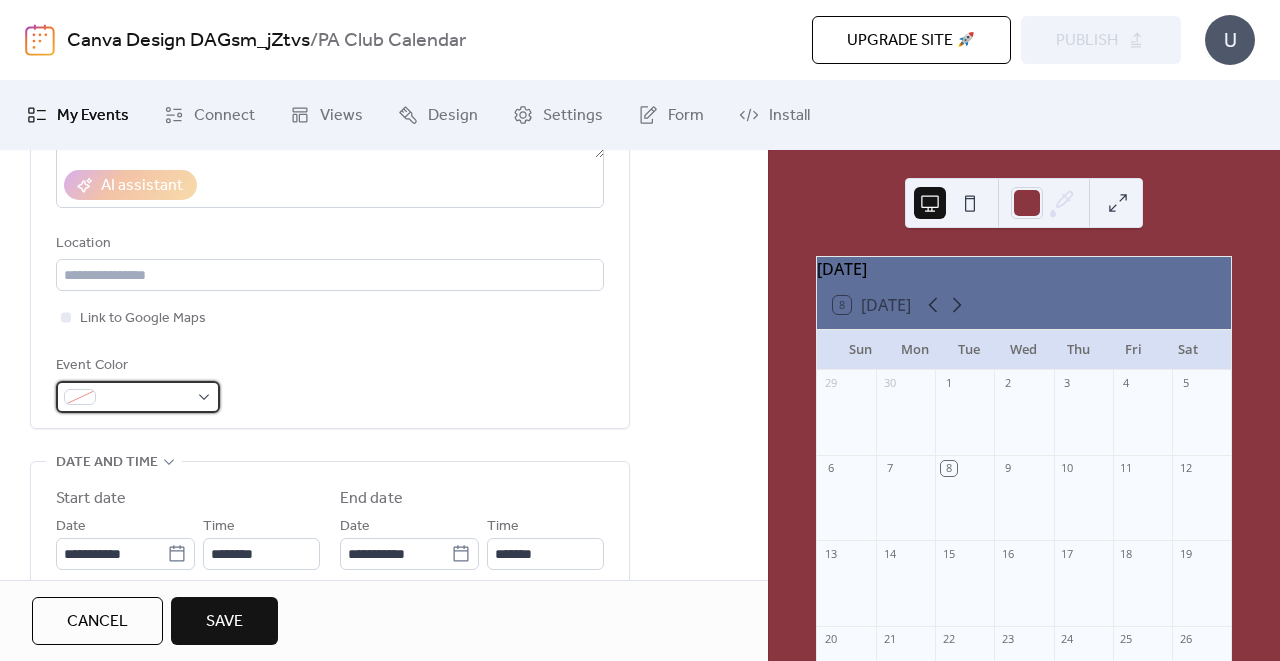 click at bounding box center (138, 397) 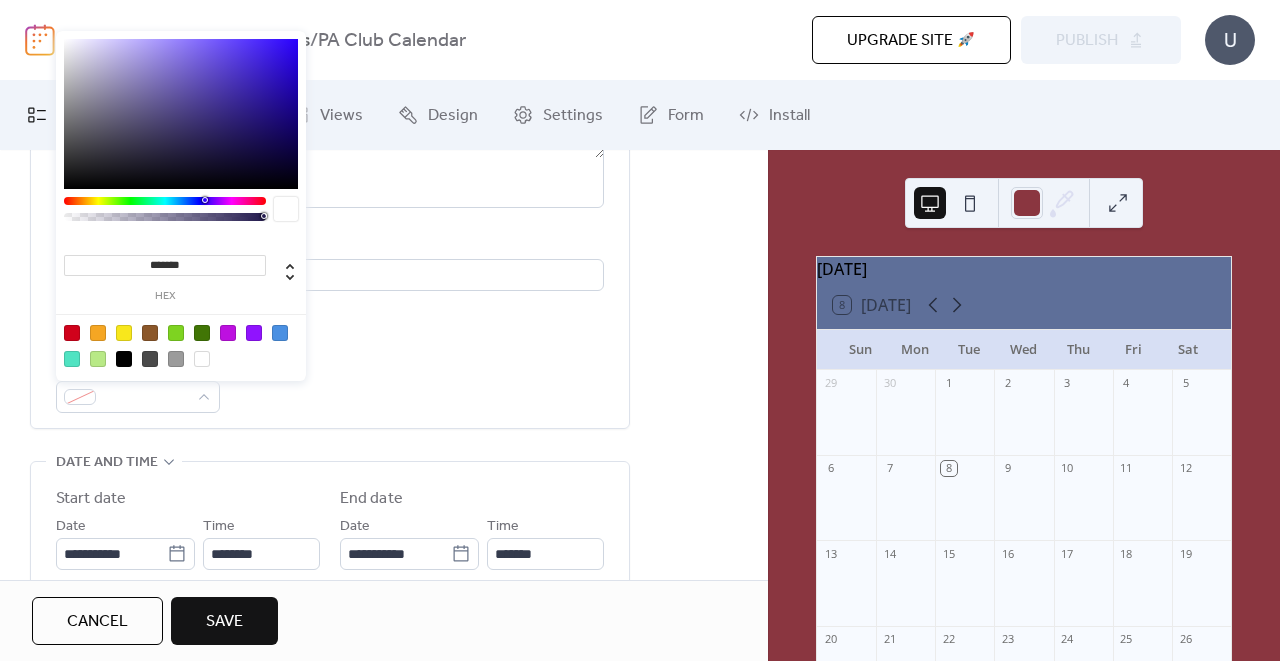 click at bounding box center (228, 333) 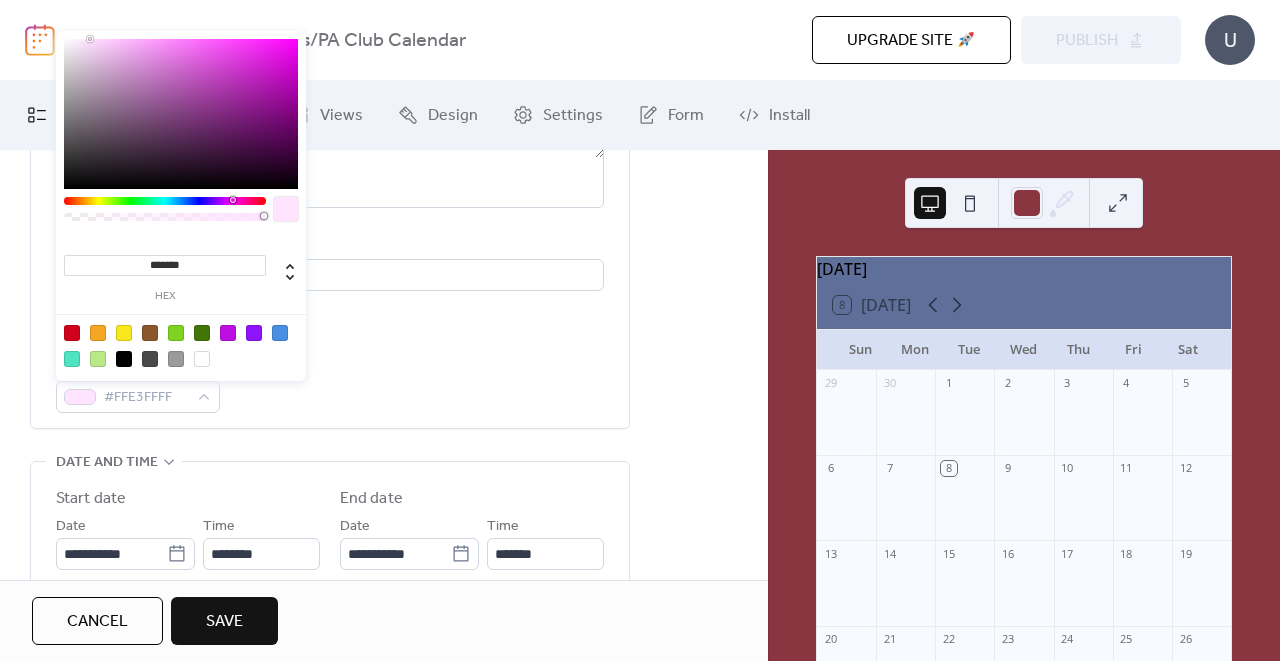 type on "*******" 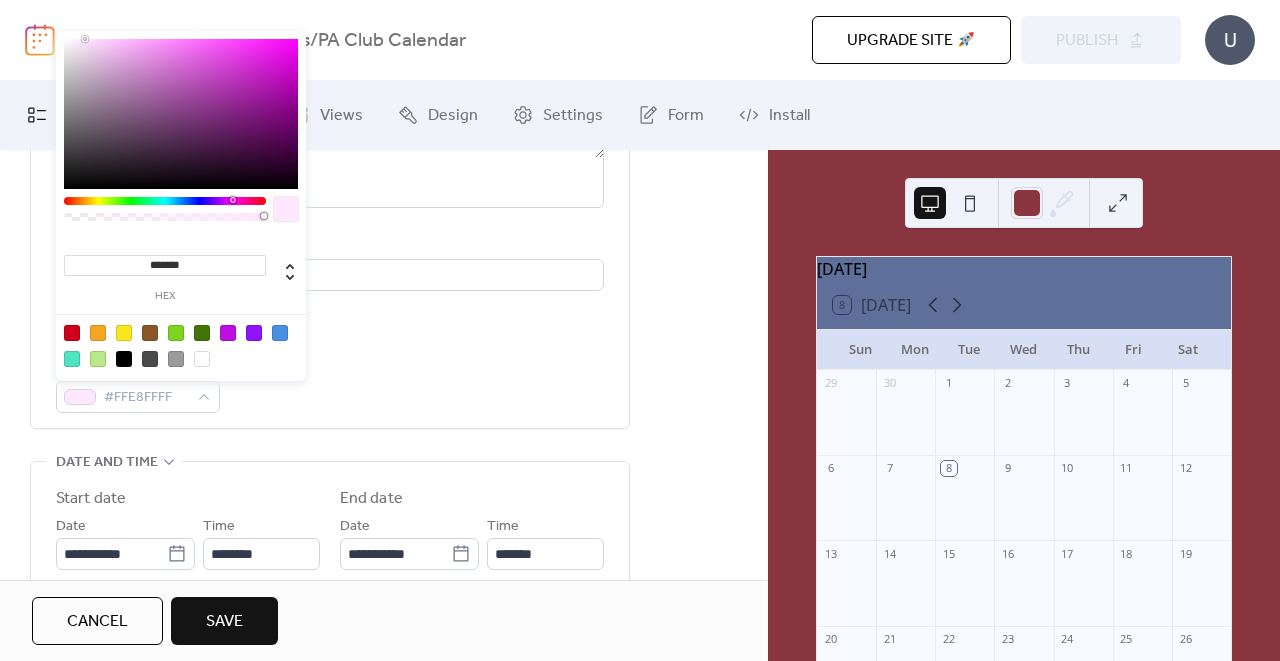 drag, startPoint x: 152, startPoint y: 73, endPoint x: 86, endPoint y: 20, distance: 84.646324 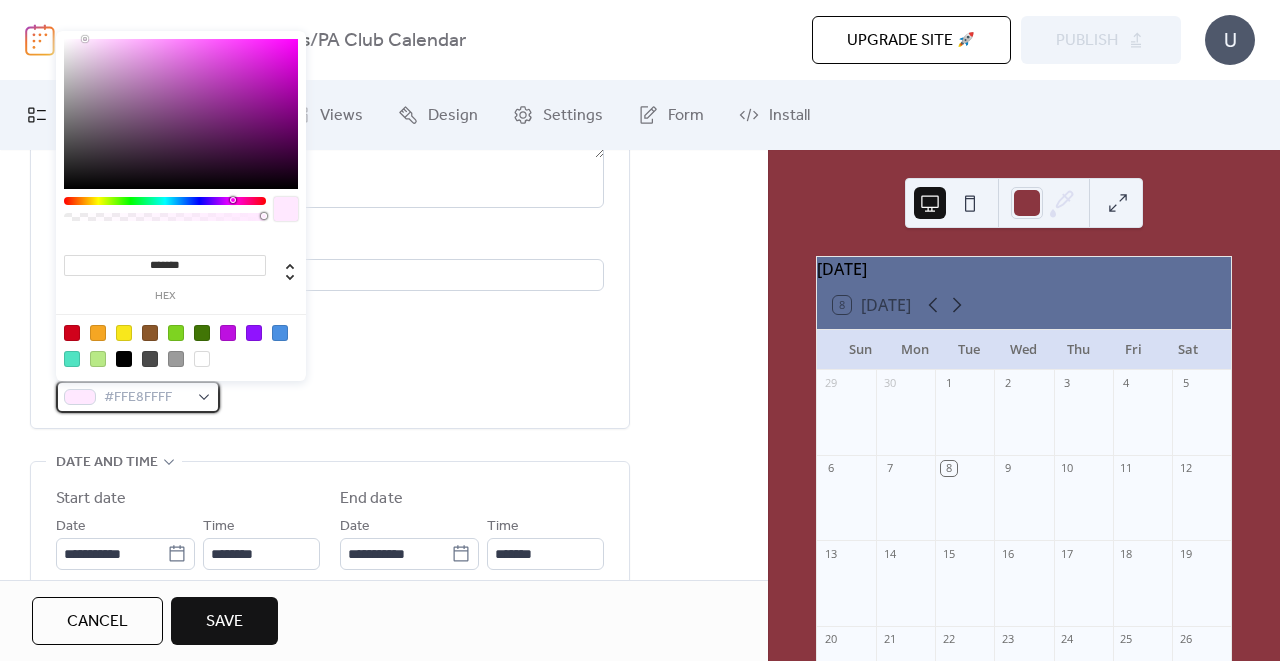 click on "#FFE8FFFF" at bounding box center (146, 398) 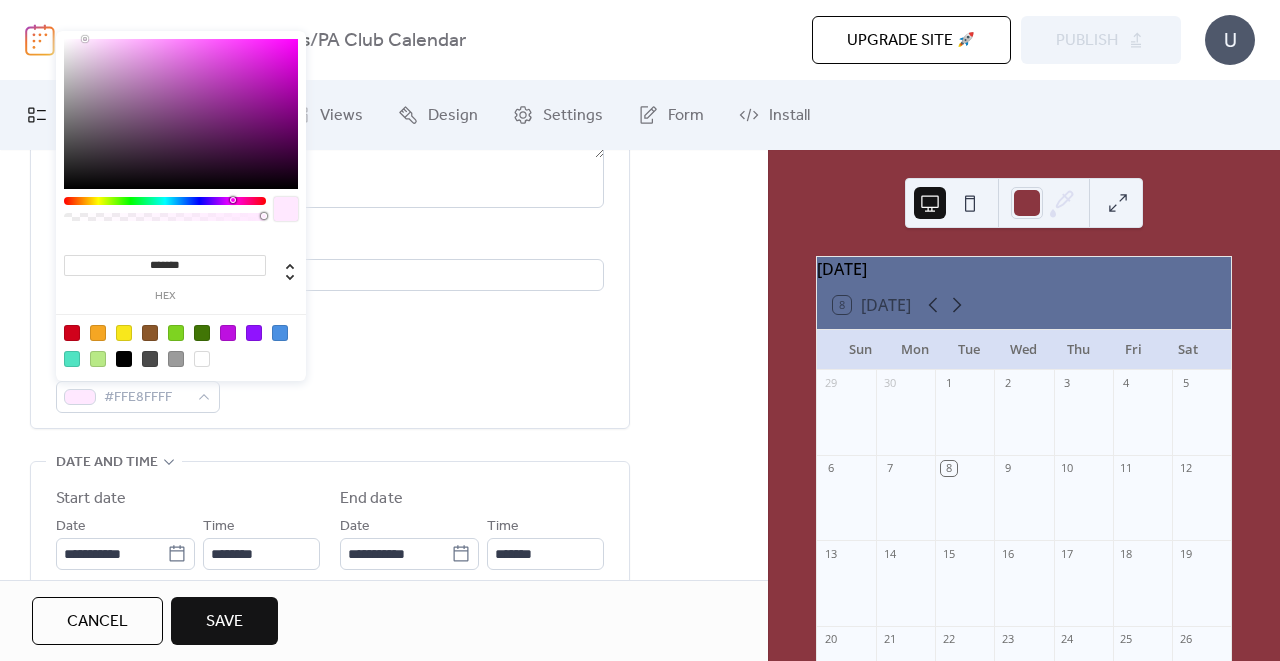 click at bounding box center (181, 114) 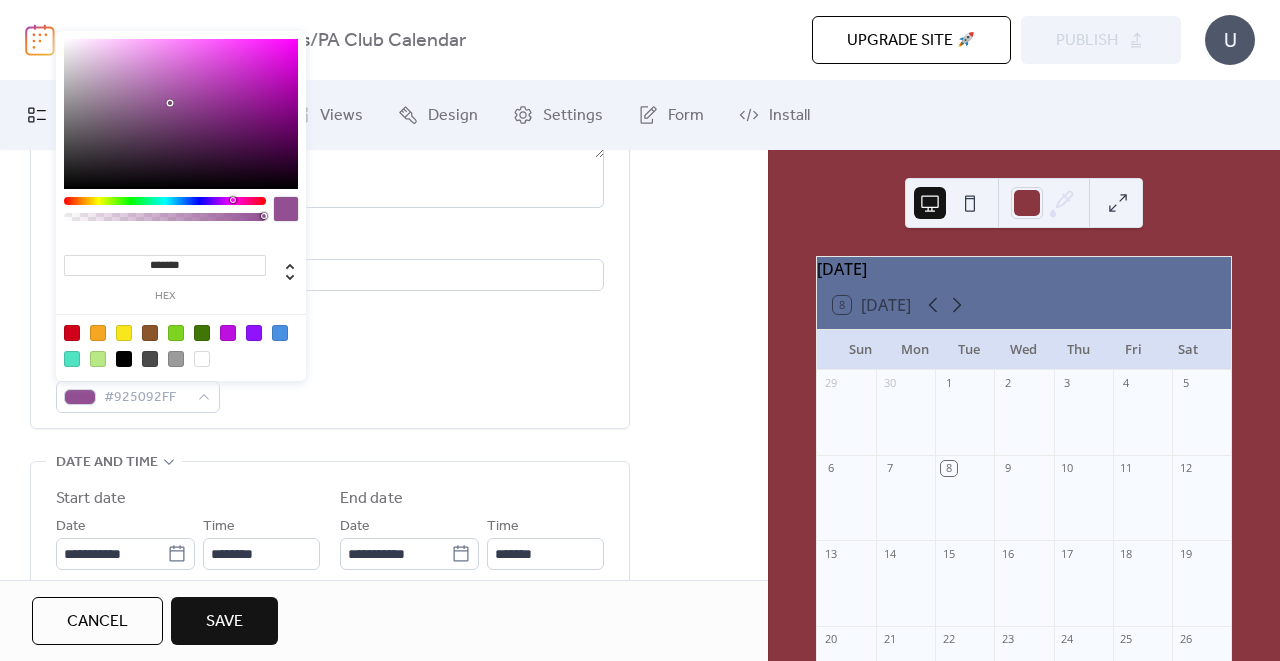 type on "*******" 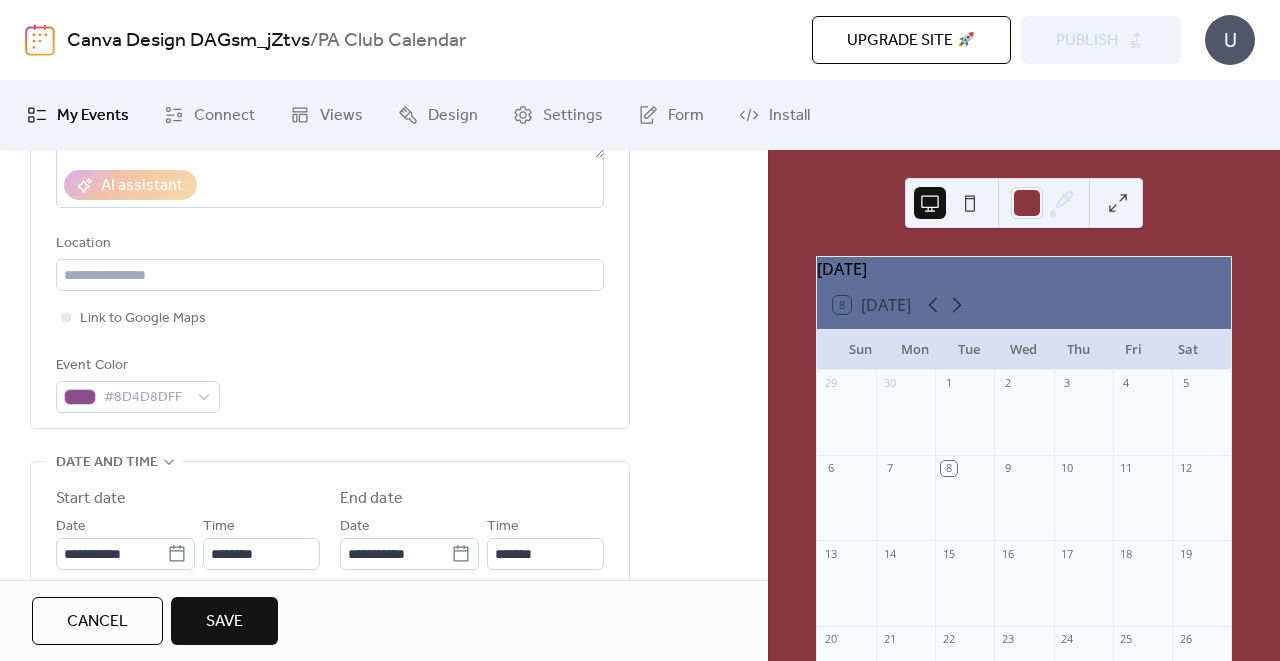 click on "Event Color #8D4D8DFF" at bounding box center (330, 383) 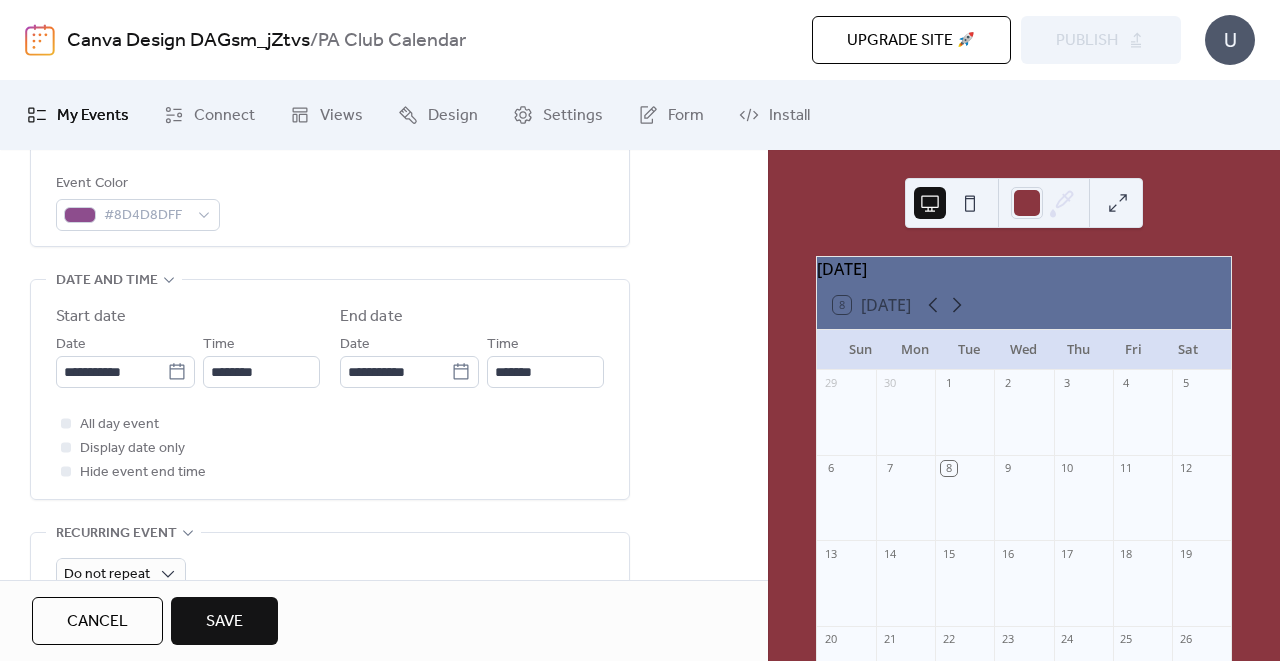 scroll, scrollTop: 605, scrollLeft: 0, axis: vertical 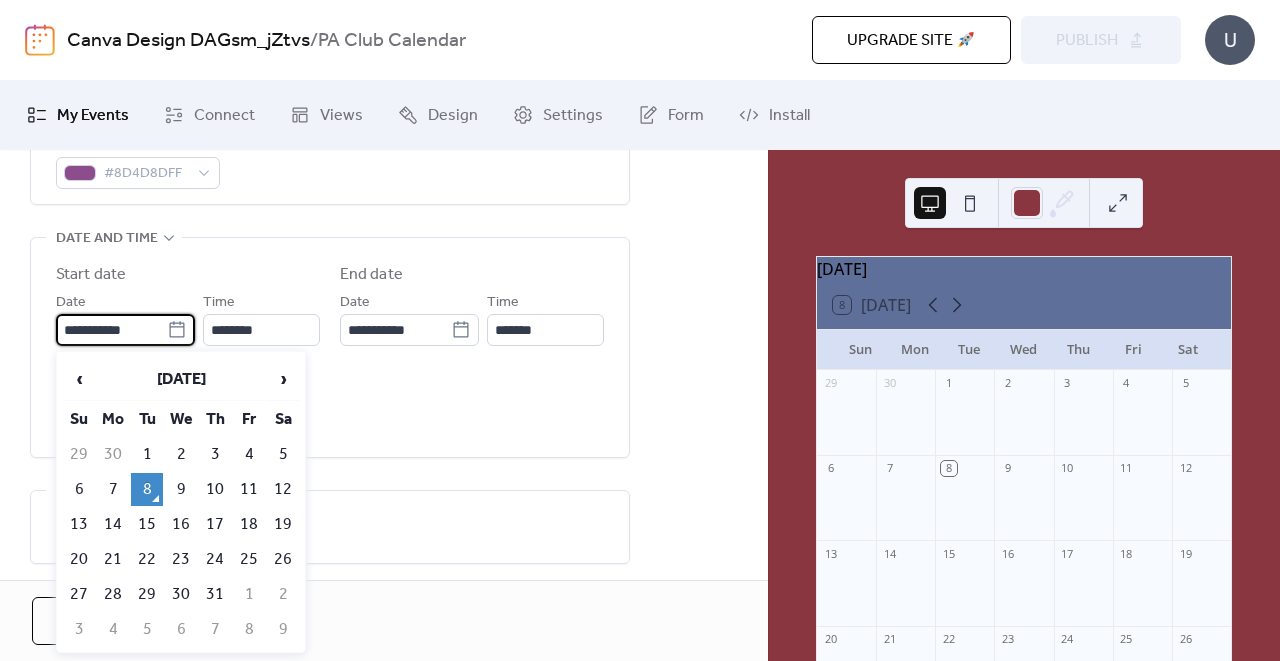 click on "**********" at bounding box center [111, 330] 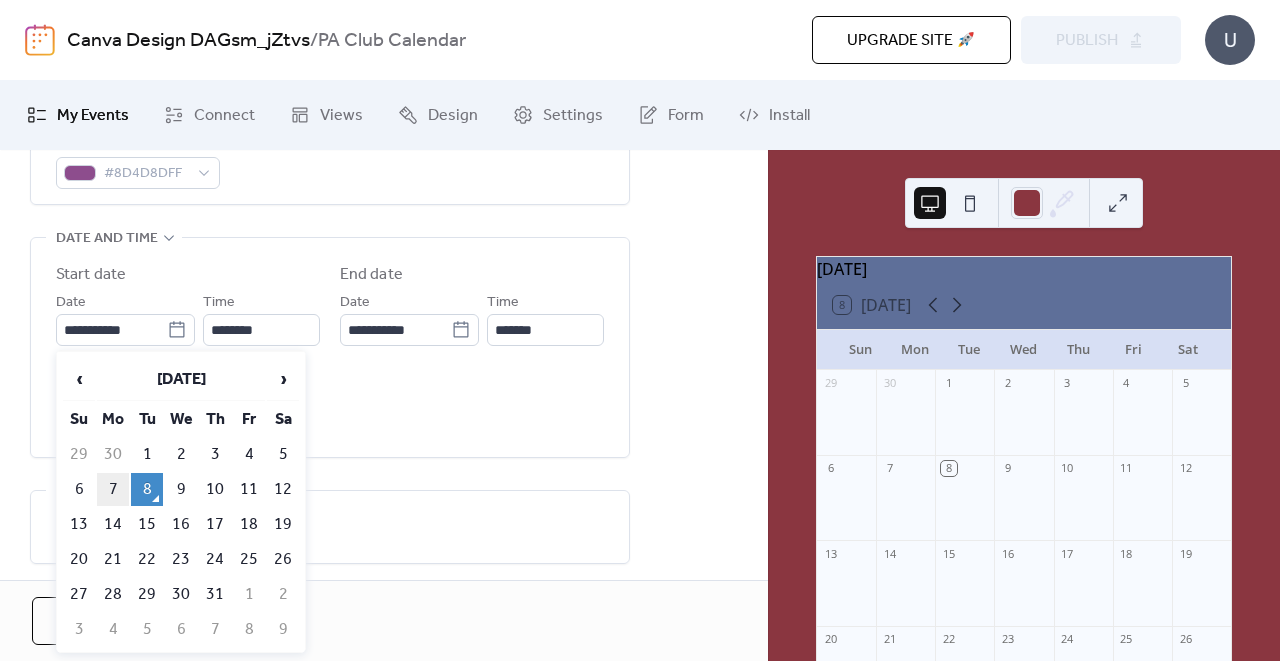 click on "7" at bounding box center (113, 489) 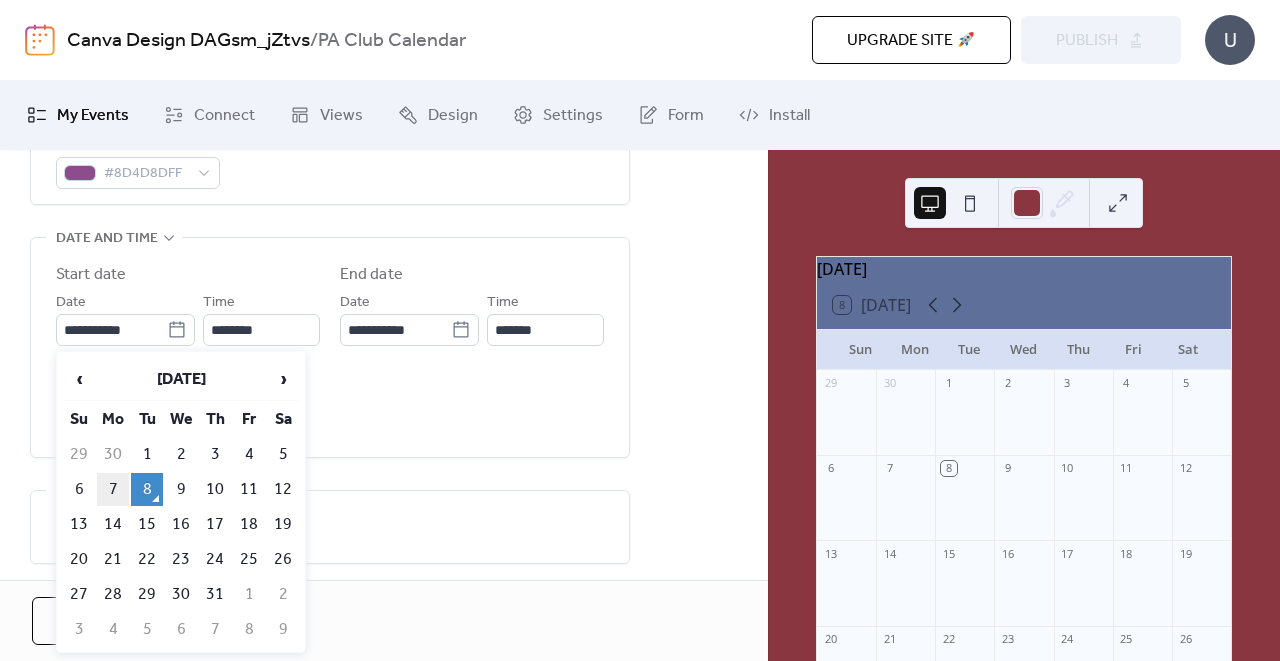 type on "**********" 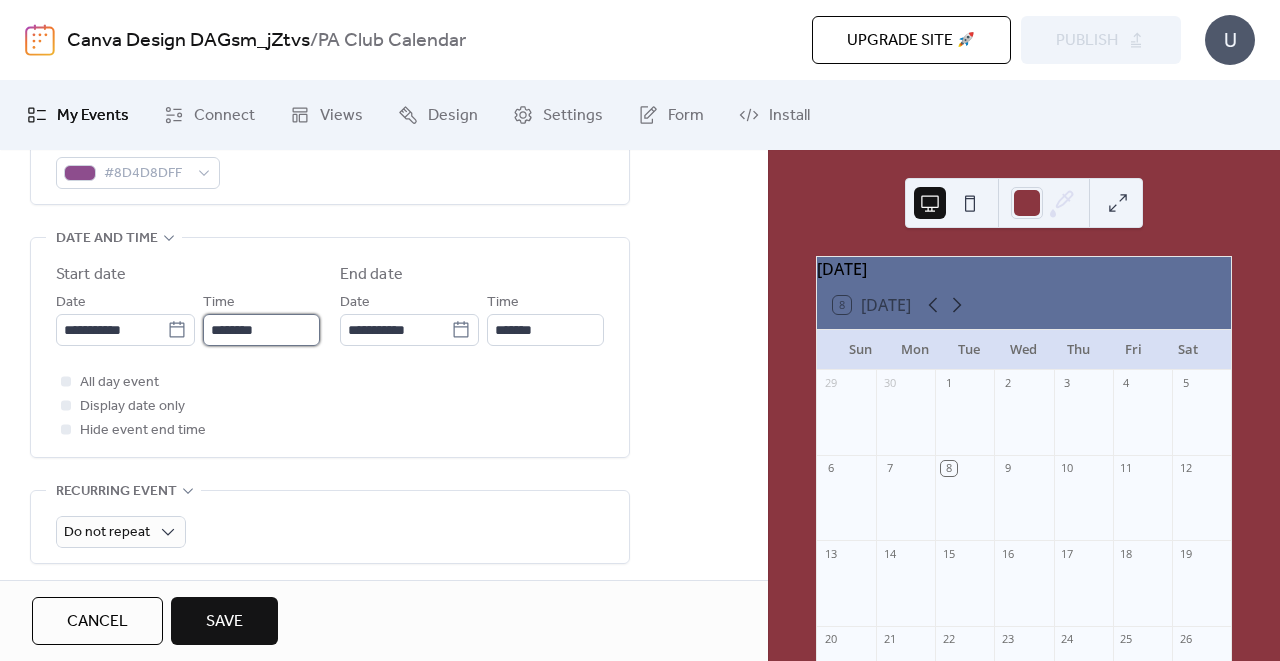 click on "********" at bounding box center (261, 330) 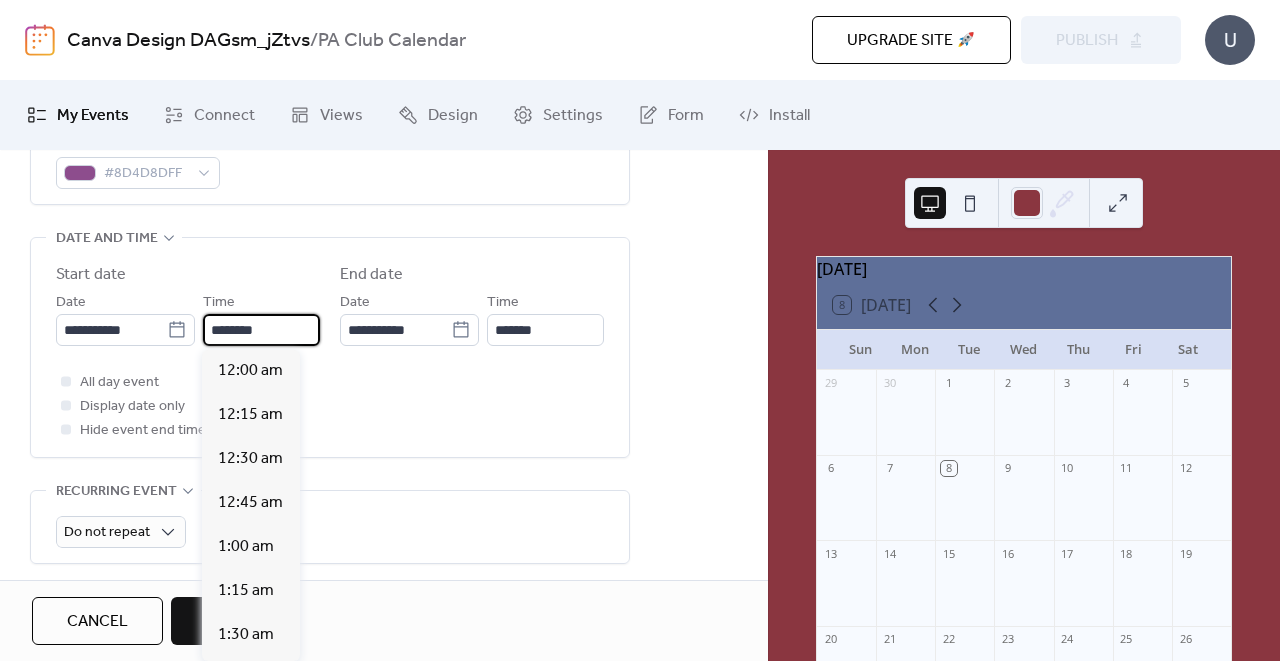 scroll, scrollTop: 2112, scrollLeft: 0, axis: vertical 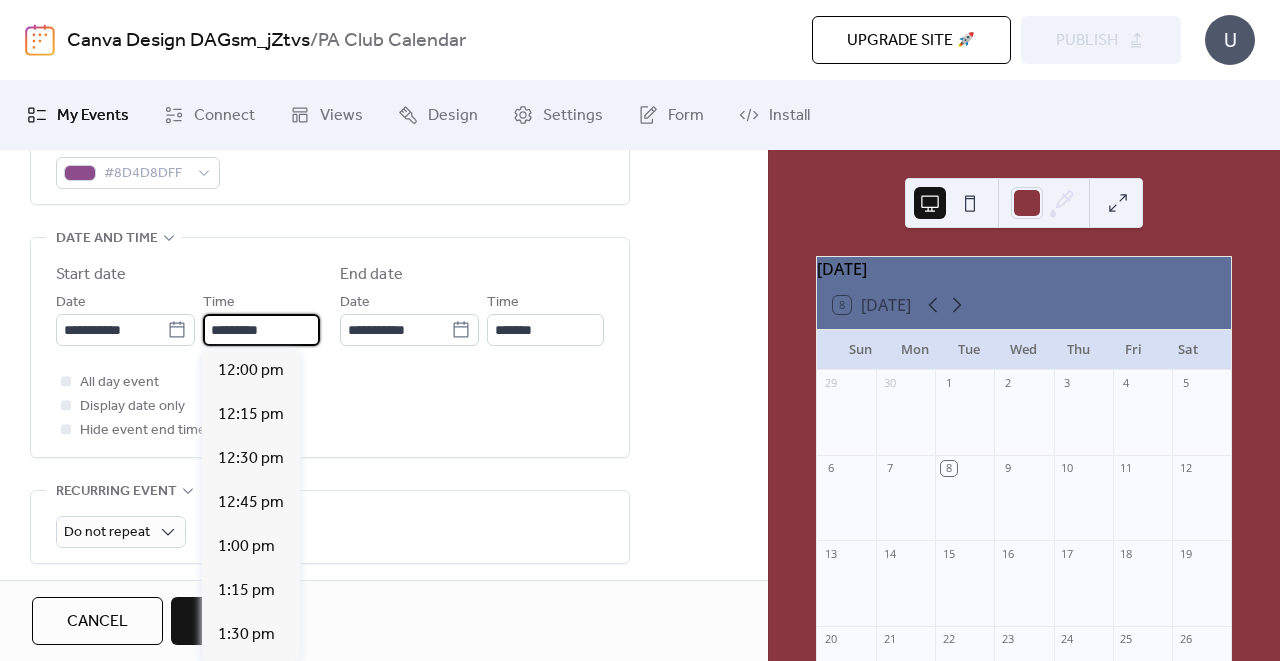 click on "*********" at bounding box center (261, 330) 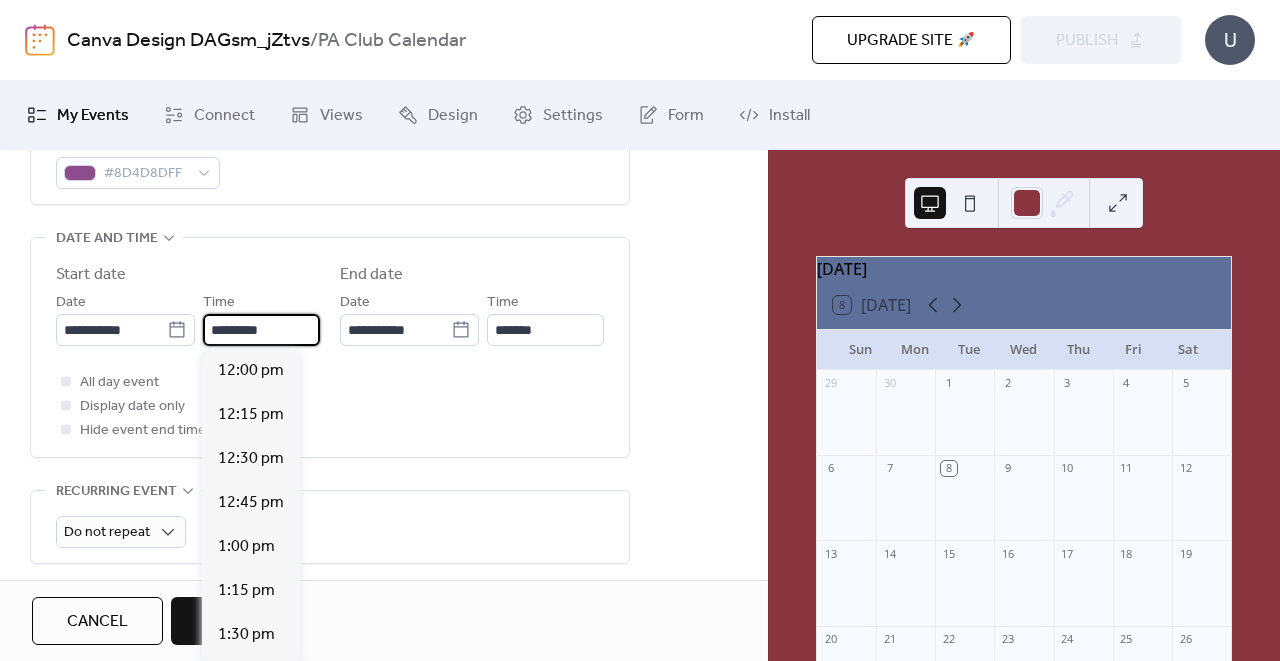 click on "*********" at bounding box center (261, 330) 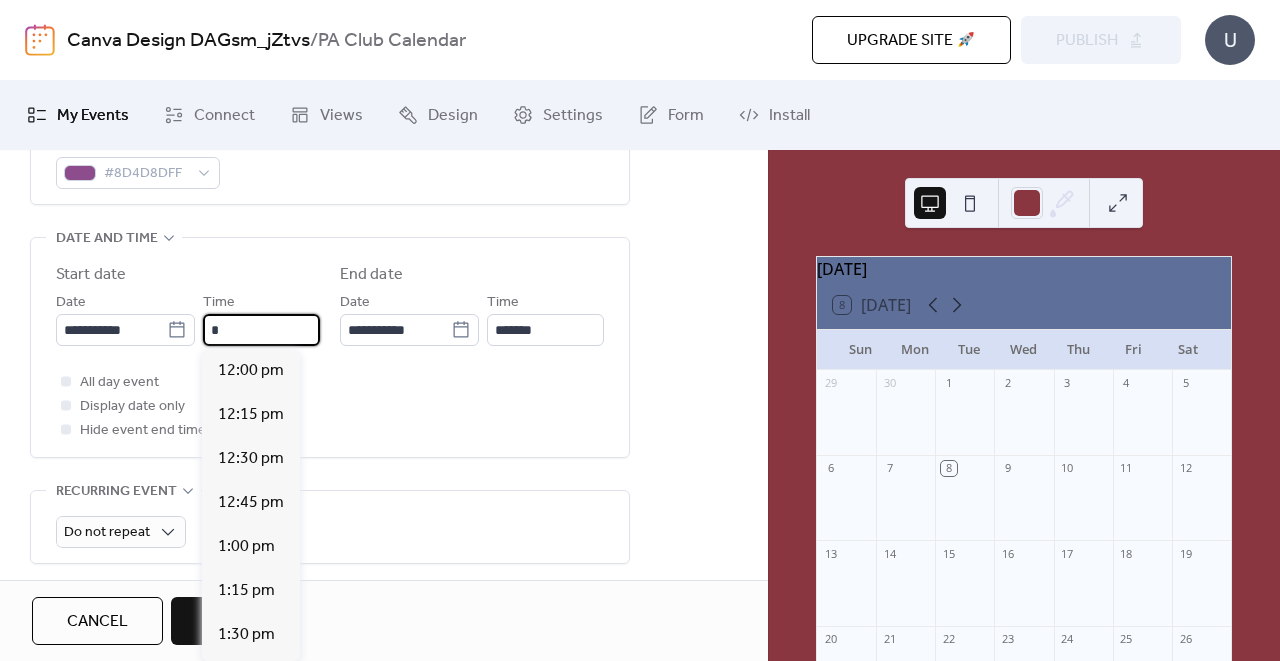 scroll, scrollTop: 1408, scrollLeft: 0, axis: vertical 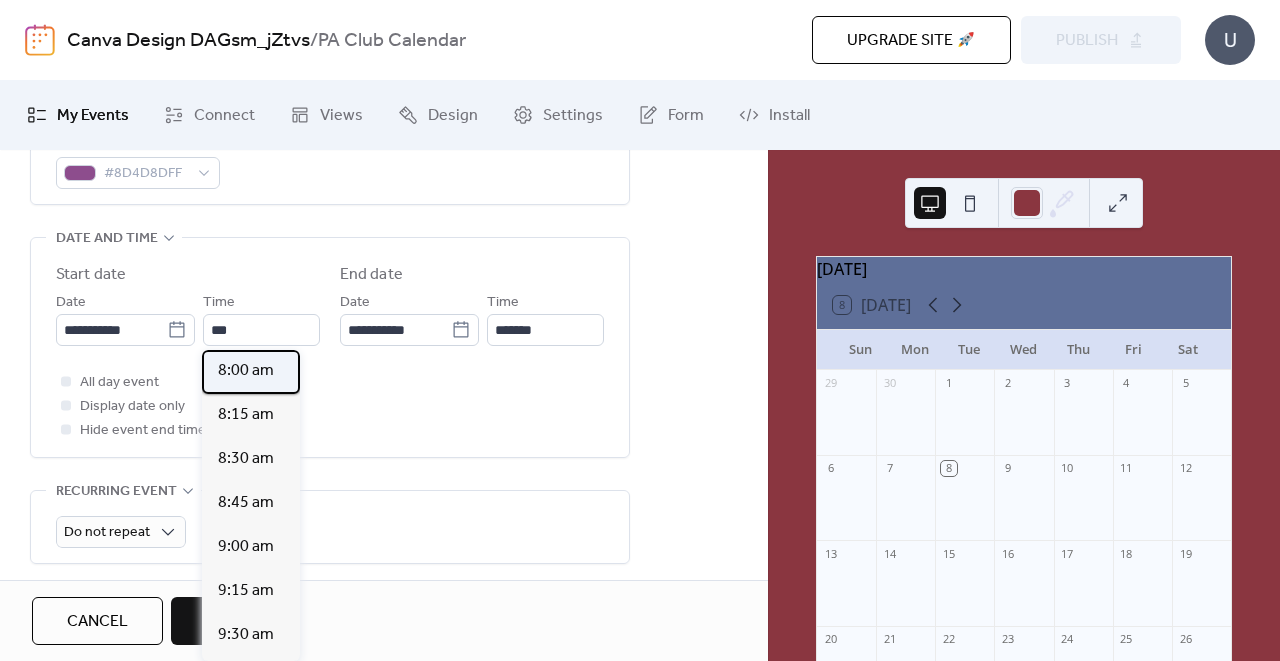 click on "8:00 am" at bounding box center [251, 372] 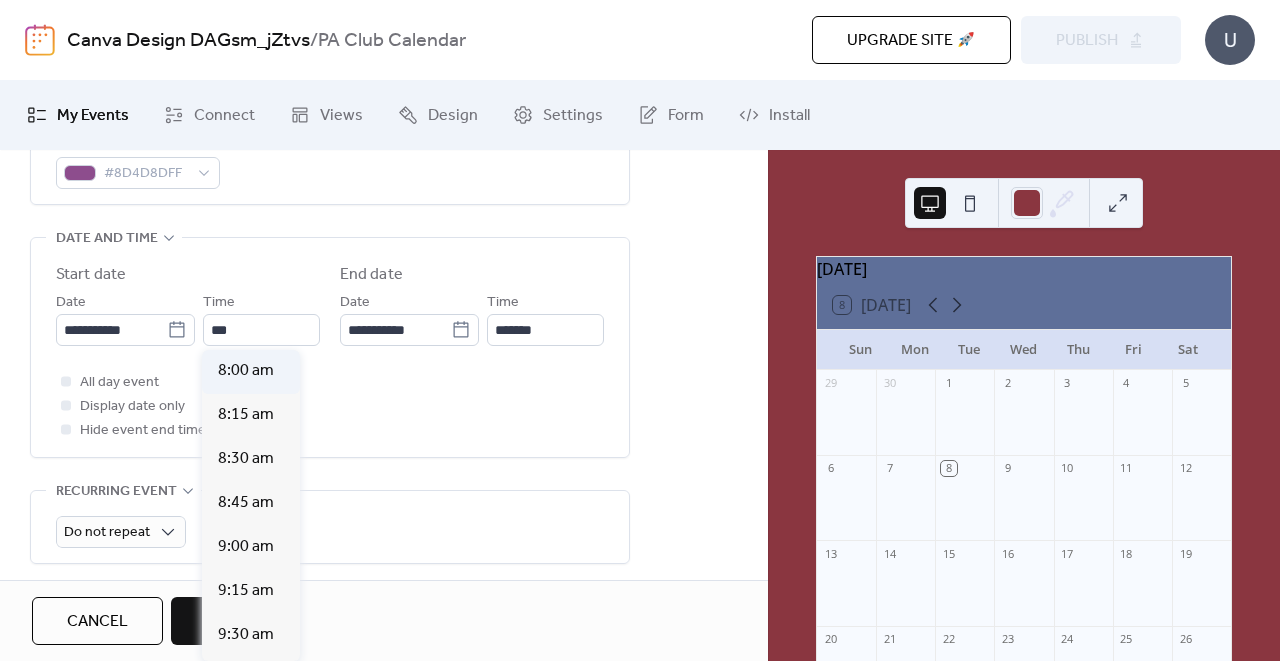 type on "*******" 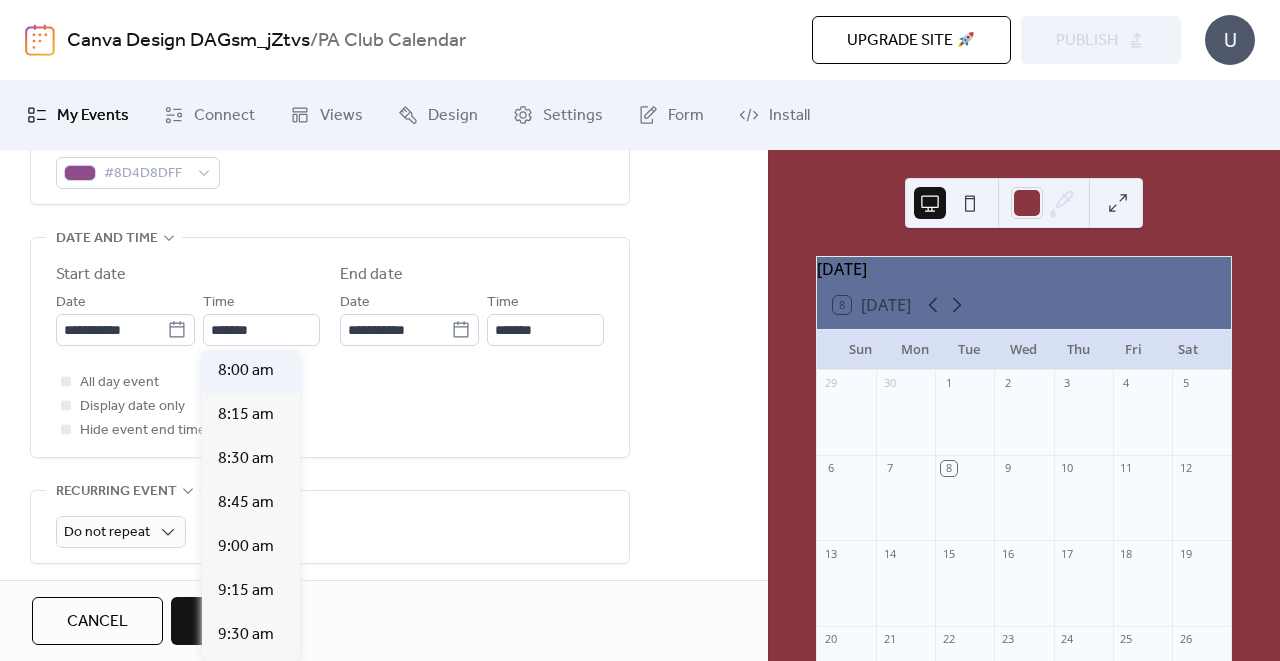 type on "*******" 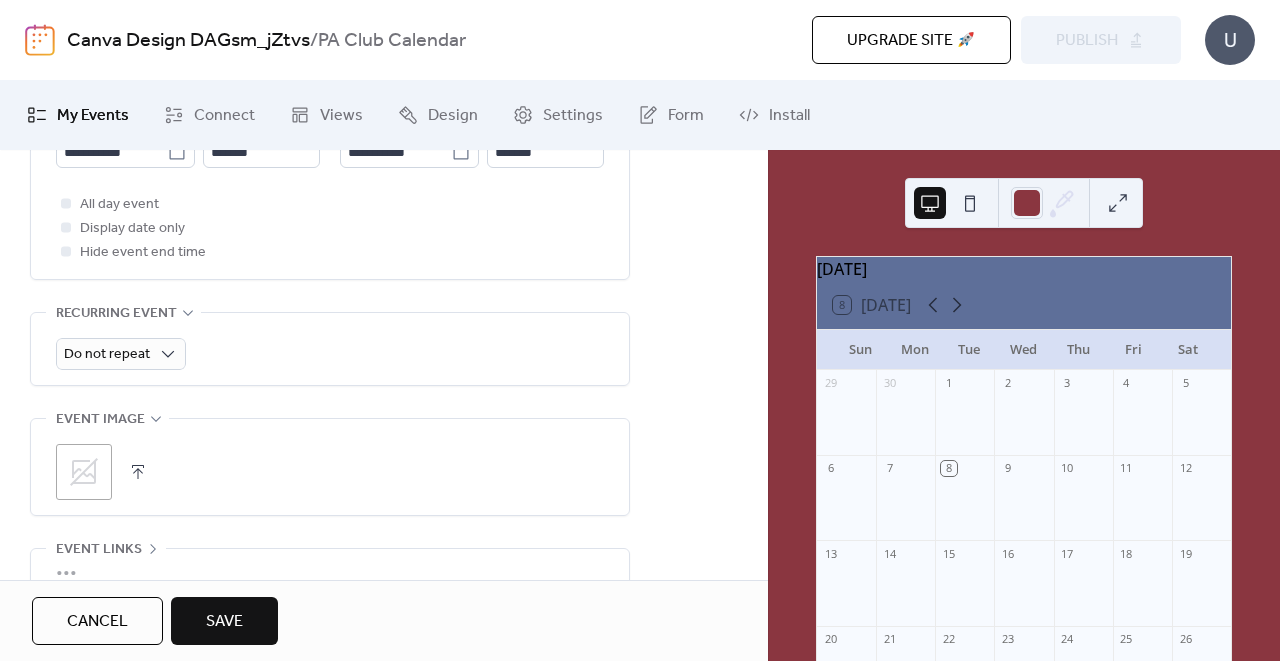 scroll, scrollTop: 848, scrollLeft: 0, axis: vertical 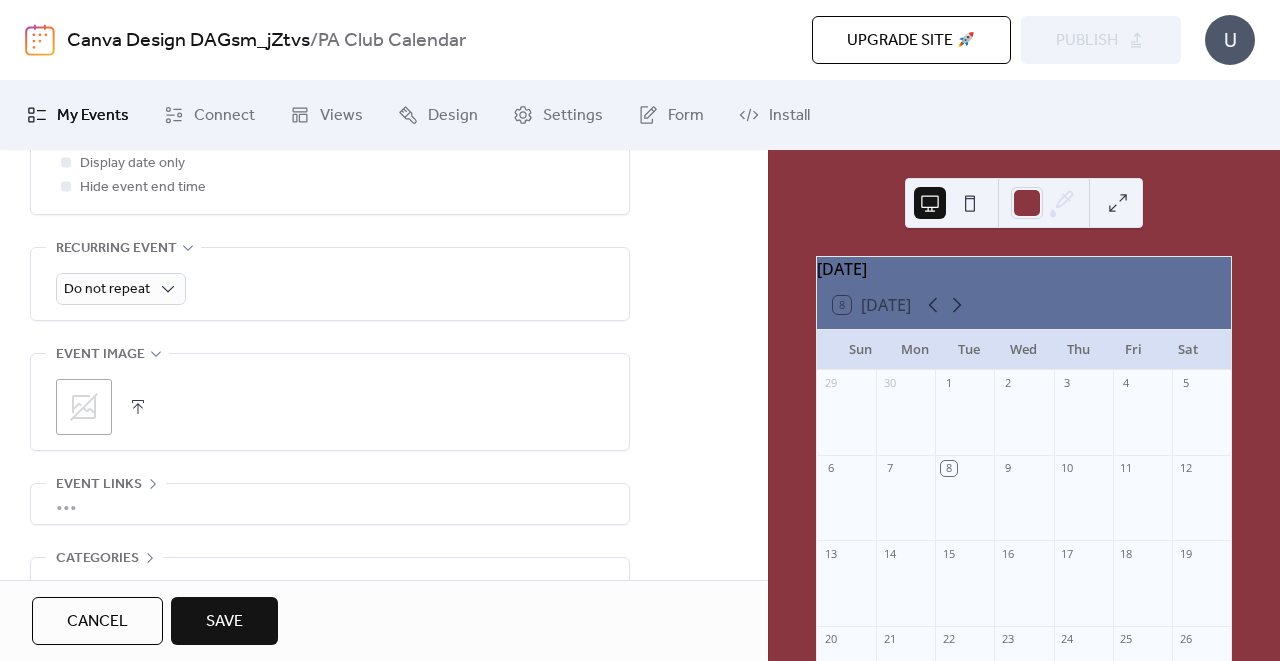 click on "Save" at bounding box center (224, 621) 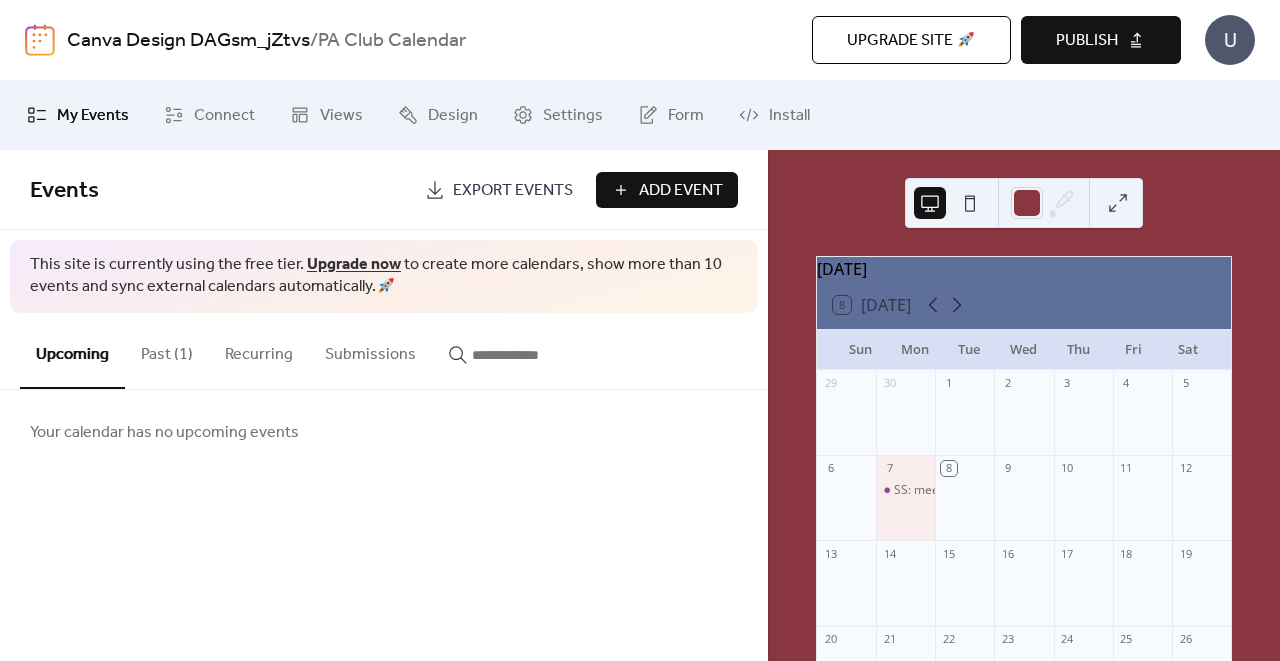 click on "Publish" at bounding box center [1087, 41] 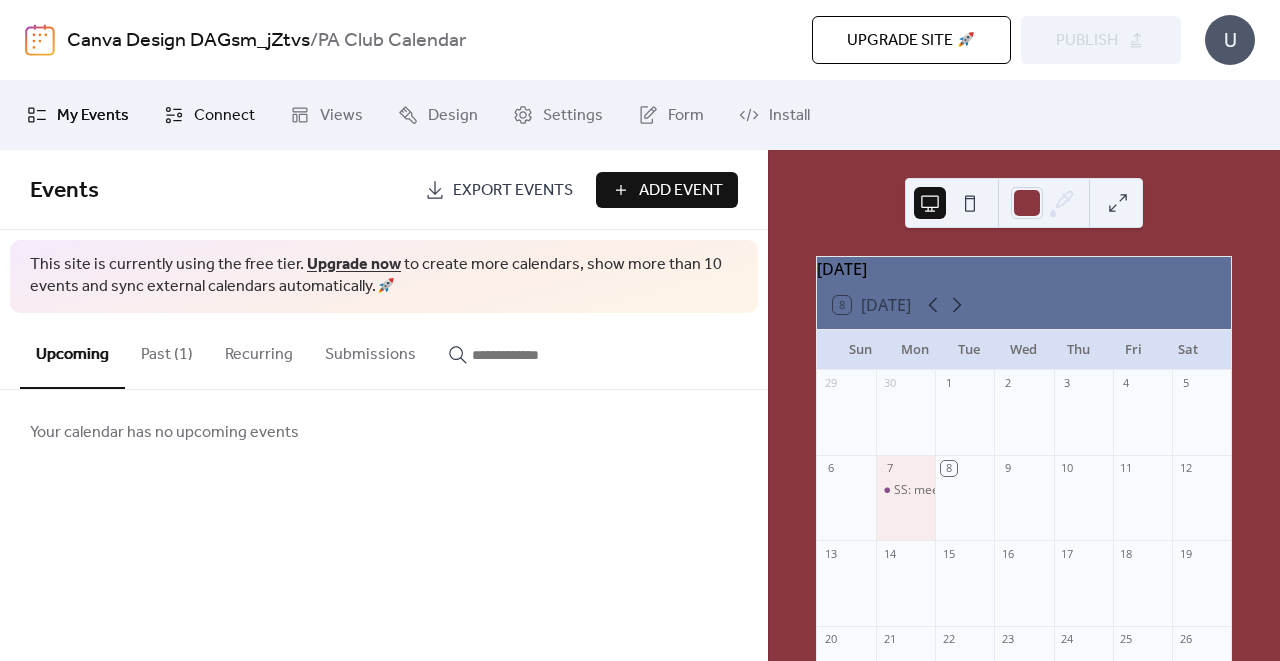 click on "Connect" at bounding box center (224, 116) 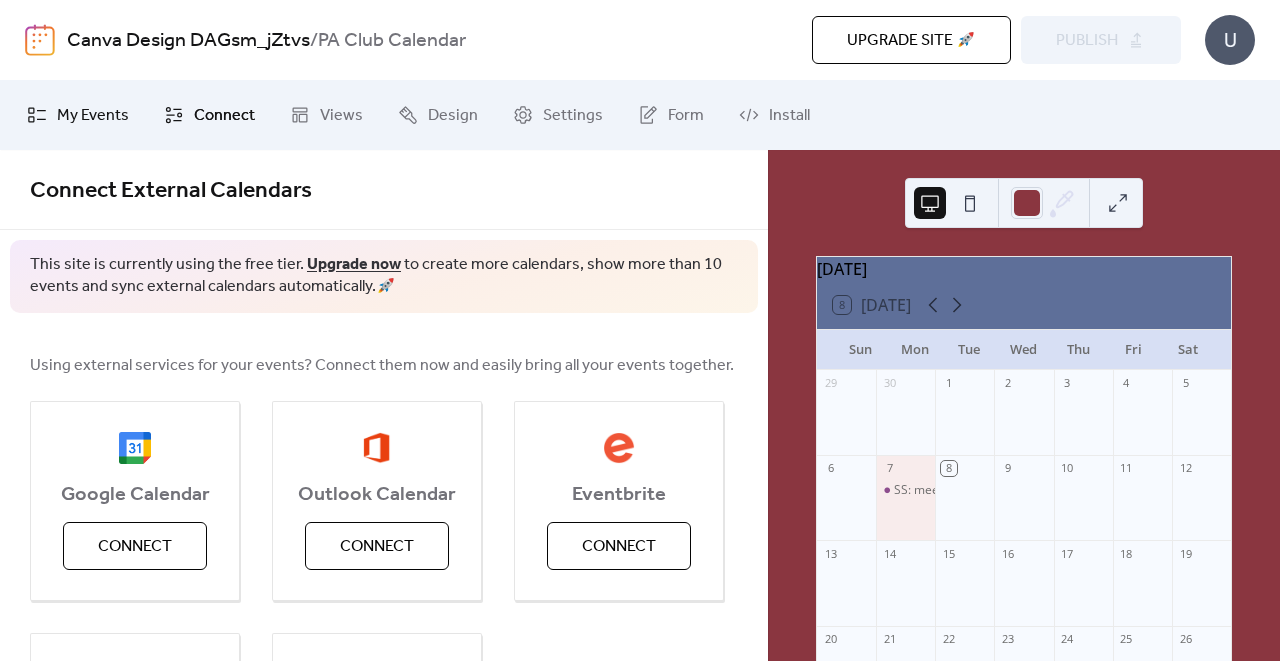 click on "My Events" at bounding box center (93, 116) 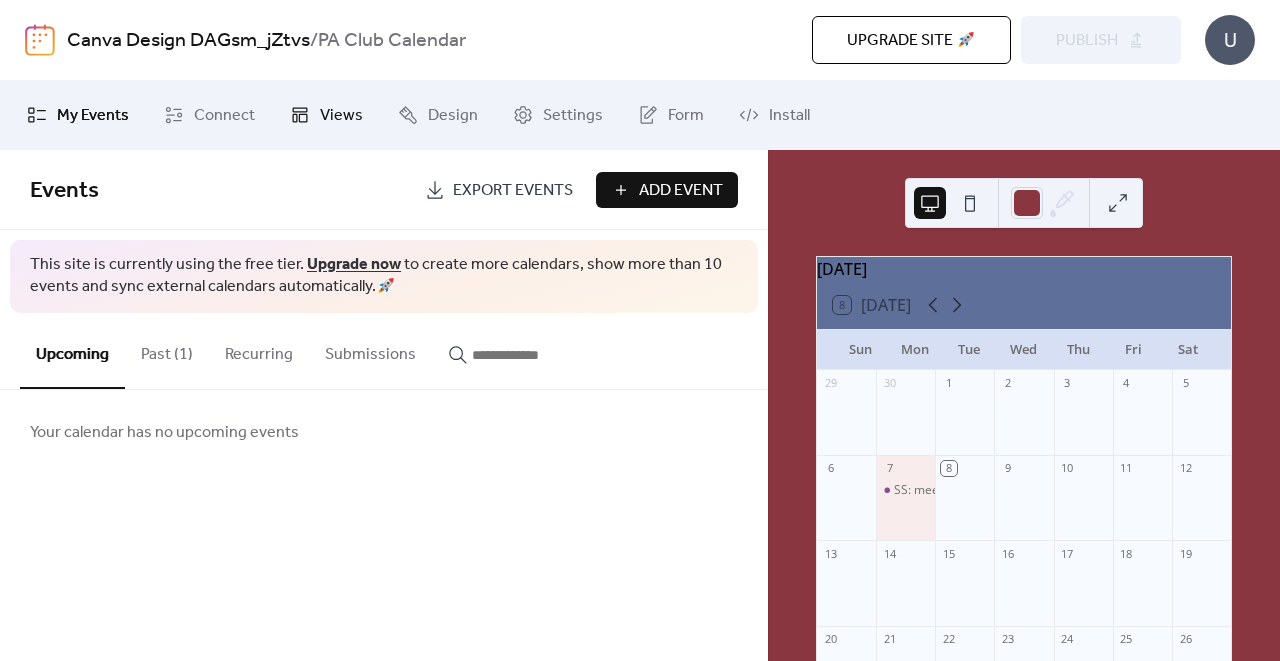 click on "Views" at bounding box center (326, 115) 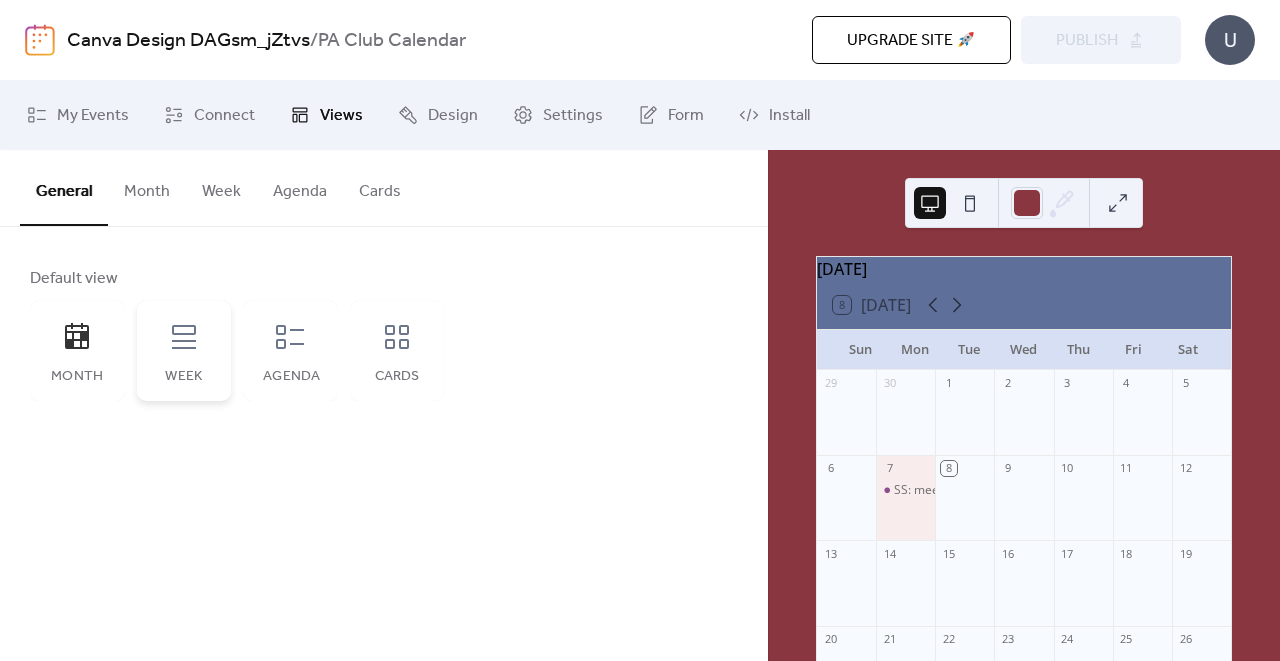 click on "Week" at bounding box center [184, 351] 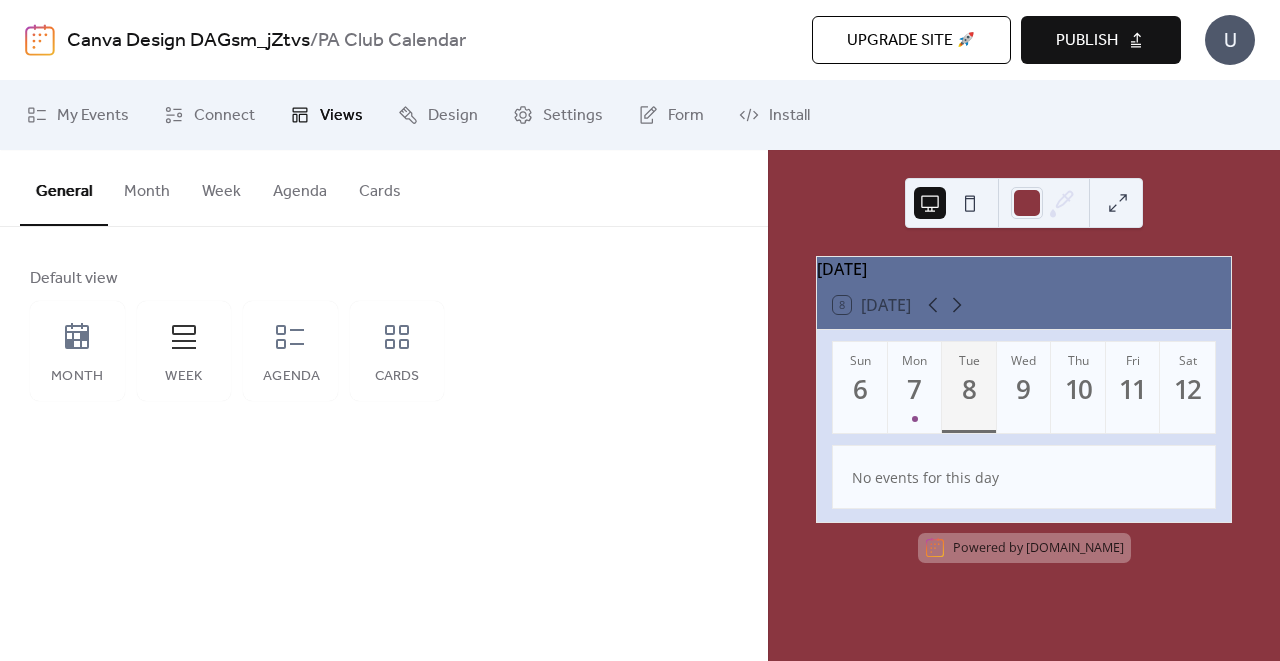 click on "Publish" at bounding box center [1087, 41] 